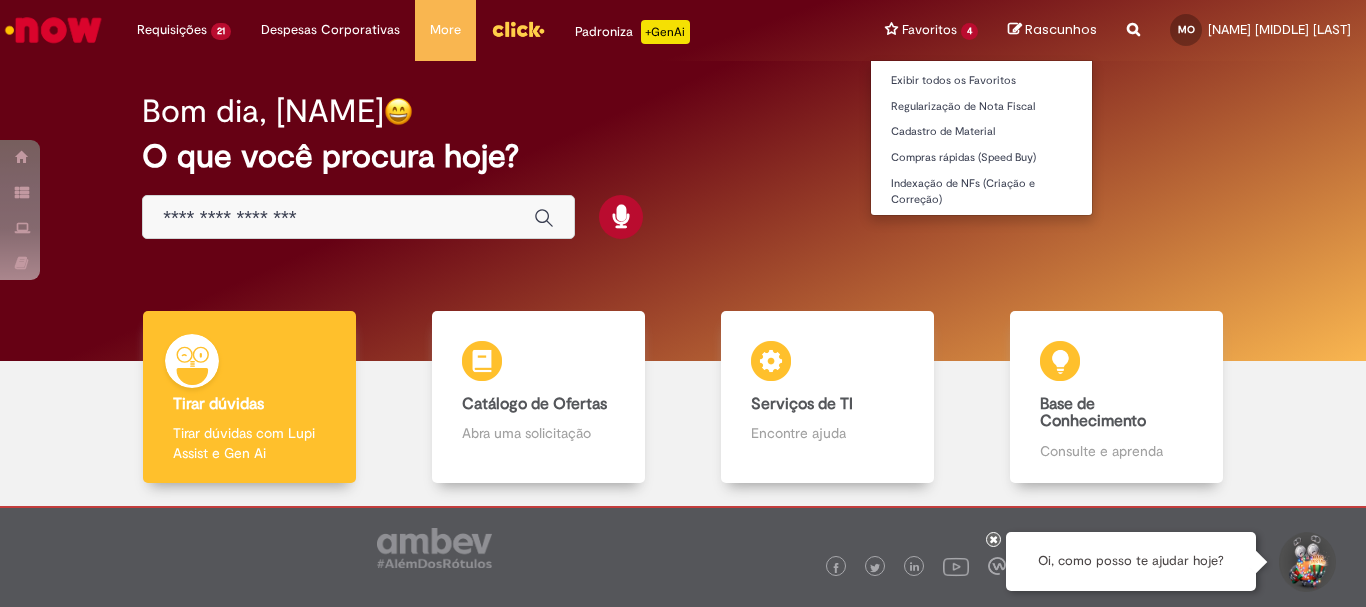 scroll, scrollTop: 0, scrollLeft: 0, axis: both 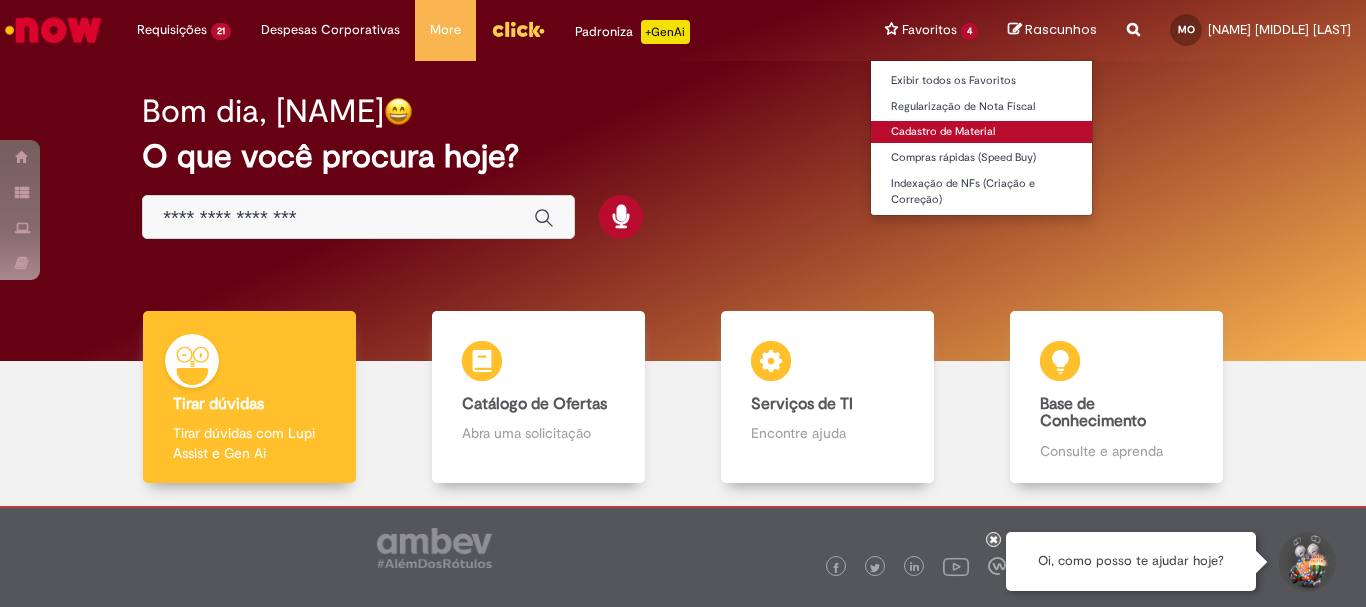 click on "Cadastro de Material" at bounding box center [981, 132] 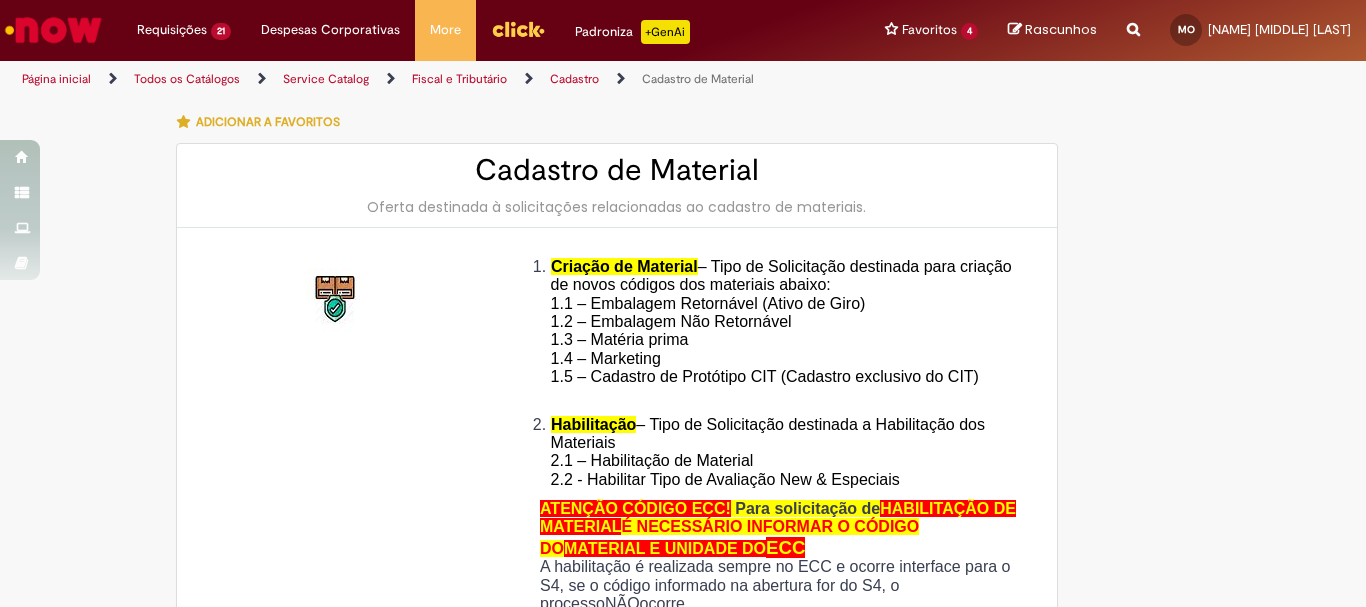 type on "********" 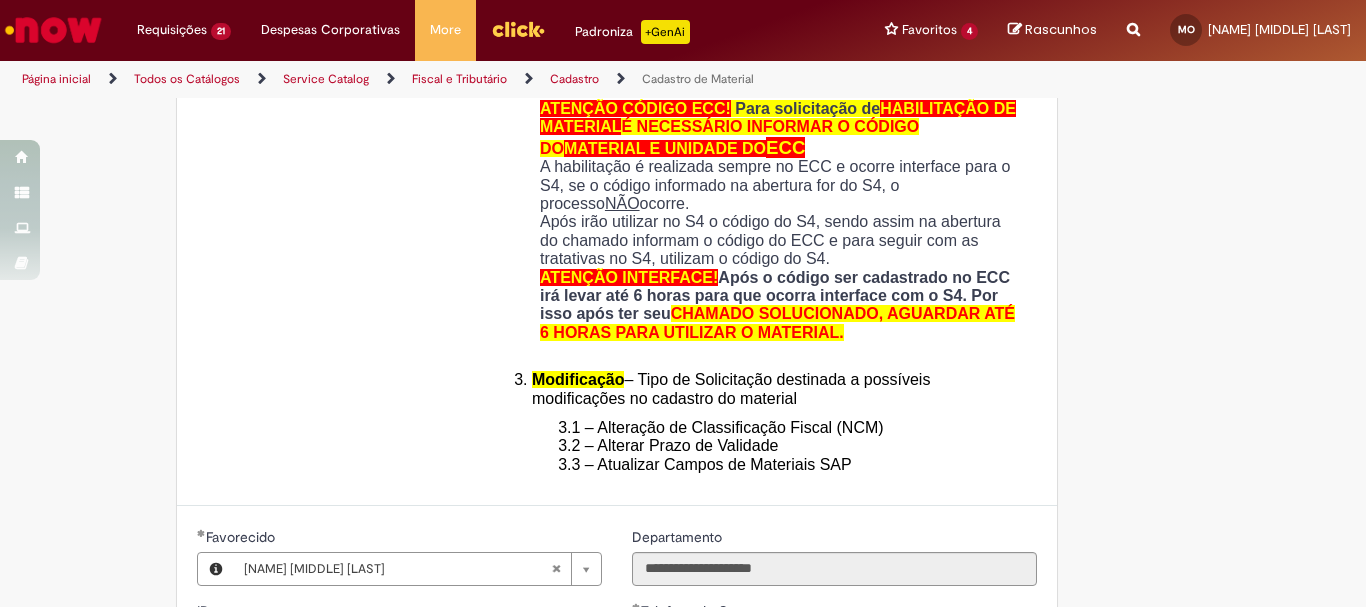 scroll, scrollTop: 500, scrollLeft: 0, axis: vertical 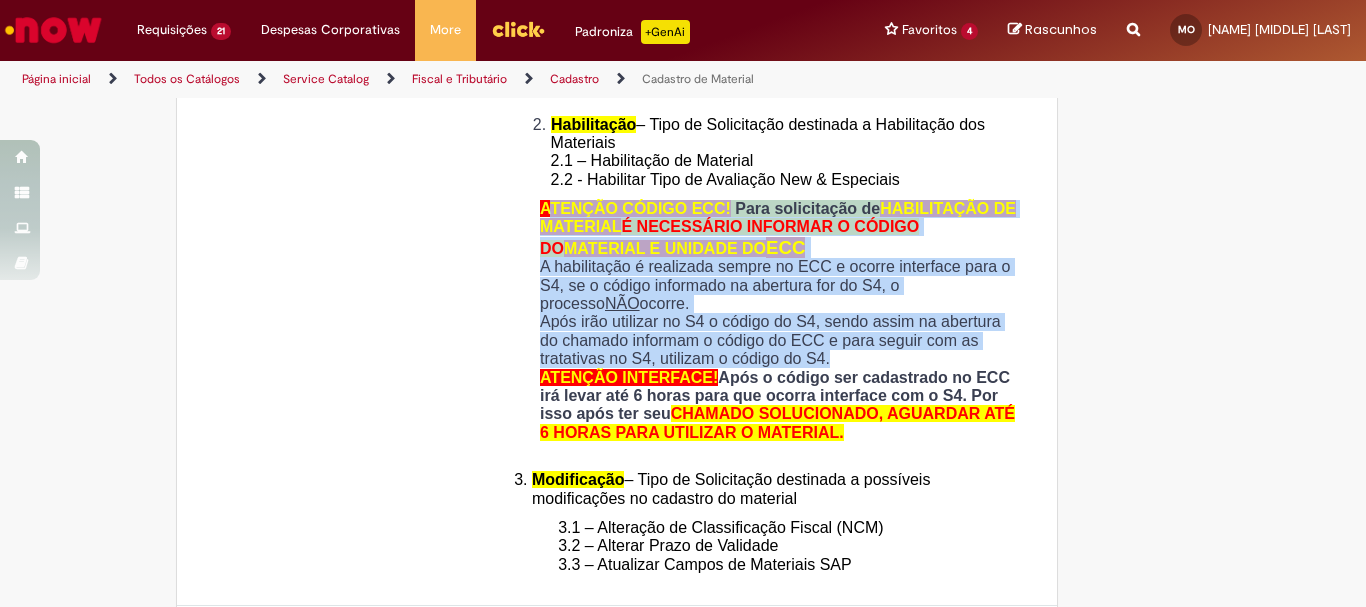 drag, startPoint x: 539, startPoint y: 203, endPoint x: 831, endPoint y: 352, distance: 327.81854 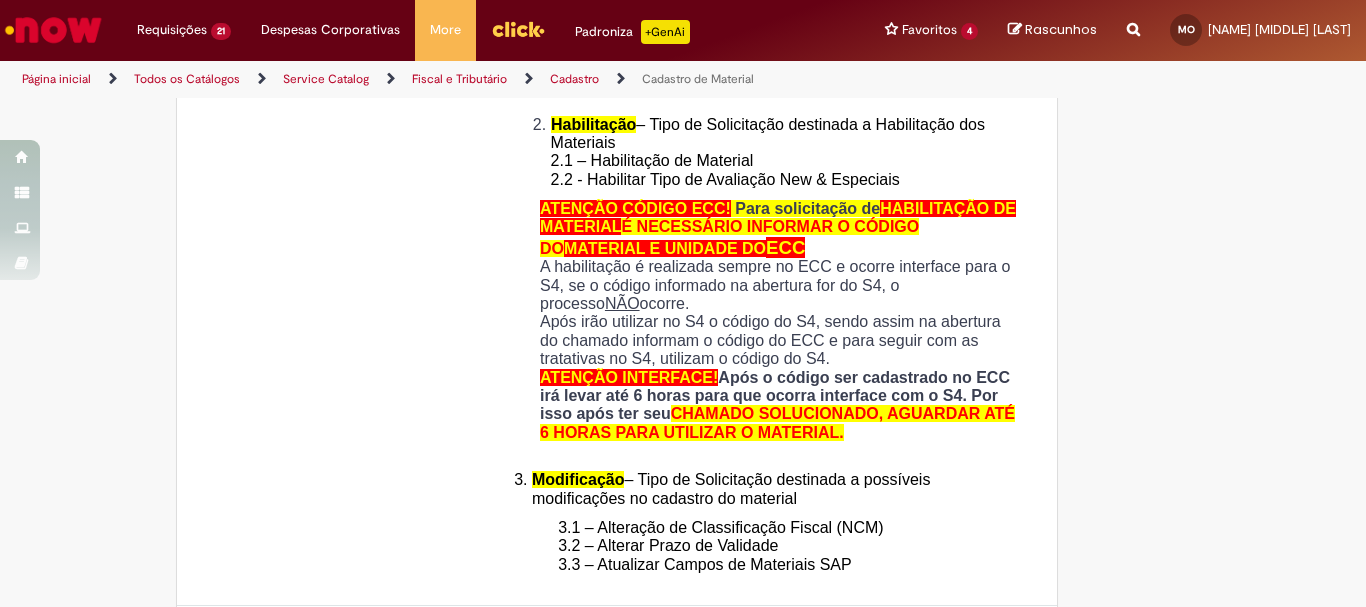 click on "Criação de Material  – Tipo de Solicitação destinada para criação de novos códigos dos materiais abaixo:       1.1 – Embalagem Retornável (Ativo de Giro)      1.2 – Embalagem Não Retornável       1.3 – Matéria prima      1.4 – Marketing      1.5 – Cadastro de Protótipo CIT (Cadastro exclusivo do CIT)
Habilitação  – Tipo de Solicitação destinada a Habilitação dos Materiais      2.1 – Habilitação de Material      2.2 - Habilitar Tipo de Avaliação New & Especiais
ATENÇÃO CÓDIGO ECC!   Para solicitação de  HABILITAÇÃO DE MATERIAL  É NECESSÁRIO INFORMAR O CÓDIGO DO  MATERIAL E UNIDADE DO  ECC
A habilitação é realizada sempre no ECC e ocorre interface para o S4, se o código informado na abertura for do S4, o processo  NÃO  ocorre.
Após irão utilizar no S4 o código do S4, sendo assim na abertura do chamado informam o código do ECC e para seguir com as tratativas no S4, utilizam o código do S4." at bounding box center [757, 266] 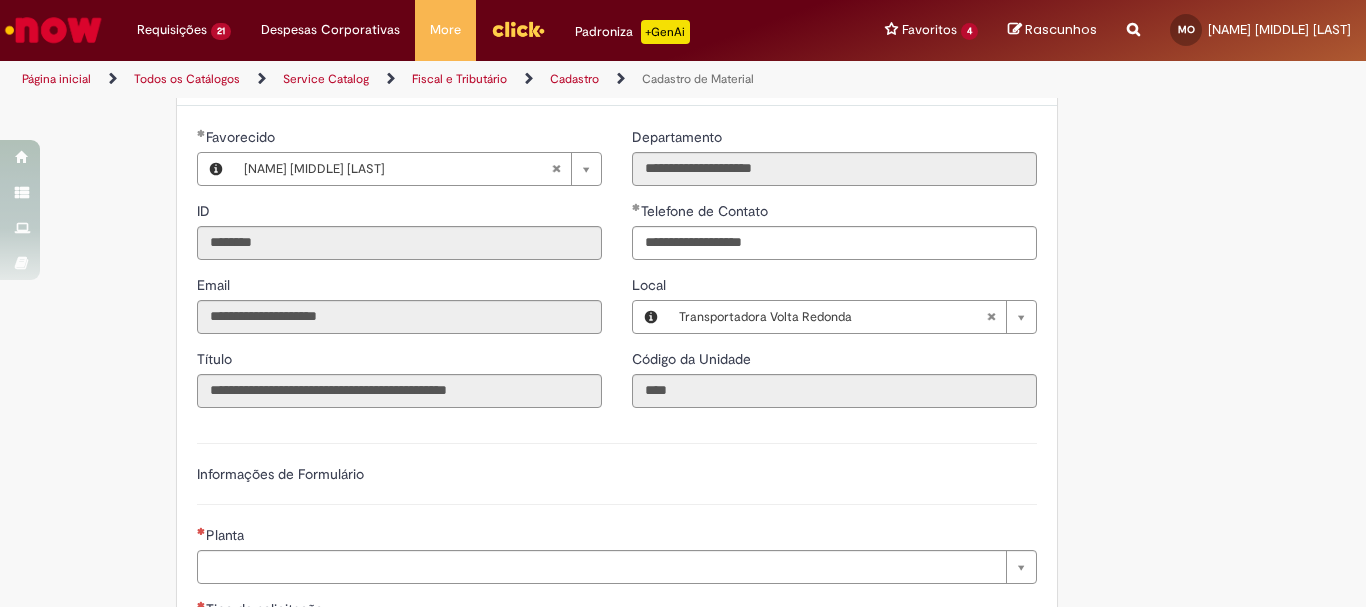 scroll, scrollTop: 1100, scrollLeft: 0, axis: vertical 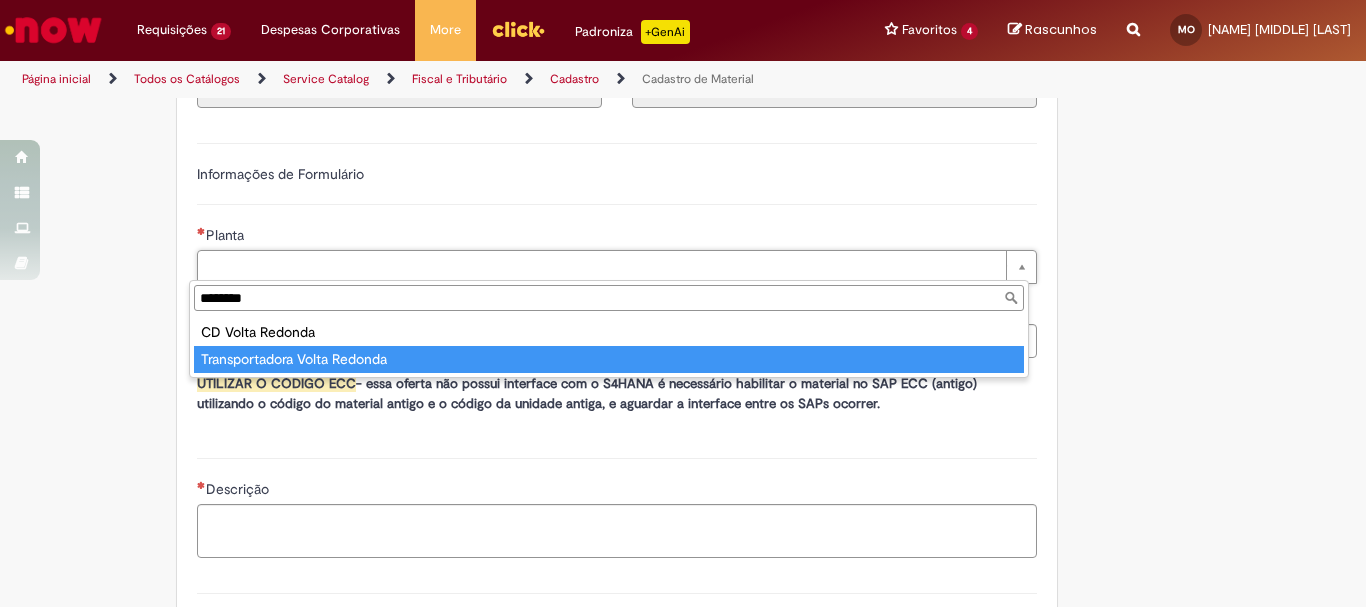 type on "********" 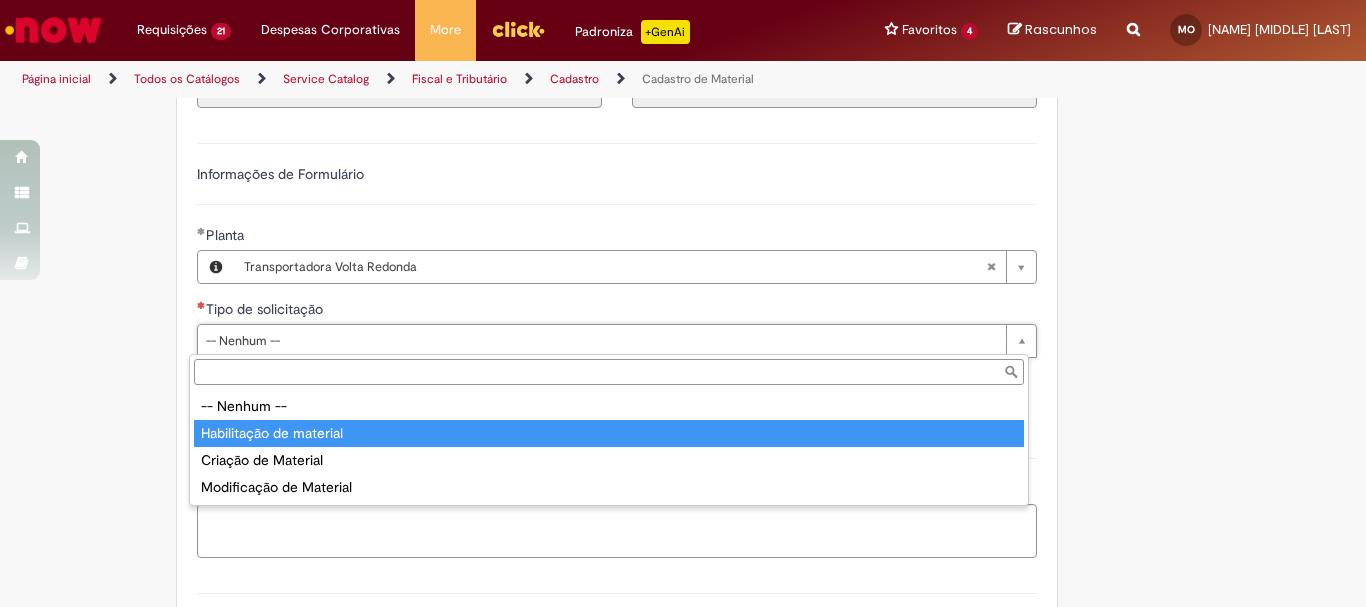type on "**********" 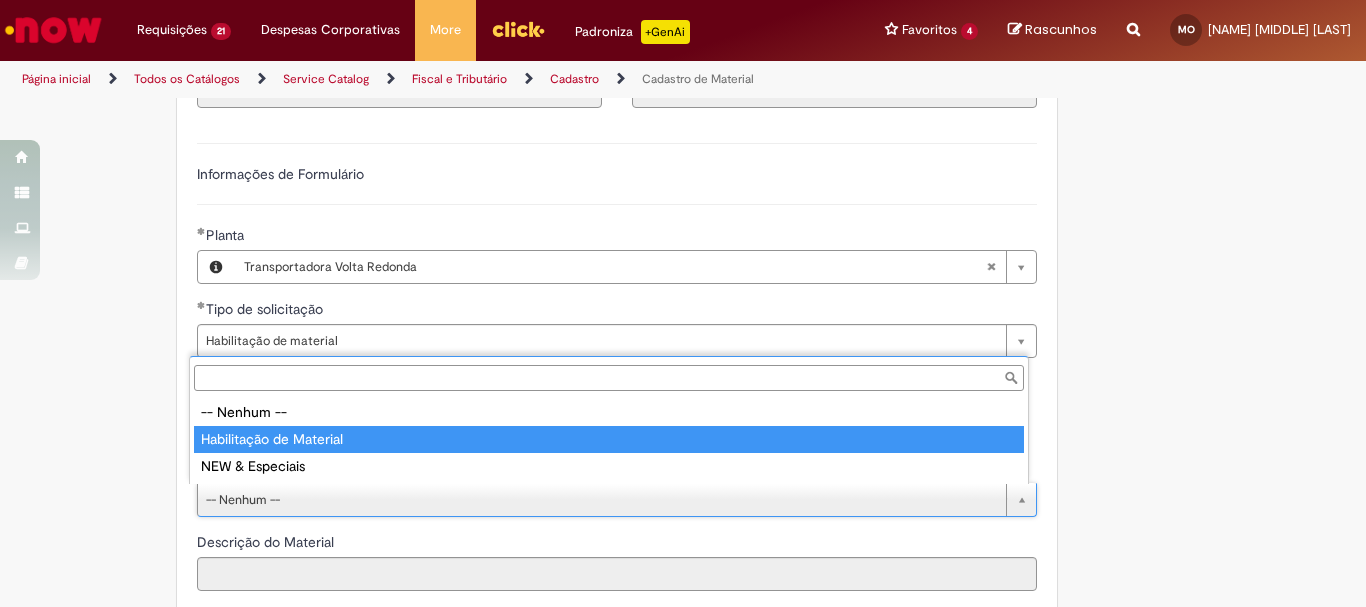 type on "**********" 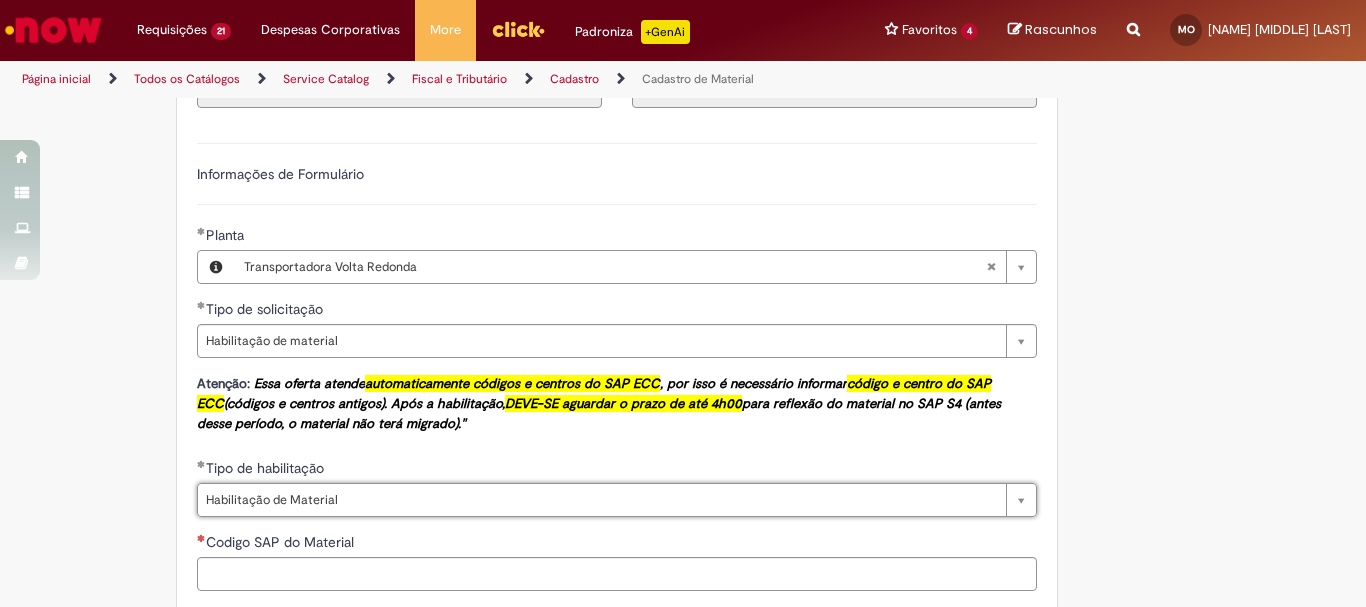 scroll, scrollTop: 1200, scrollLeft: 0, axis: vertical 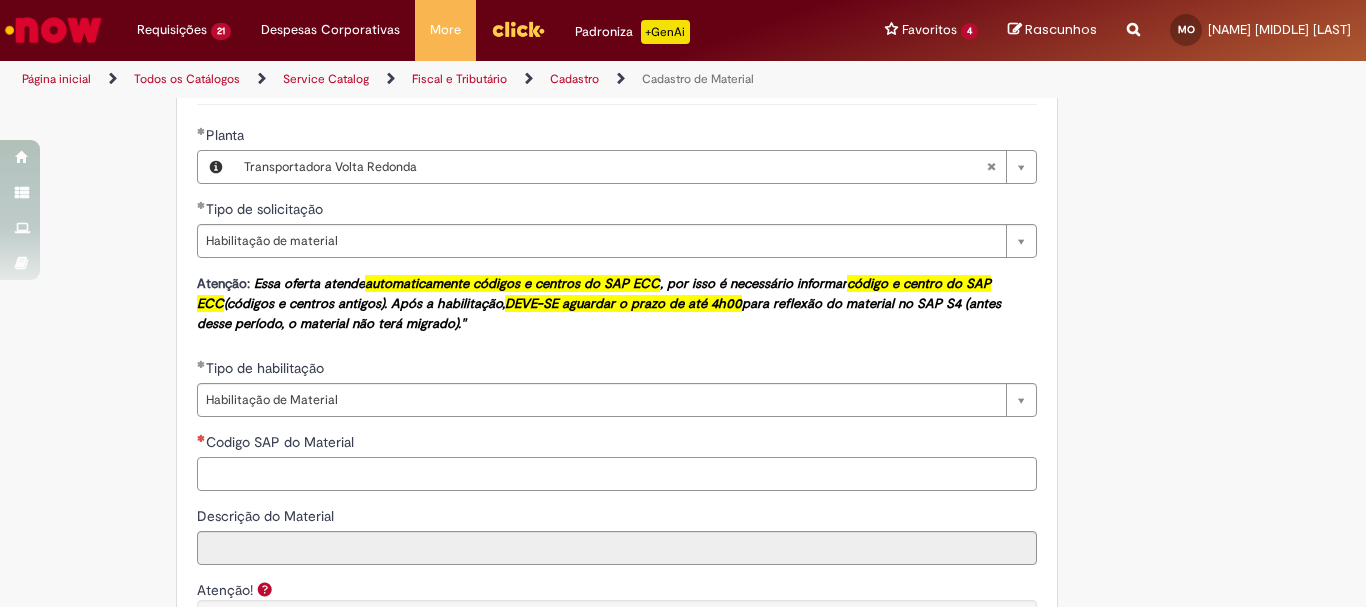 click on "Codigo SAP do Material" at bounding box center [617, 474] 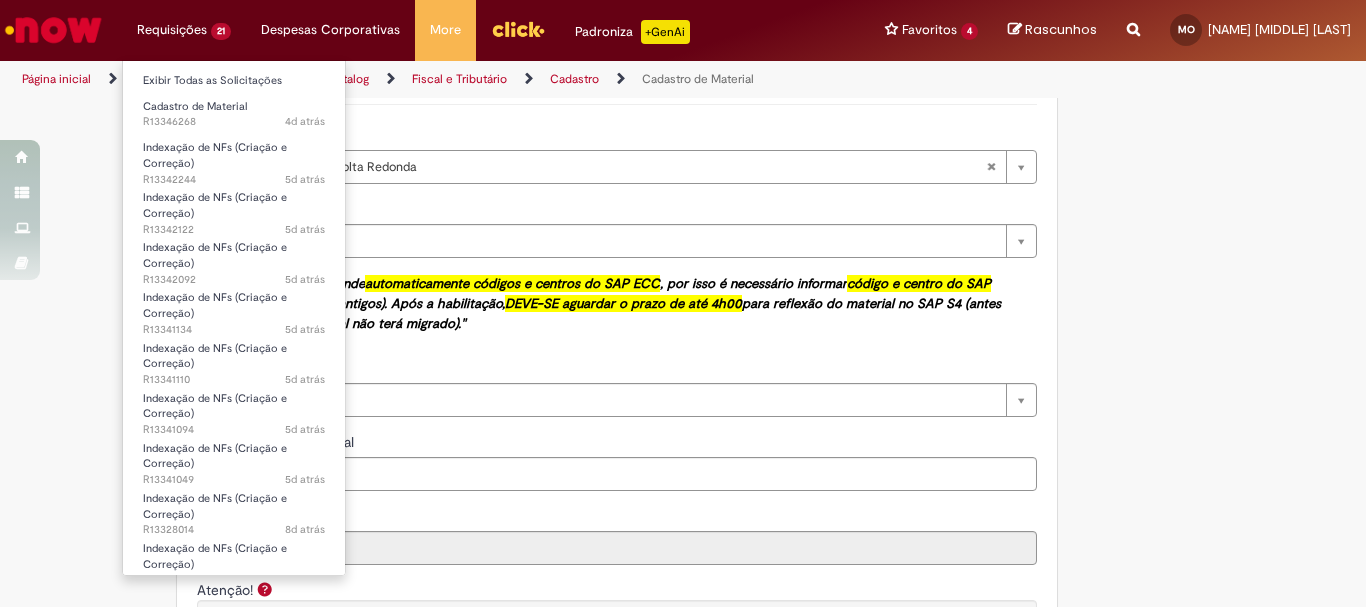 click on "Requisições   21
Exibir Todas as Solicitações
Cadastro de Material
4d atrás 4 dias atrás  R13346268
Indexação de NFs (Criação e Correção)
5d atrás 5 dias atrás  R13342244
Indexação de NFs (Criação e Correção)
5d atrás 5 dias atrás  R13342122
Indexação de NFs (Criação e Correção)
5d atrás 5 dias atrás  R13342092
Indexação de NFs (Criação e Correção)
5d atrás 5 dias atrás  R13341134
Indexação de NFs (Criação e Correção)
5d atrás 5 dias atrás  R13341110
Indexação de NFs (Criação e Correção)
5d atrás 5 dias atrás  R13341094
Indexação de NFs (Criação e Correção)
5d atrás 5 dias atrás  R13341049
Indexação de NFs (Criação e Correção)
8d atrás 8 dias atrás  R13328014" at bounding box center (184, 30) 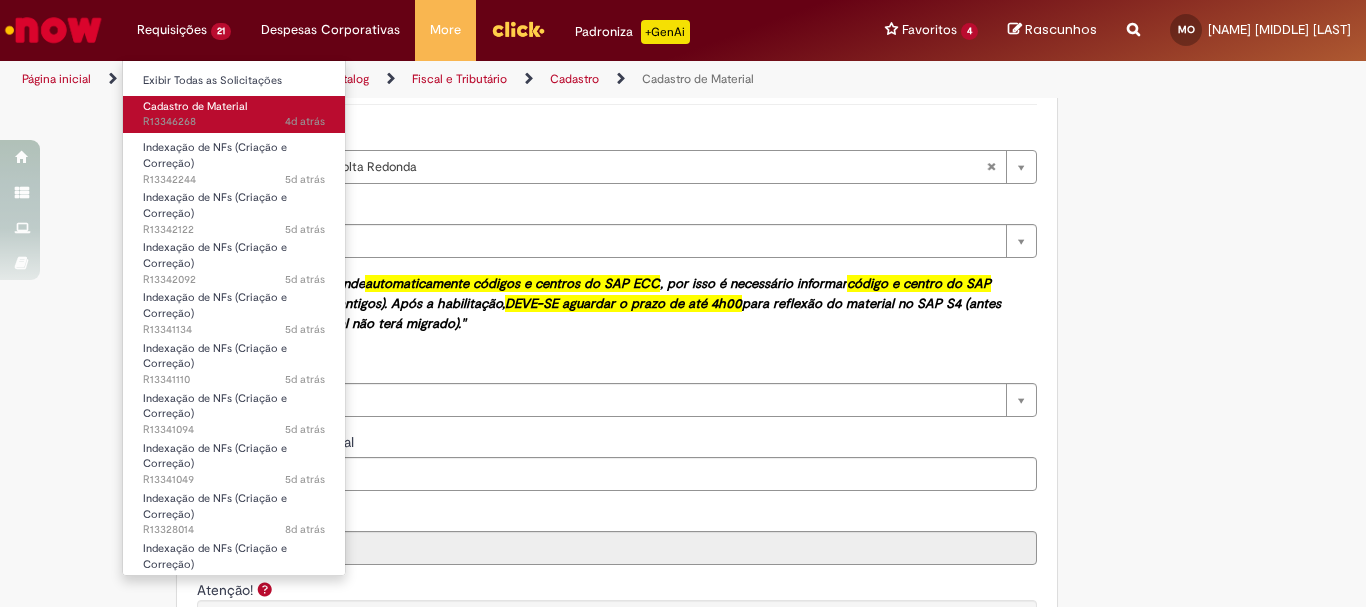 click on "4d atrás 4 dias atrás  R13346268" at bounding box center (234, 122) 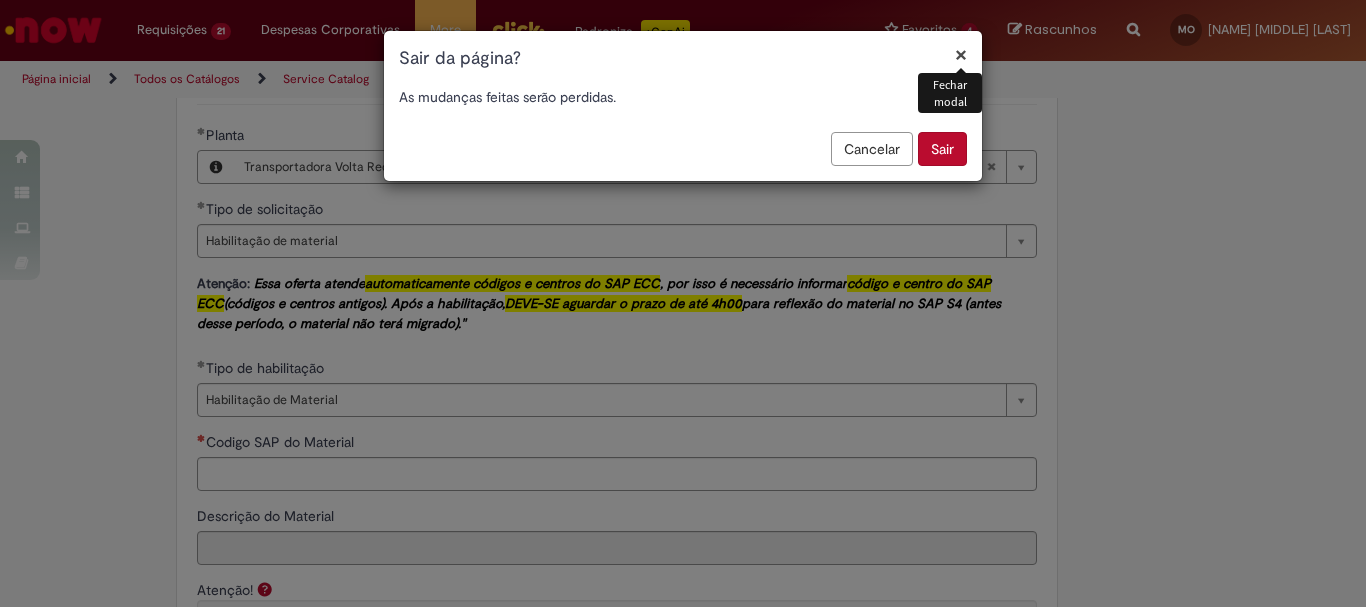 click on "Sair" at bounding box center (942, 149) 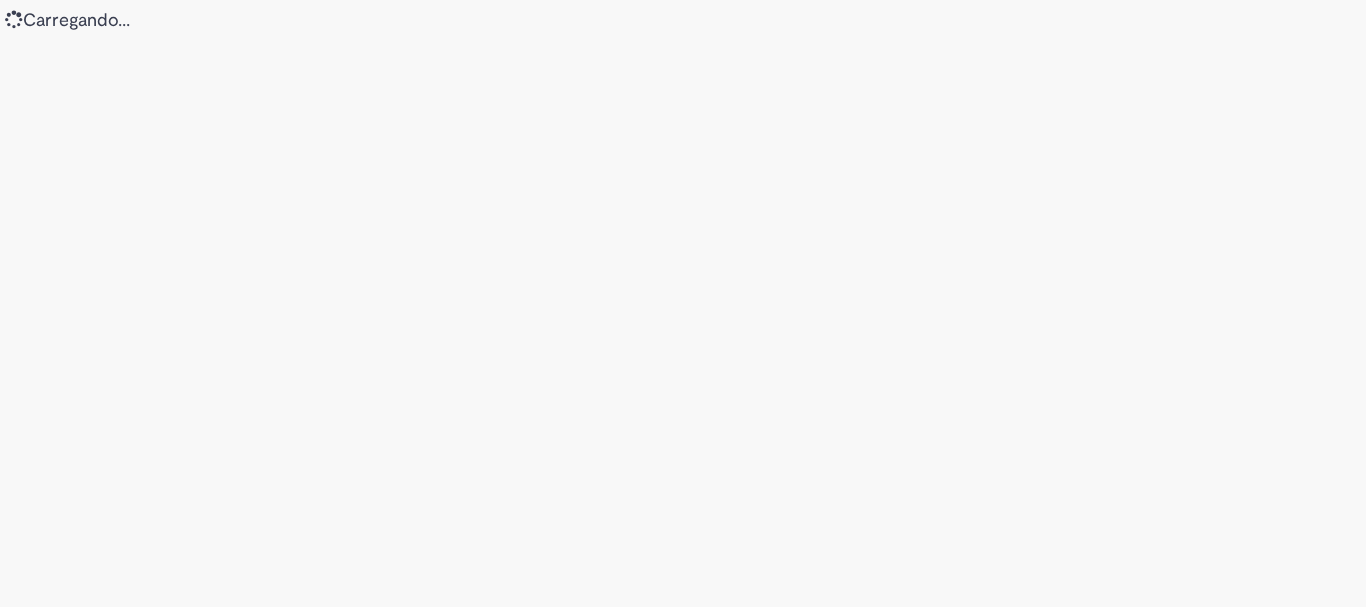 scroll, scrollTop: 0, scrollLeft: 0, axis: both 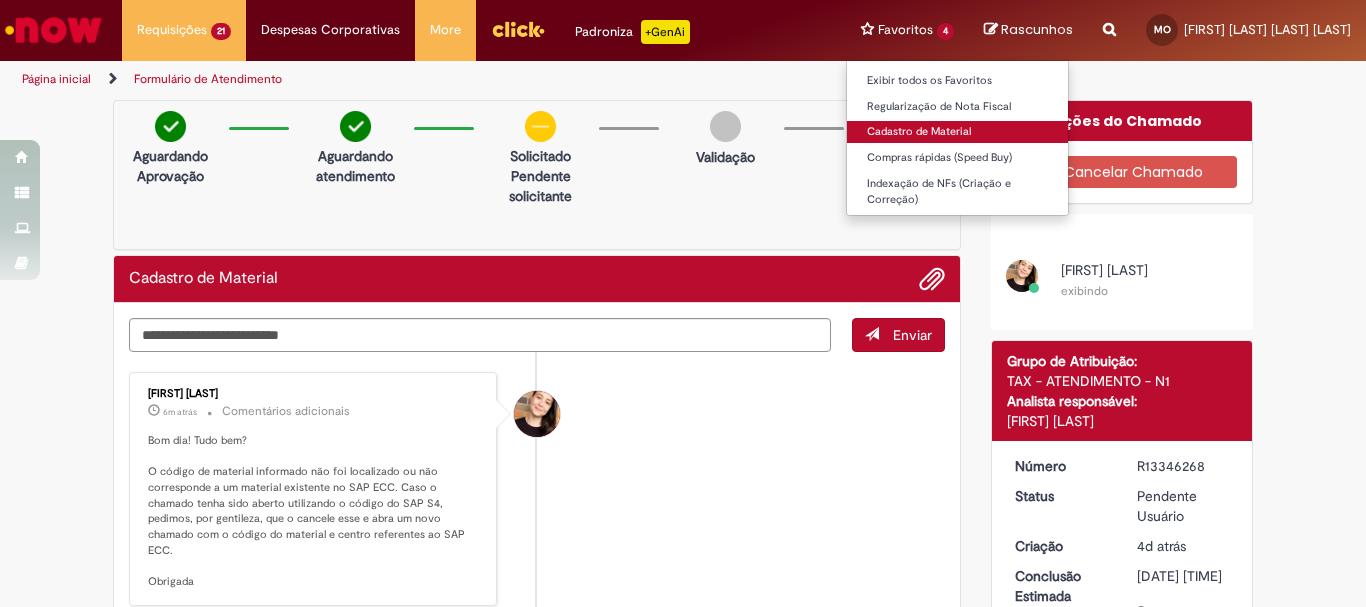 click on "Cadastro de Material" at bounding box center (957, 132) 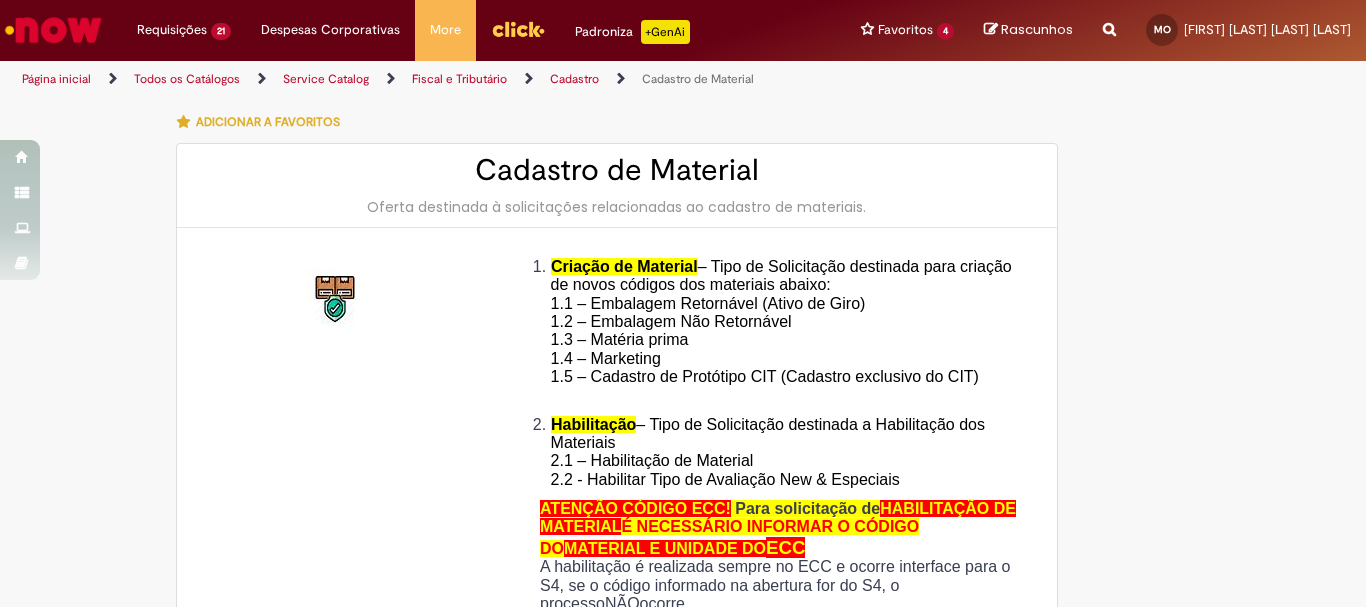 type on "********" 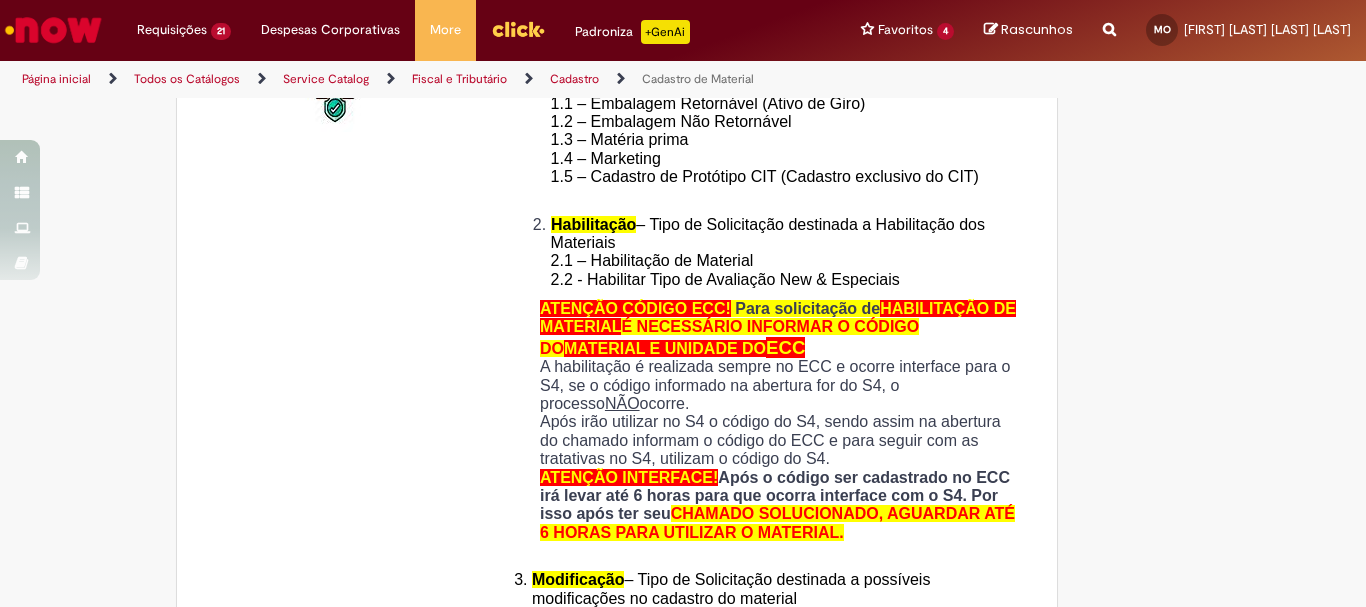 scroll, scrollTop: 500, scrollLeft: 0, axis: vertical 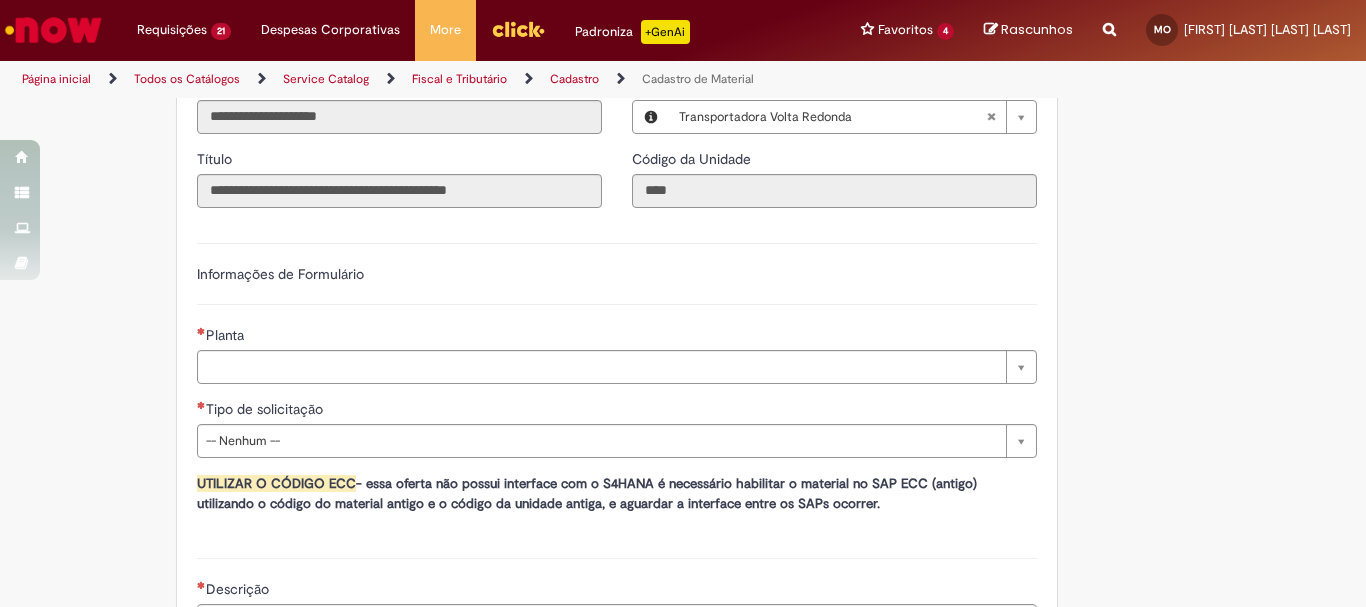 click on "**********" at bounding box center (617, 380) 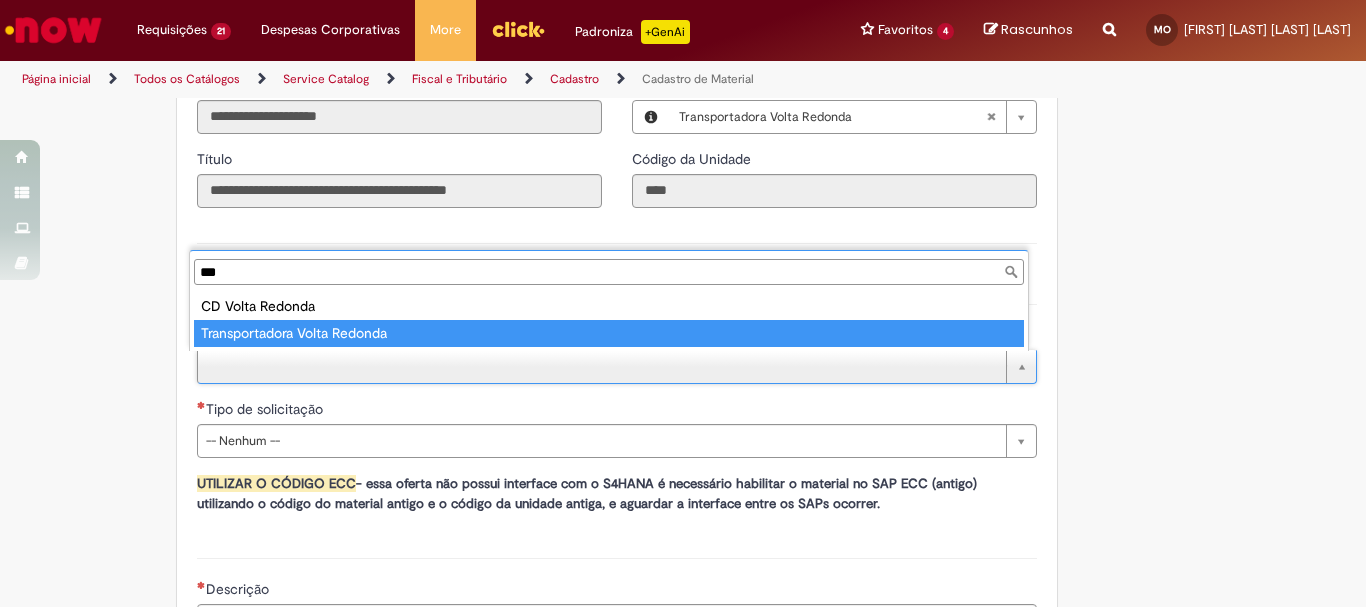 type on "***" 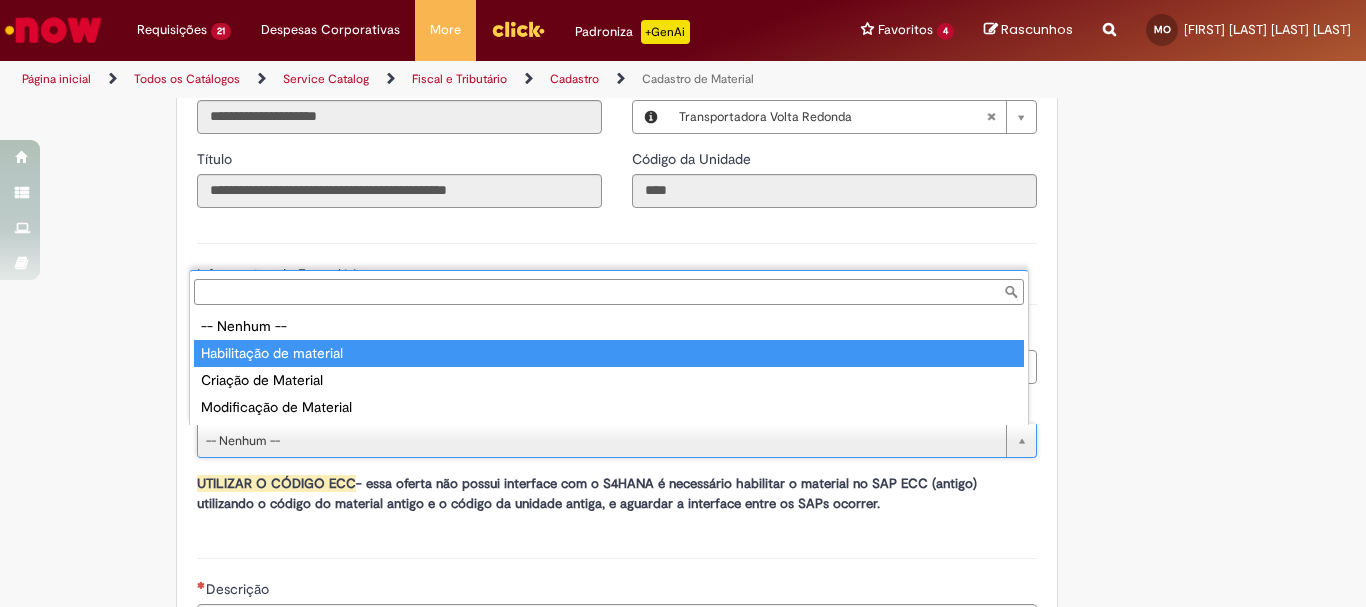 type on "**********" 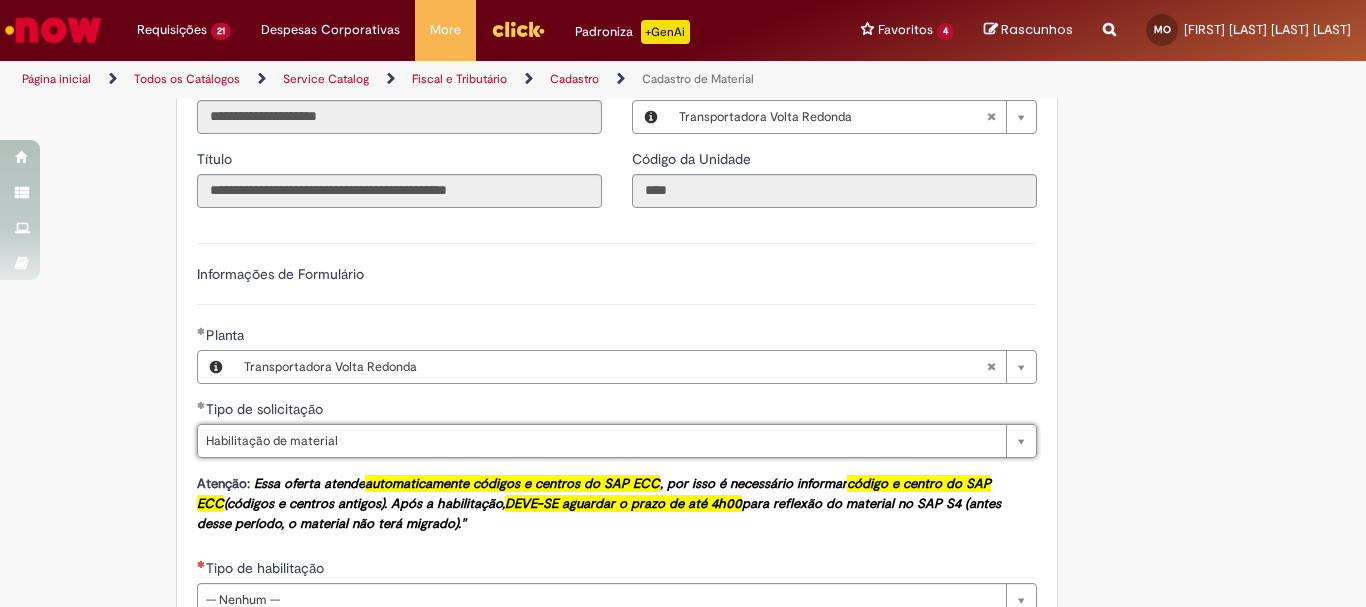 scroll, scrollTop: 1200, scrollLeft: 0, axis: vertical 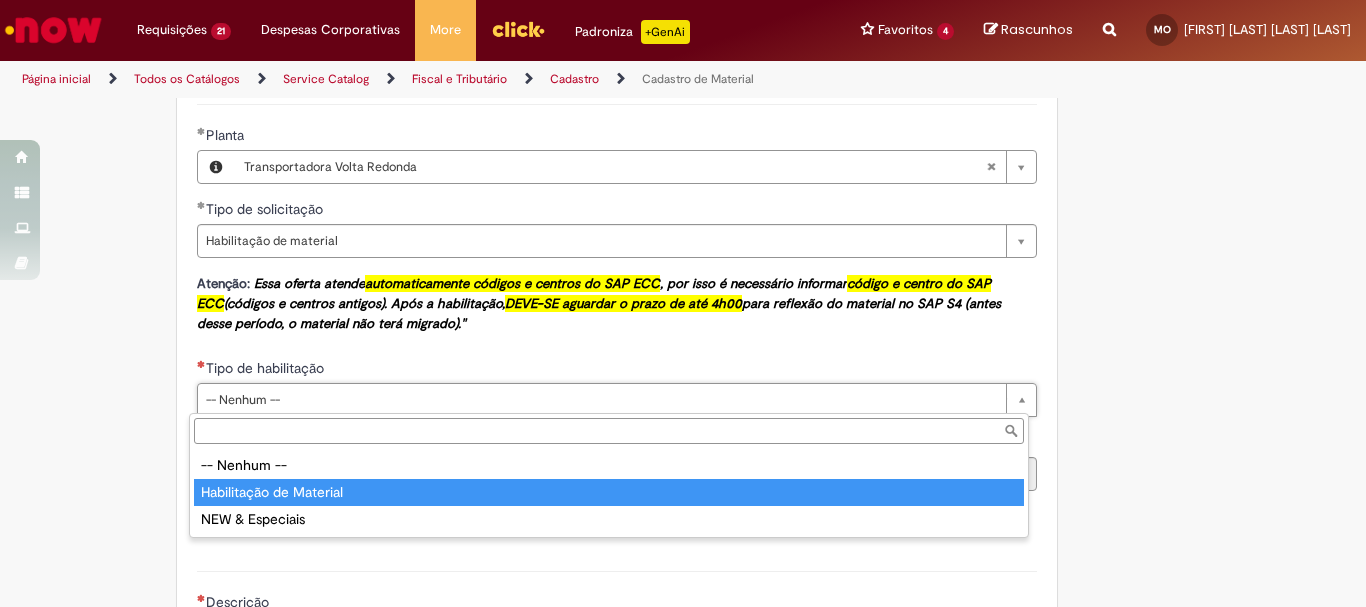 type on "**********" 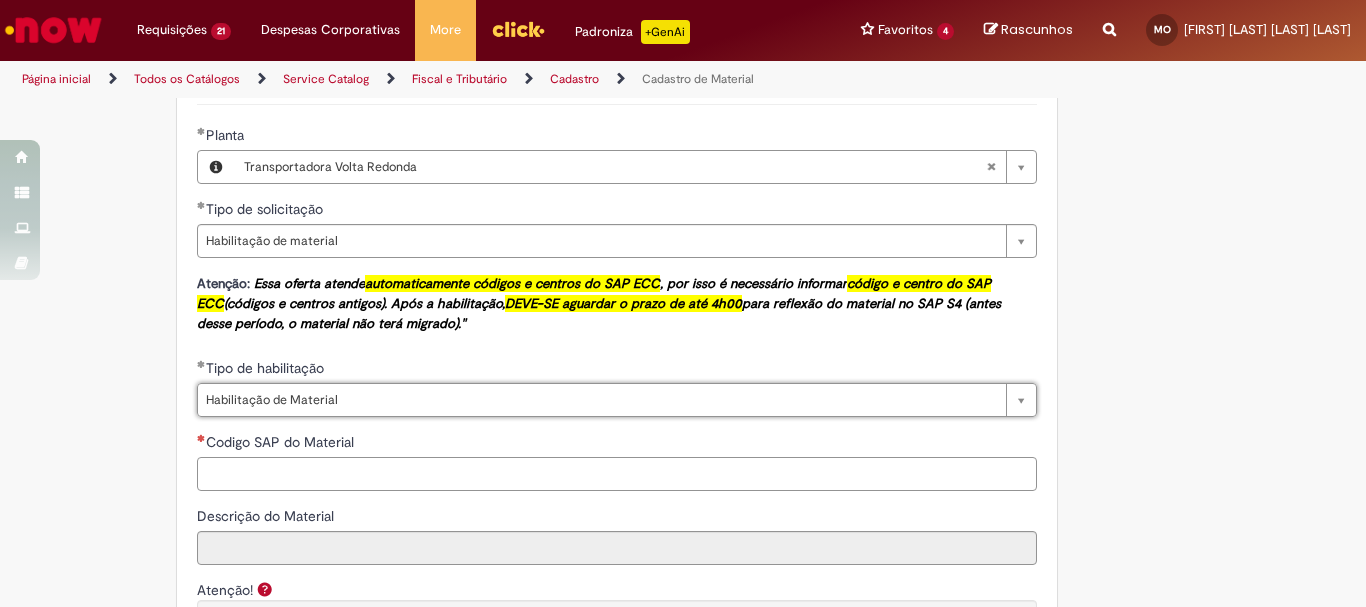 click on "Codigo SAP do Material" at bounding box center (617, 474) 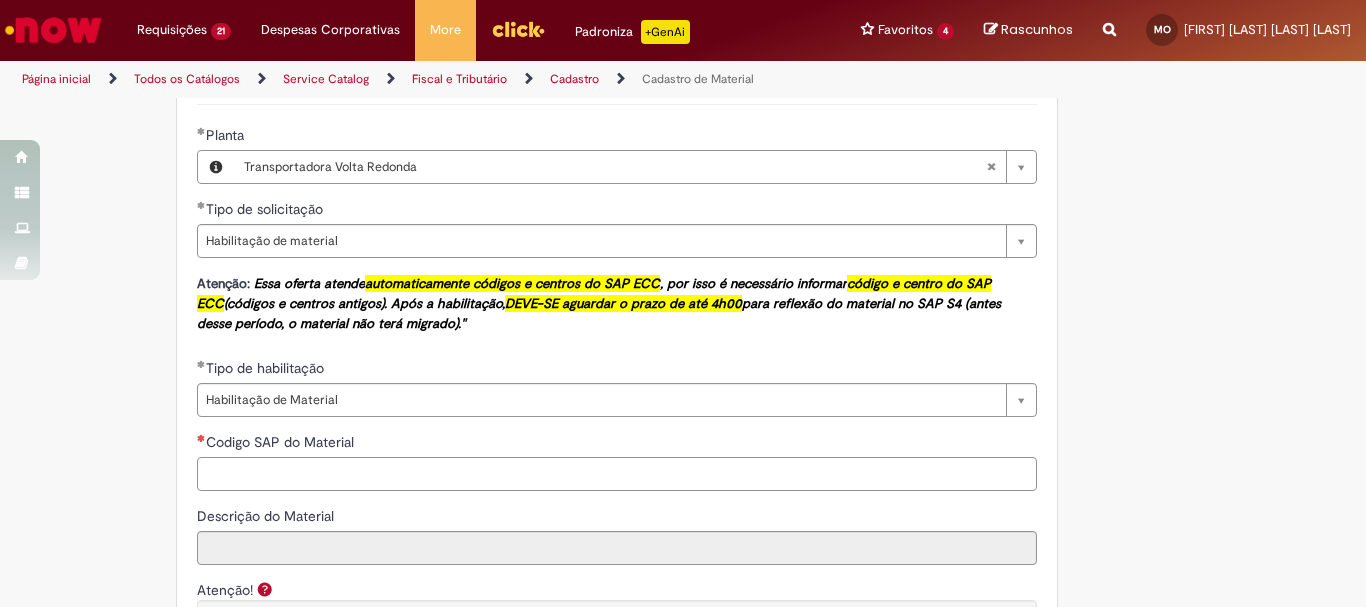 paste on "********" 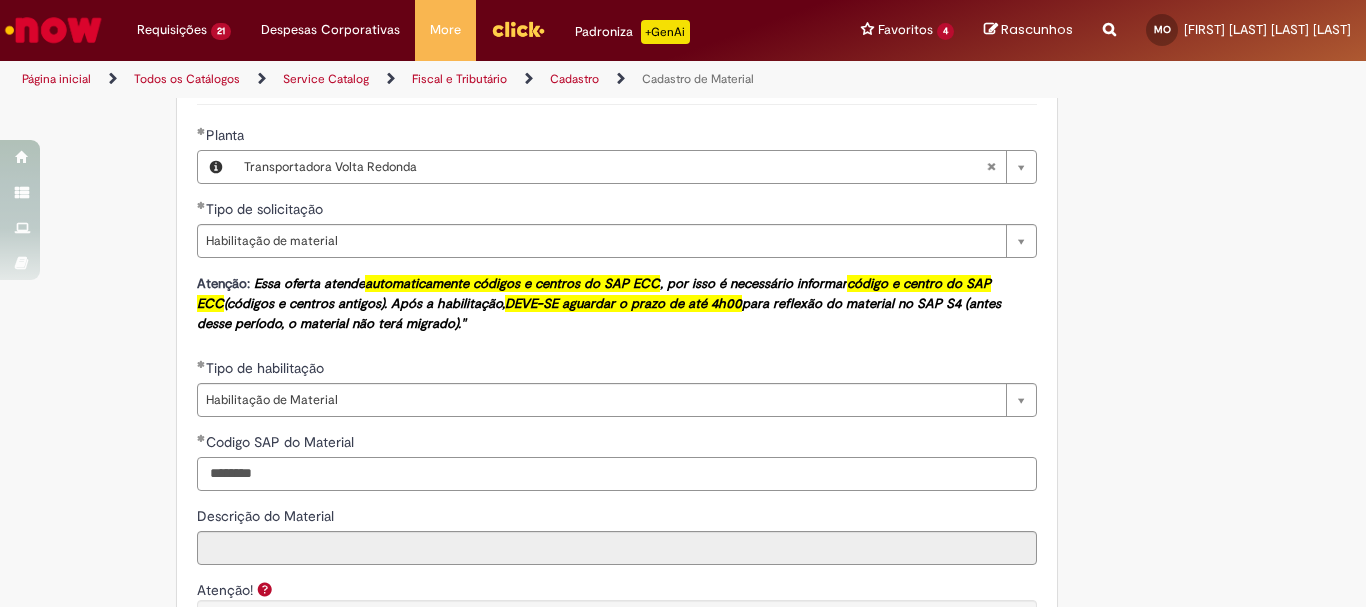 scroll, scrollTop: 1400, scrollLeft: 0, axis: vertical 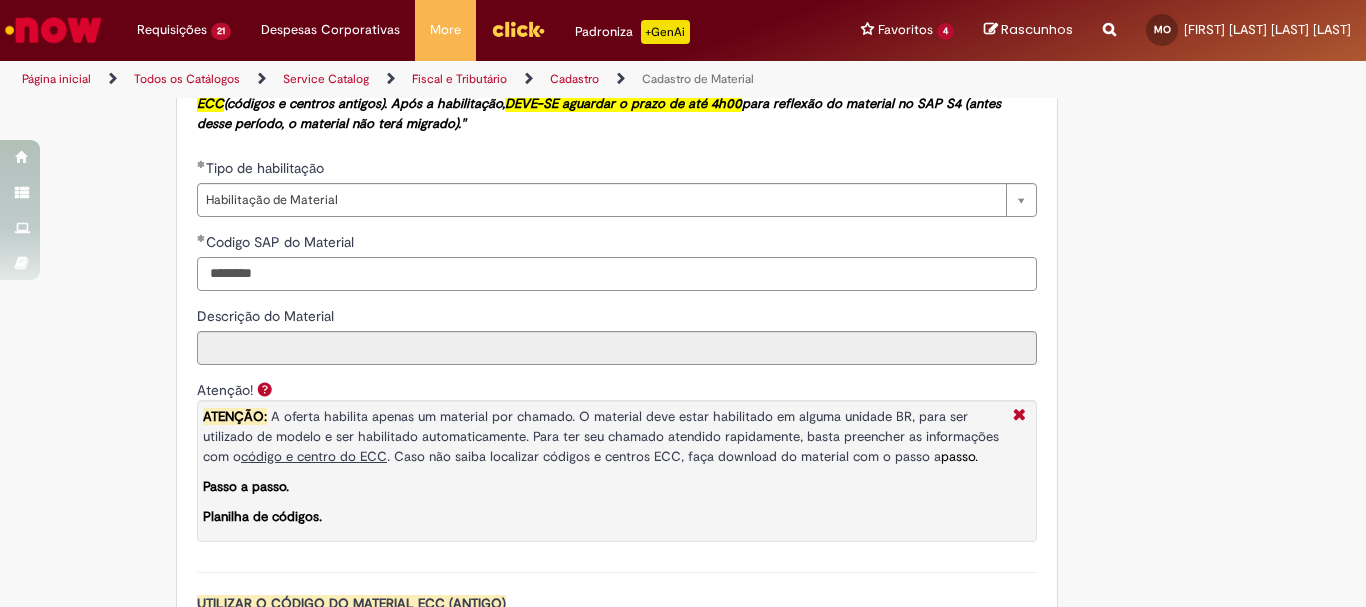 type on "********" 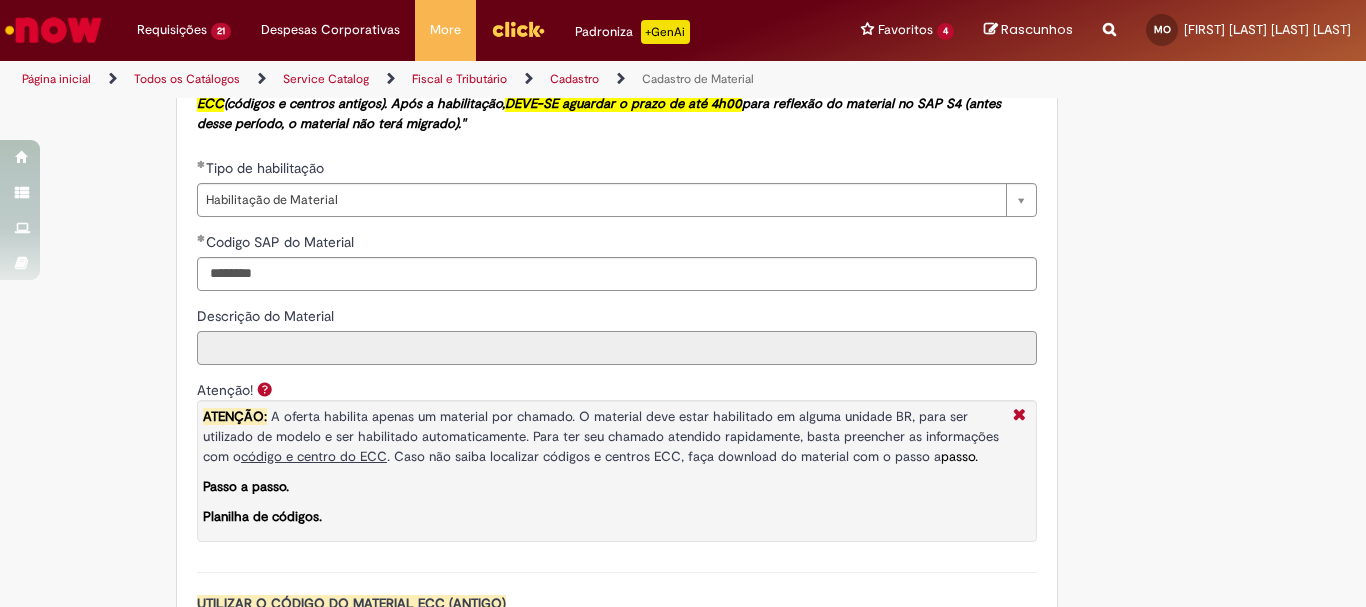 click on "Descrição do Material" at bounding box center [617, 348] 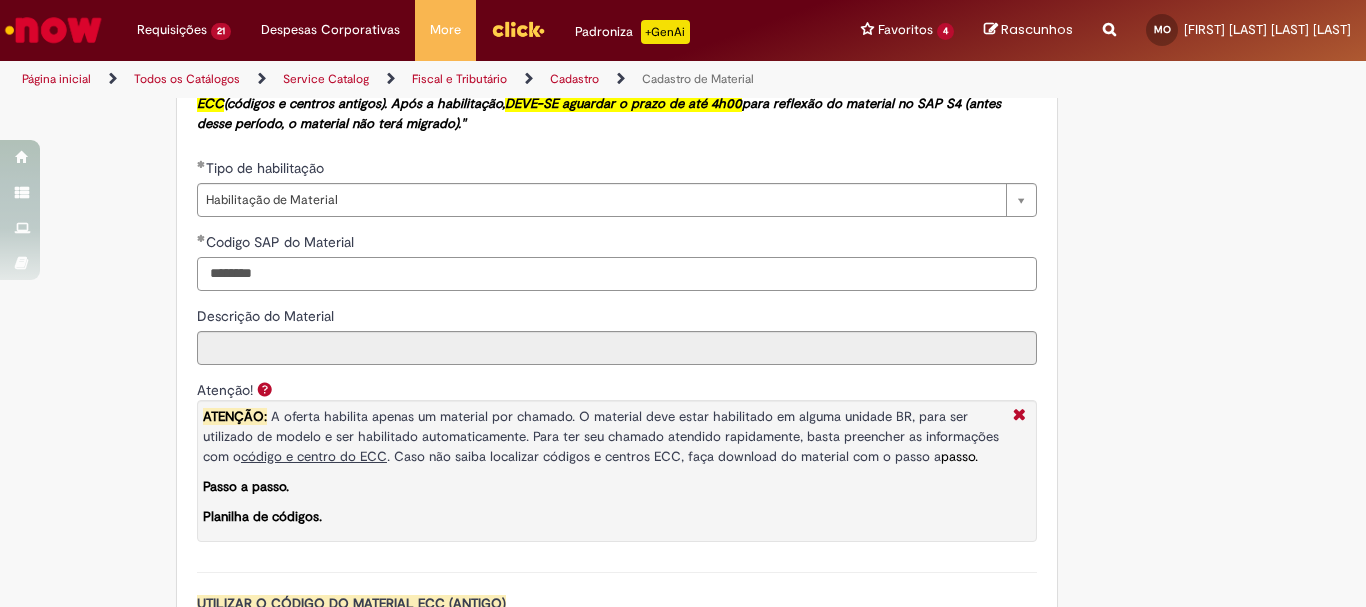 click on "********" at bounding box center [617, 274] 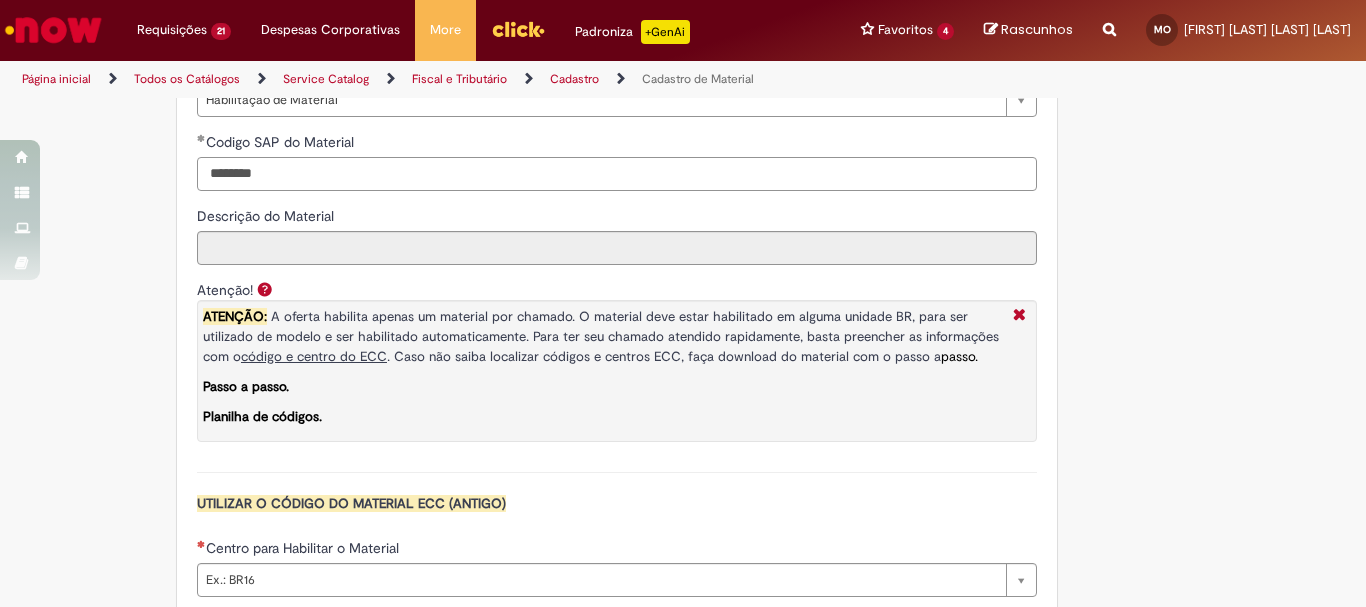scroll, scrollTop: 1600, scrollLeft: 0, axis: vertical 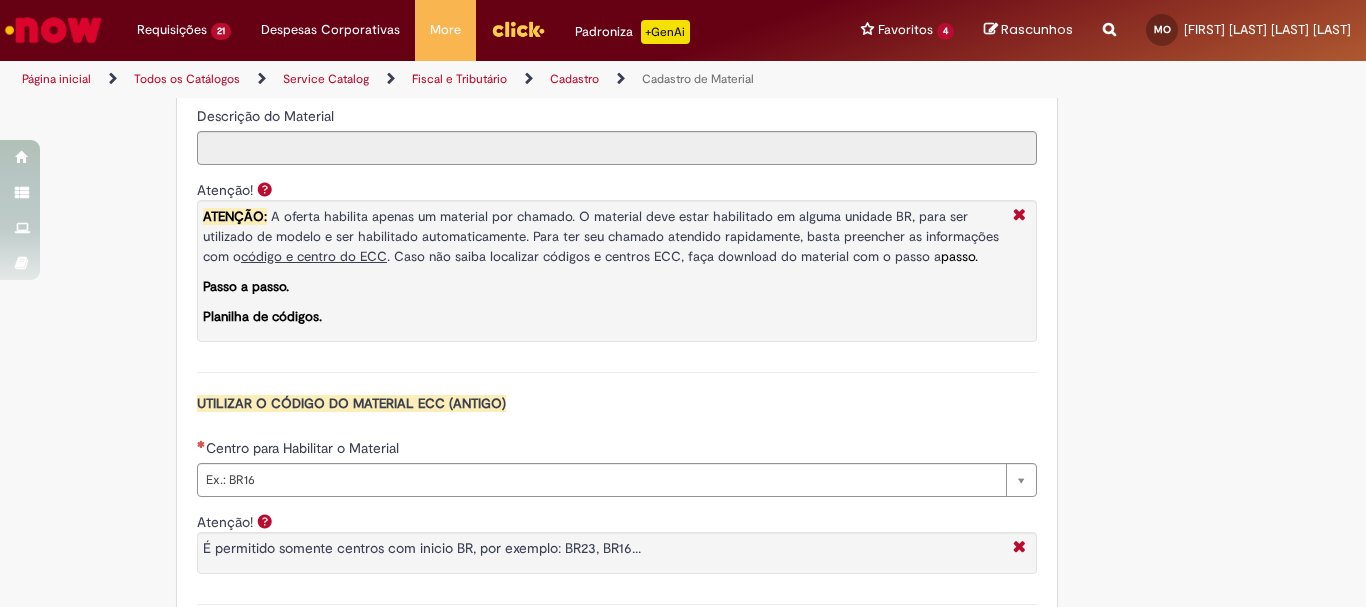 click on "Passo a passo." at bounding box center (246, 286) 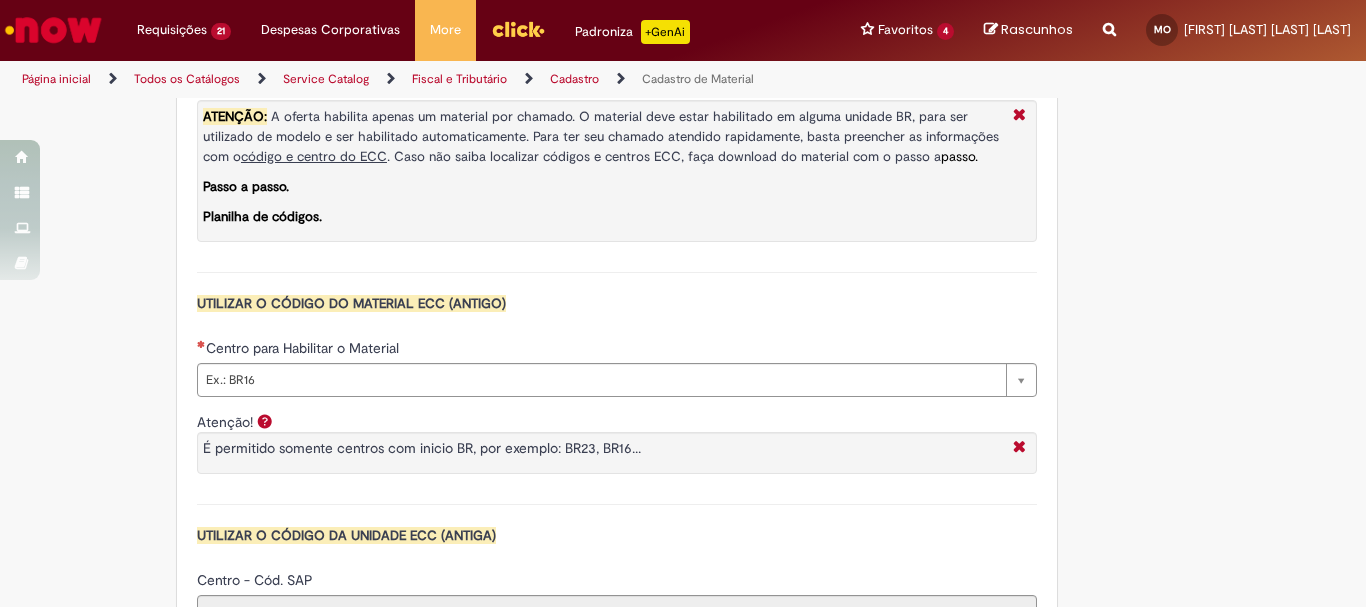 scroll, scrollTop: 1800, scrollLeft: 0, axis: vertical 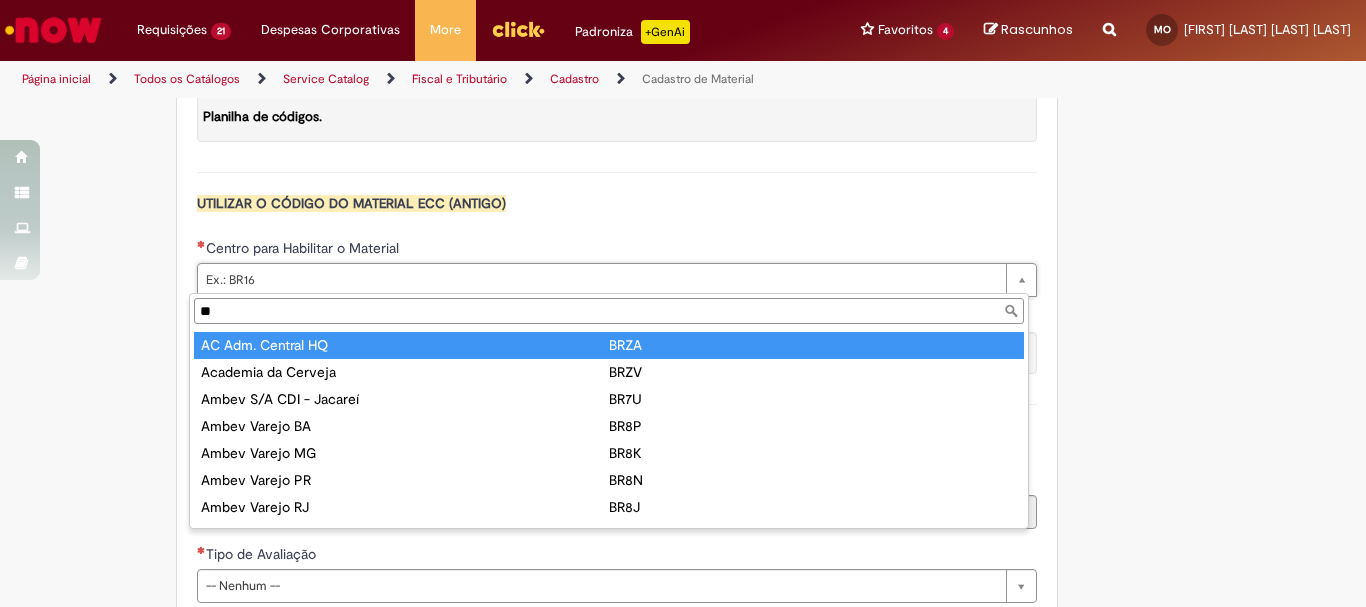 type on "*" 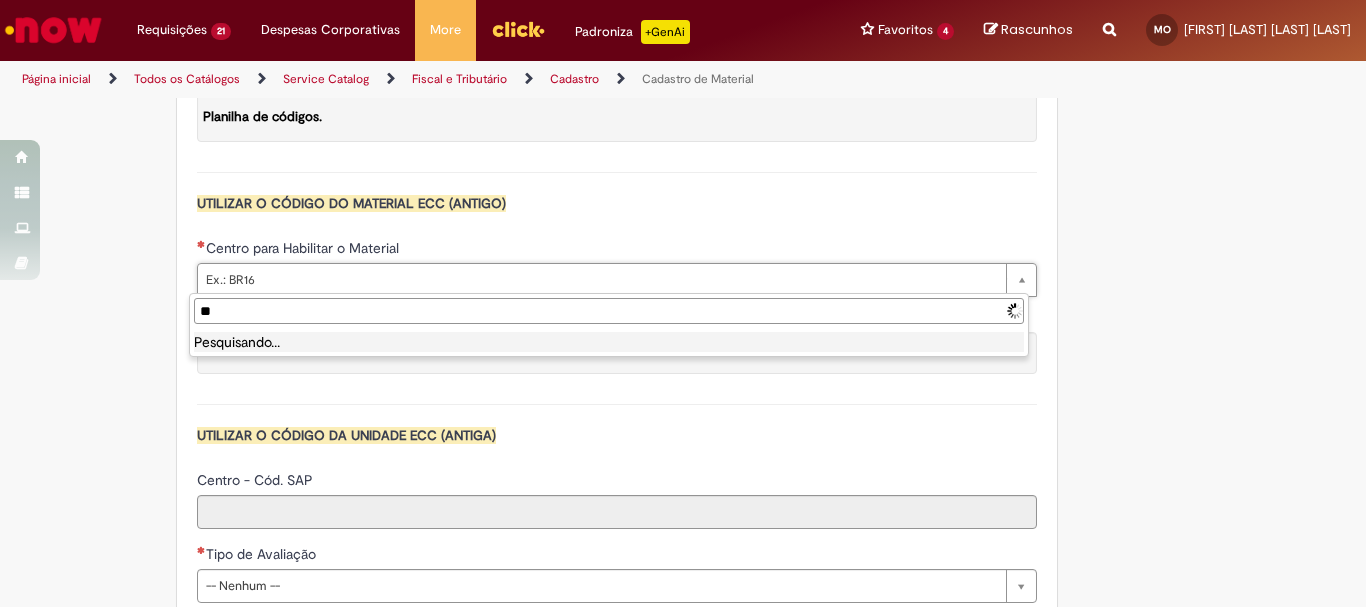 type on "*" 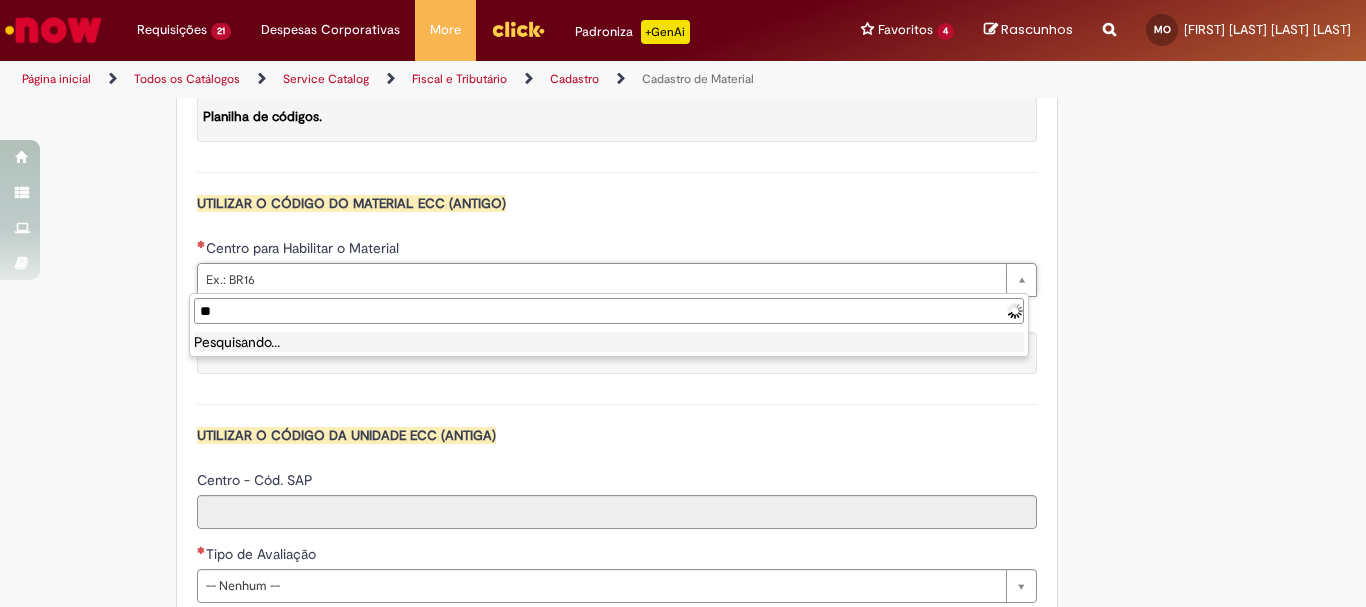 type on "*" 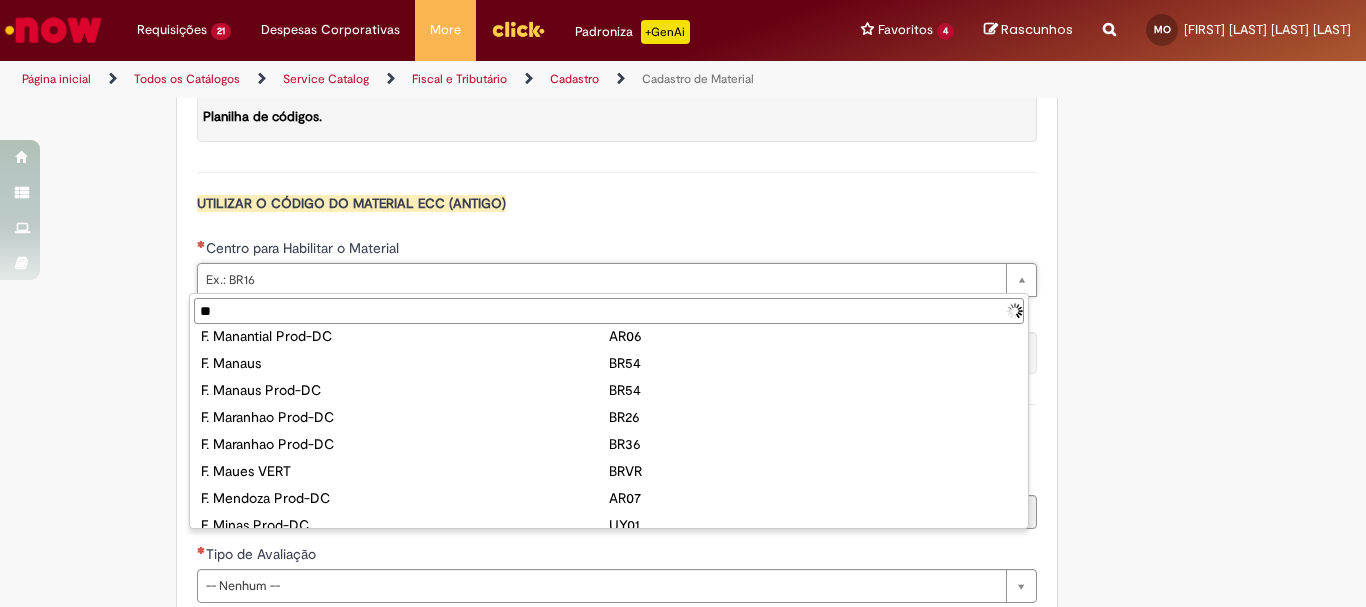 scroll, scrollTop: 0, scrollLeft: 0, axis: both 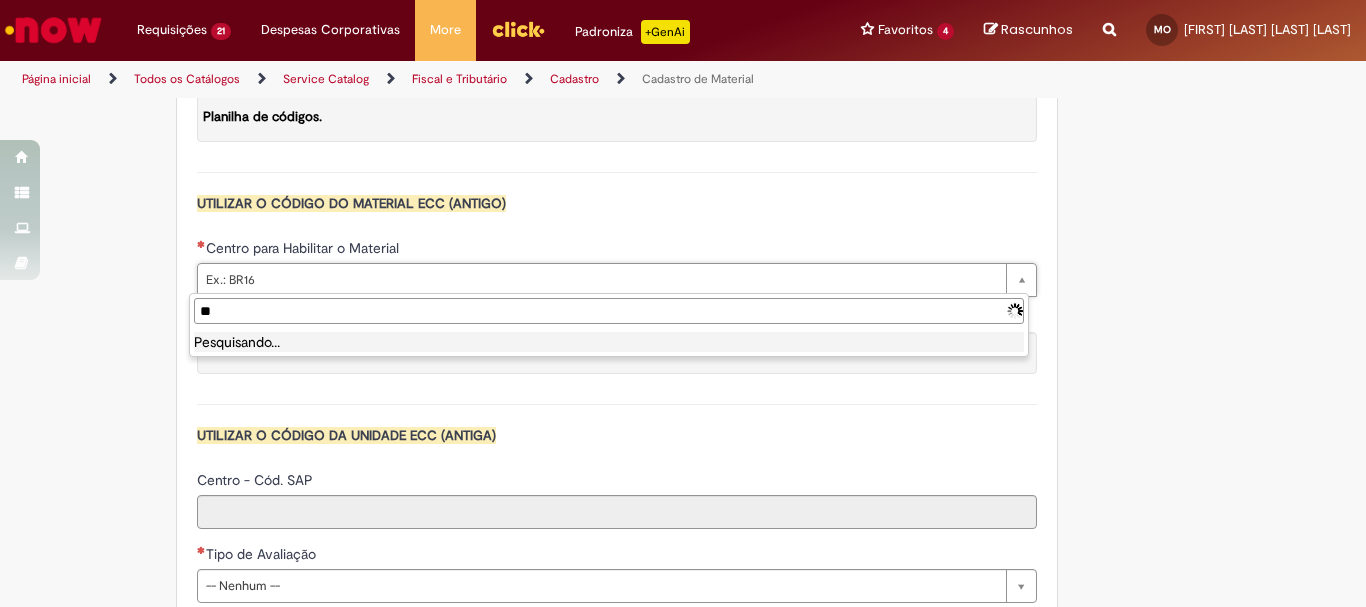 type on "*" 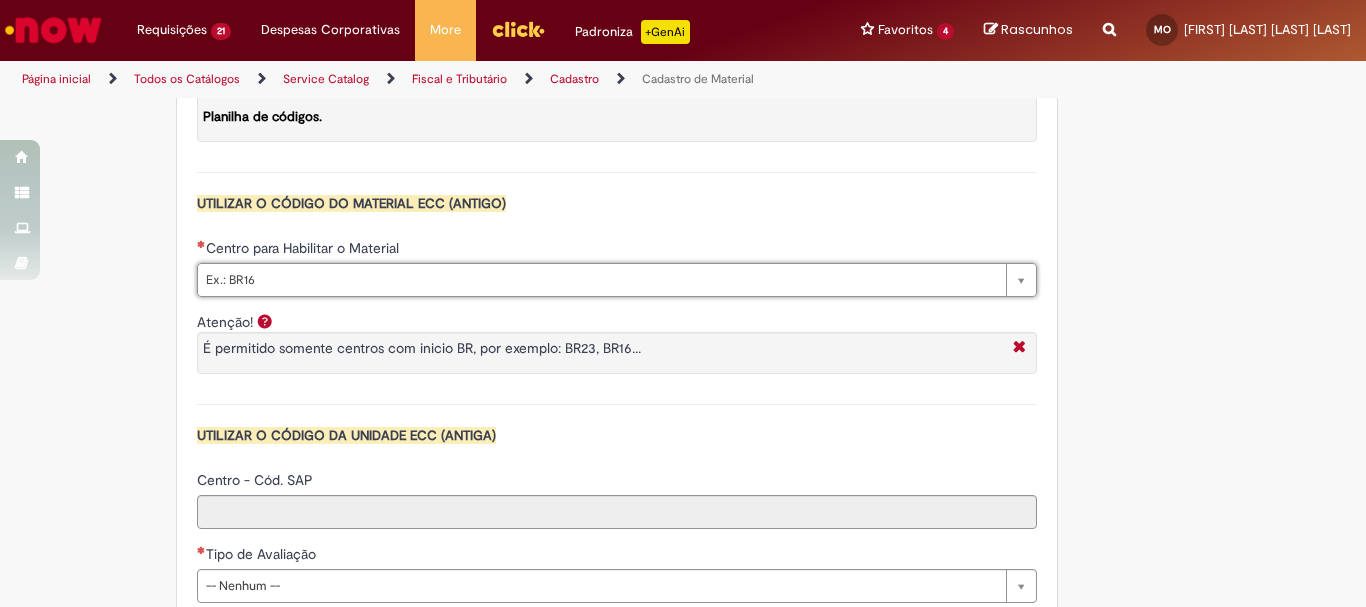 scroll, scrollTop: 1900, scrollLeft: 0, axis: vertical 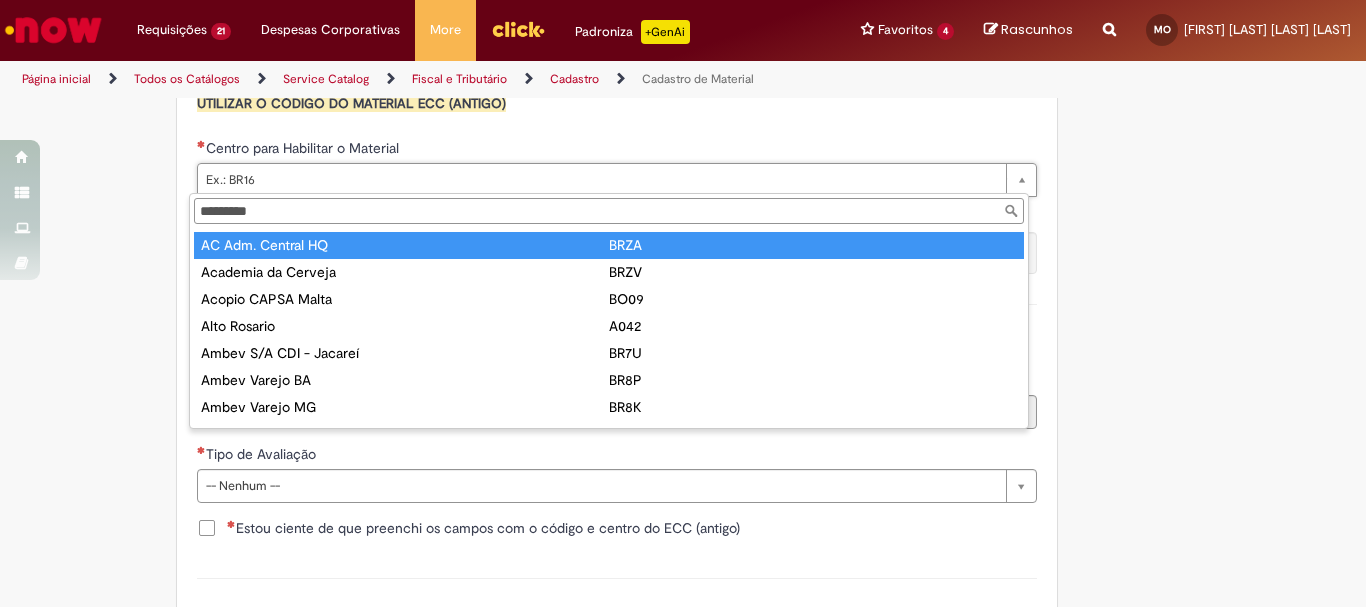 type on "*" 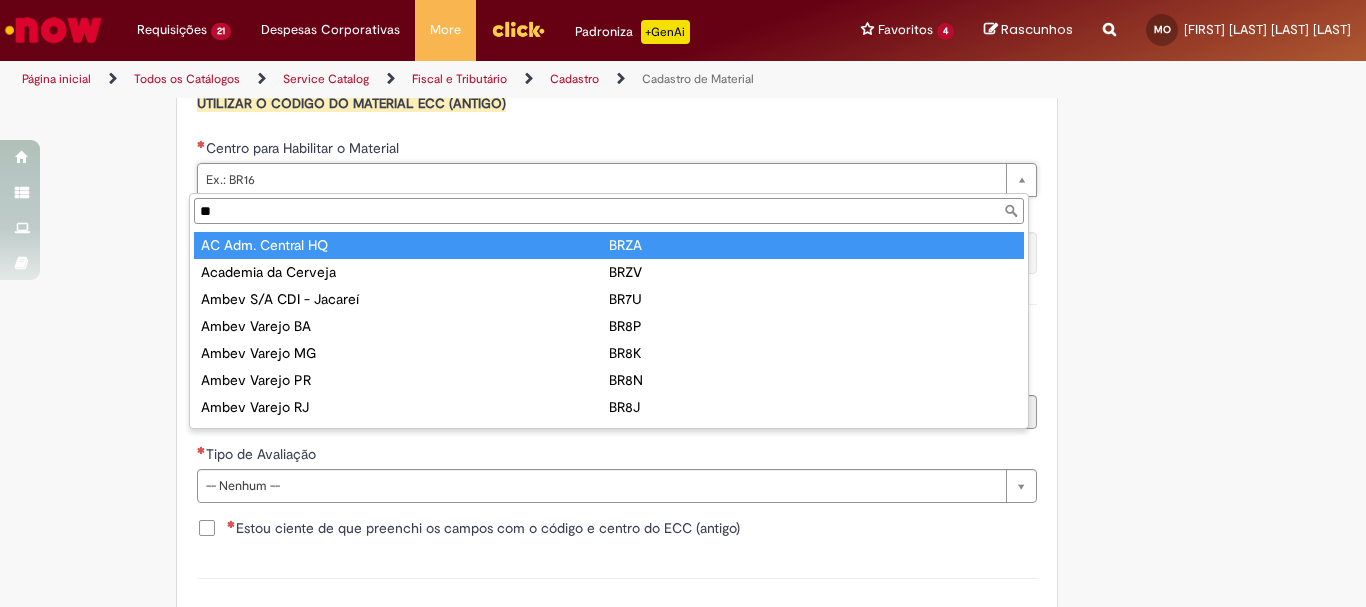 type on "***" 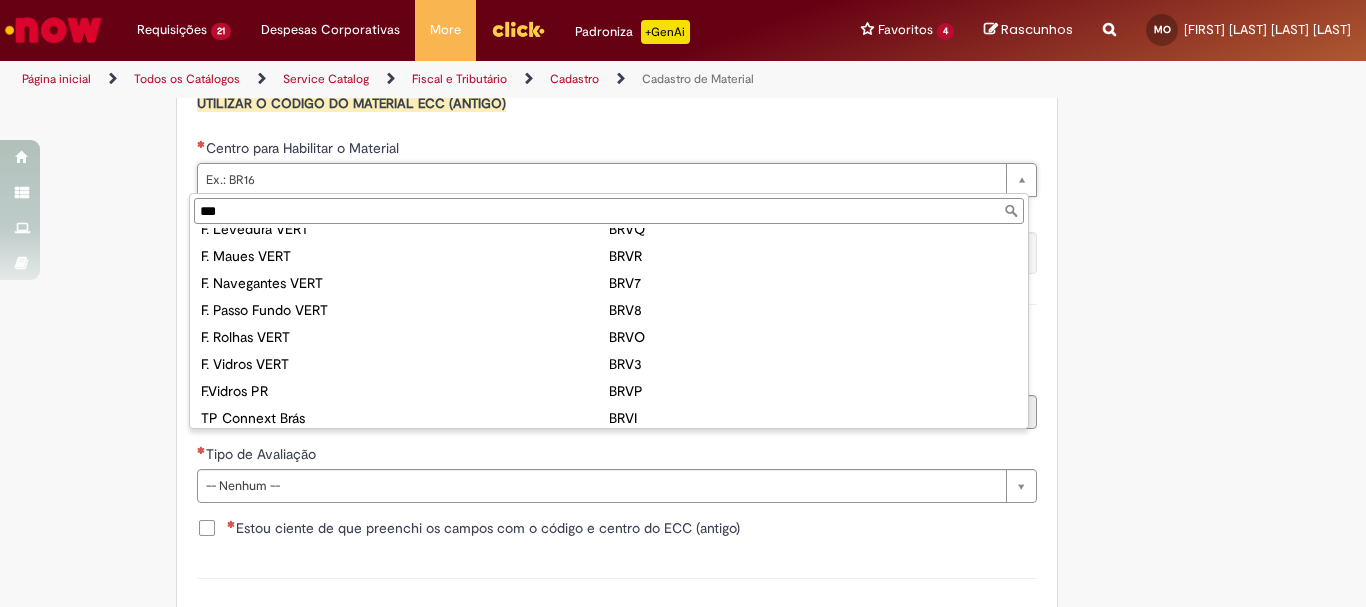 scroll, scrollTop: 178, scrollLeft: 0, axis: vertical 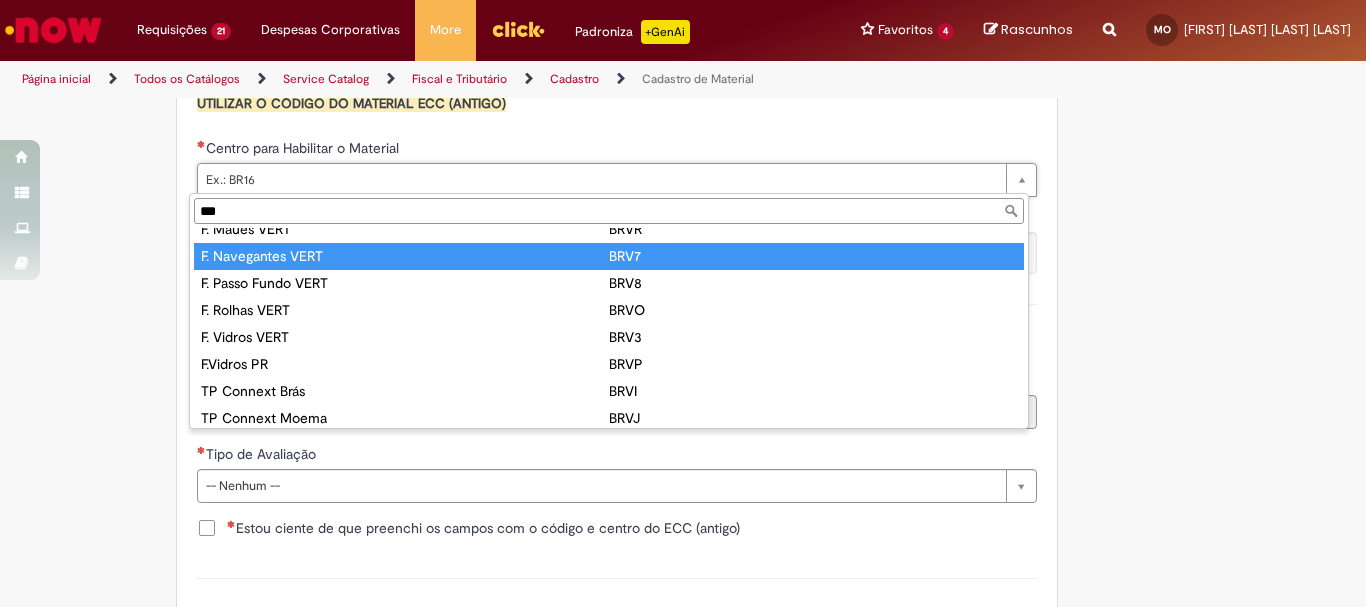 click on "***" at bounding box center (609, 211) 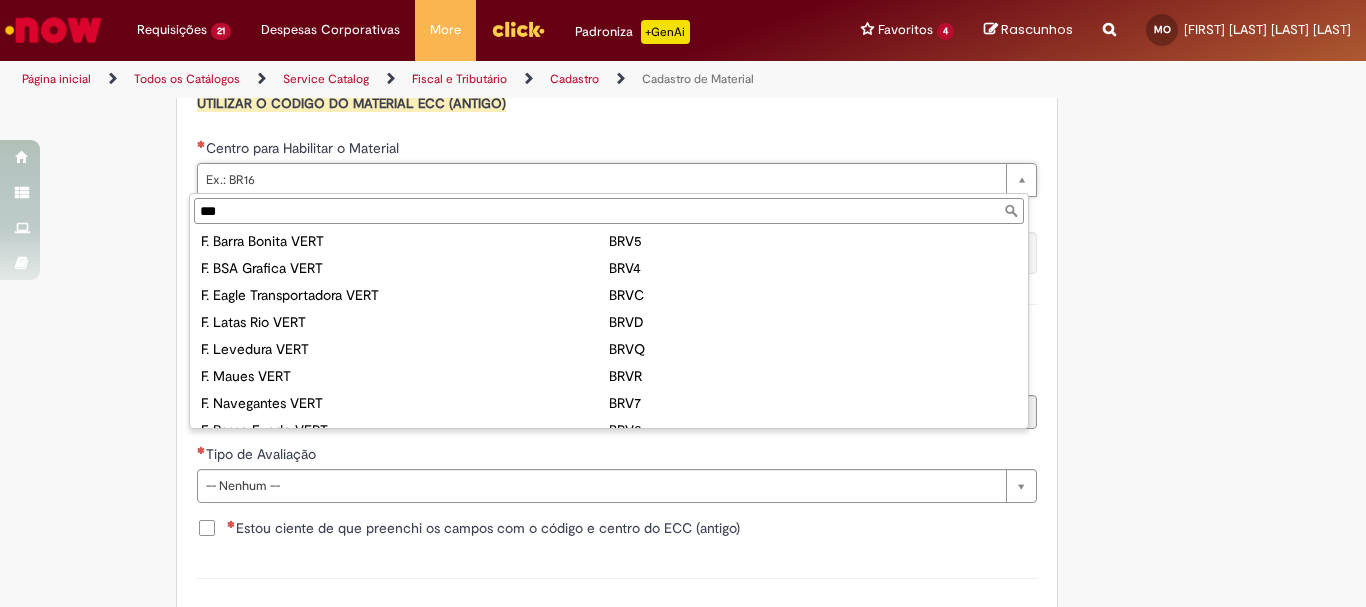 scroll, scrollTop: 0, scrollLeft: 0, axis: both 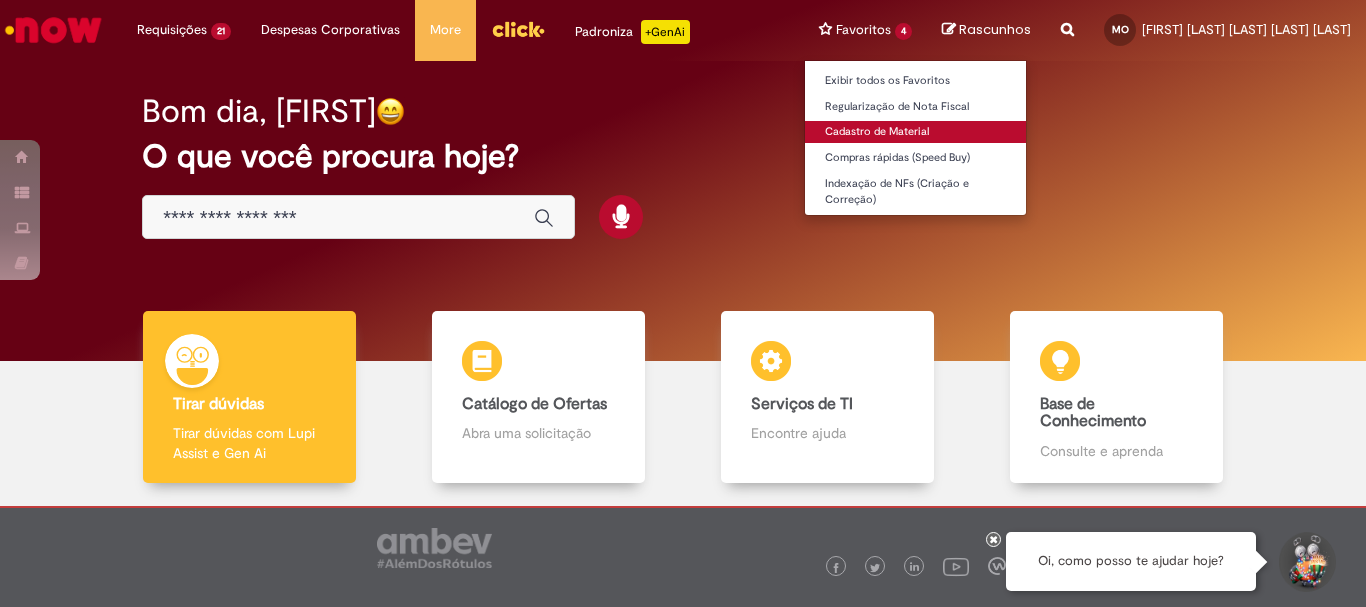 click on "Cadastro de Material" at bounding box center (915, 132) 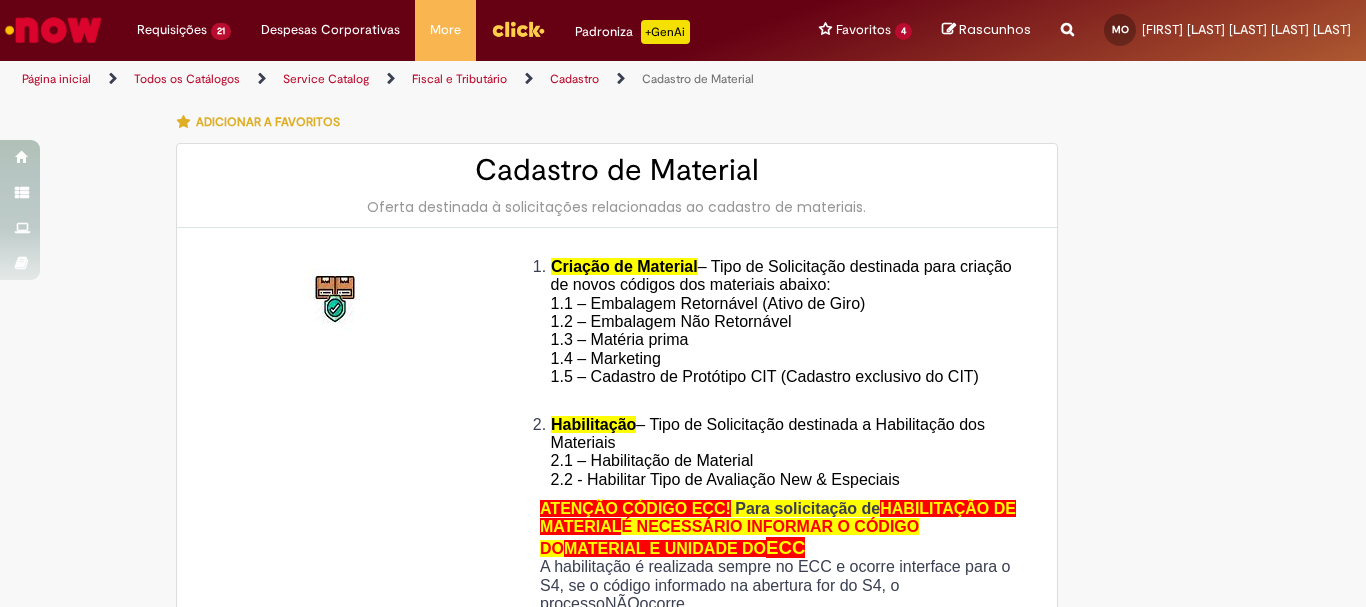 type on "********" 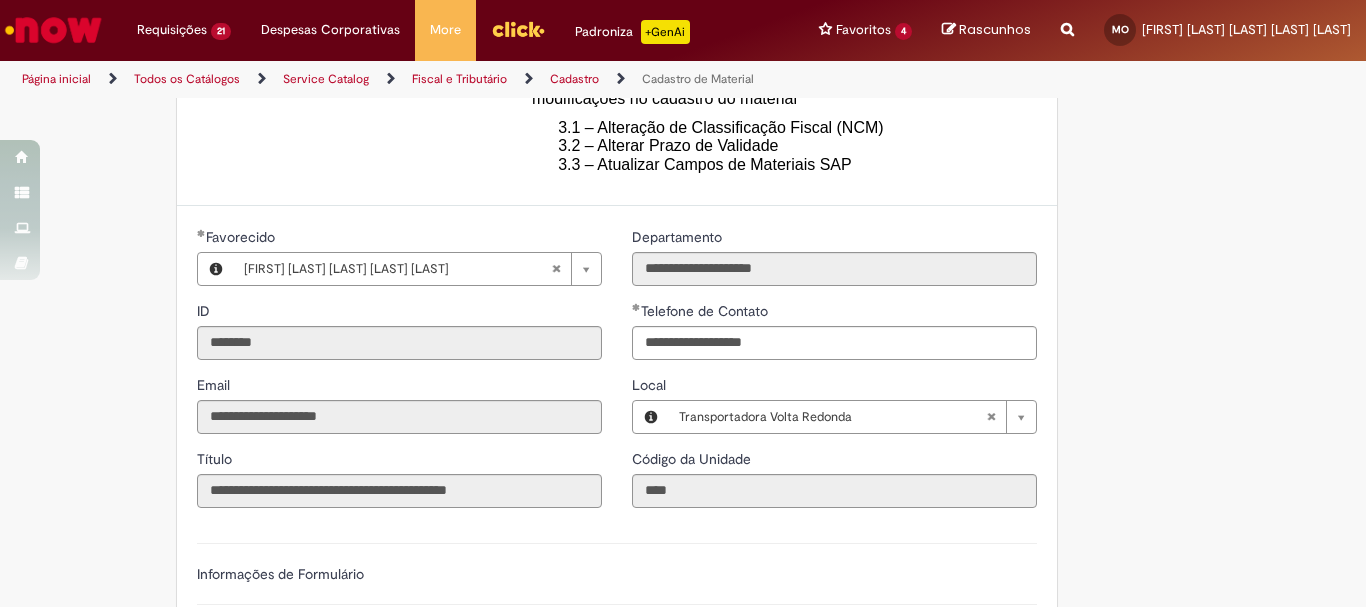 scroll, scrollTop: 900, scrollLeft: 0, axis: vertical 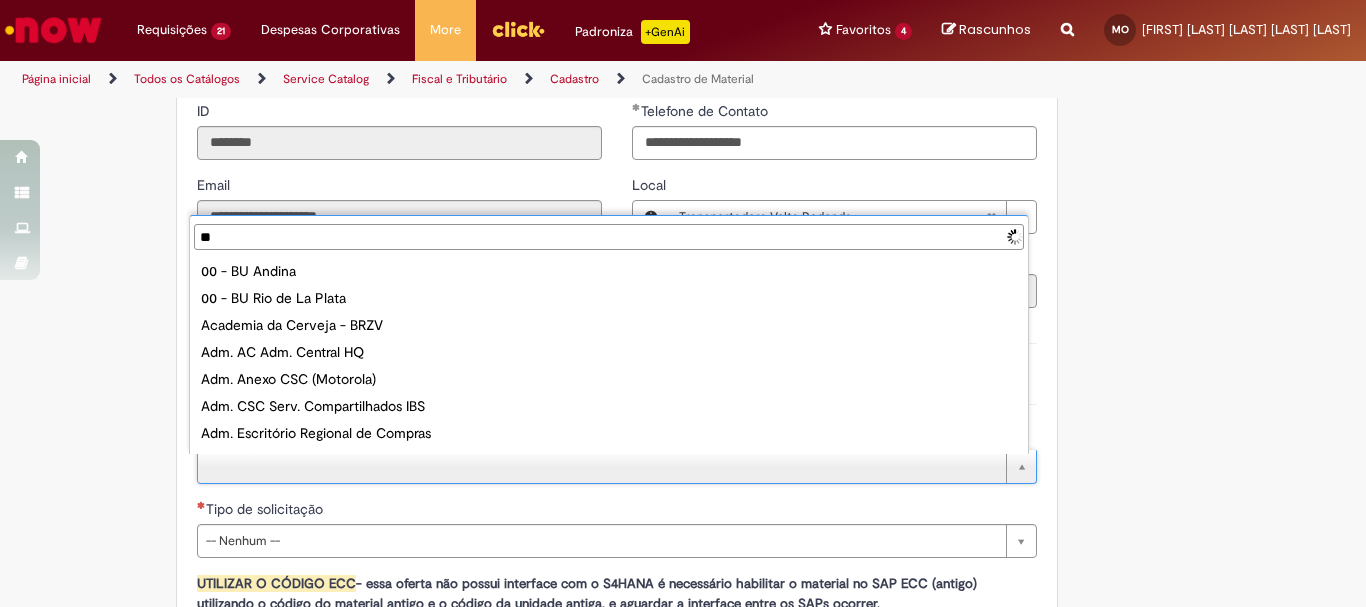 type on "***" 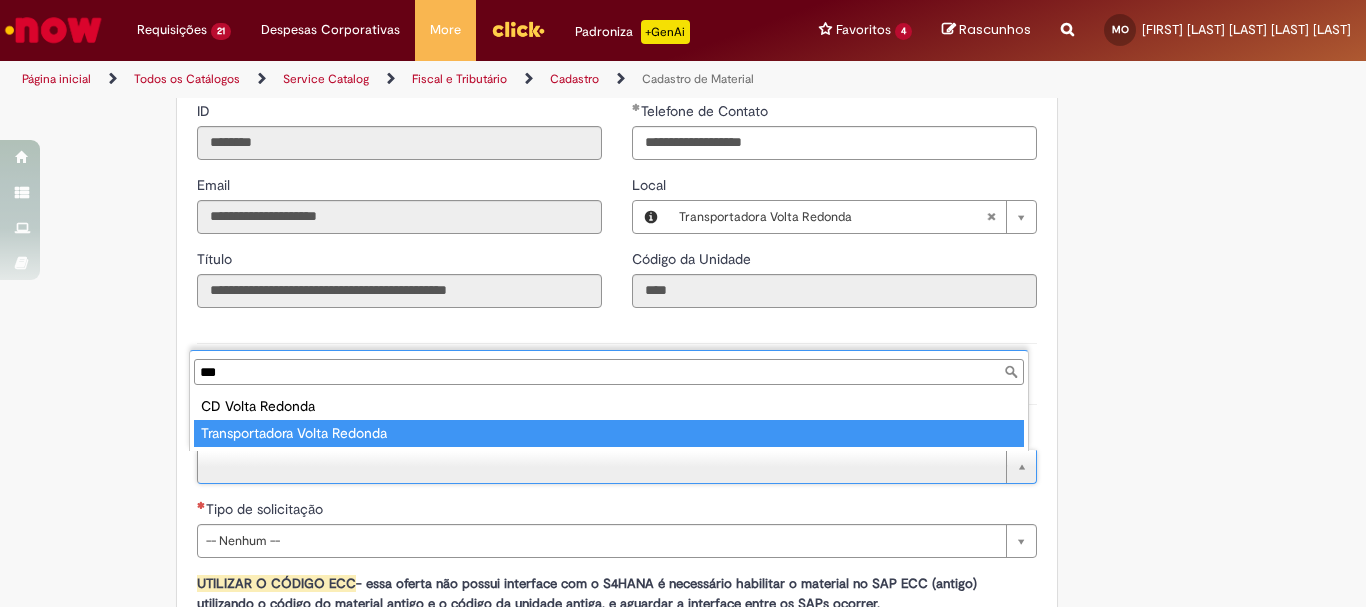 type on "**********" 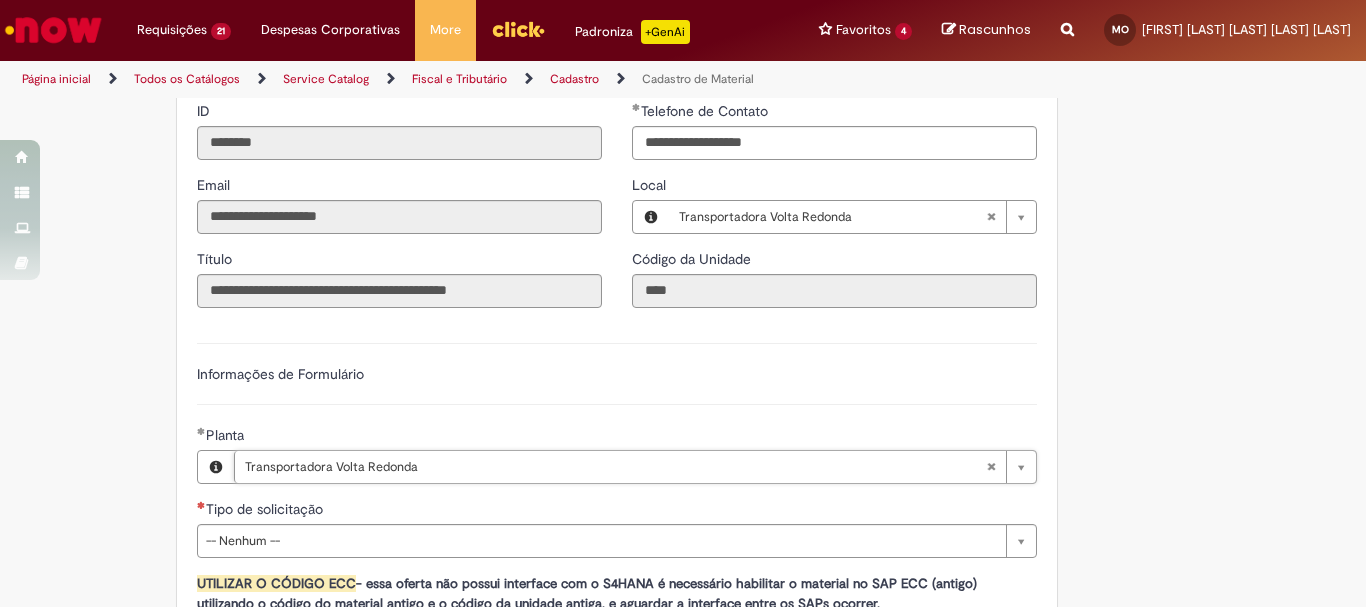 scroll, scrollTop: 1100, scrollLeft: 0, axis: vertical 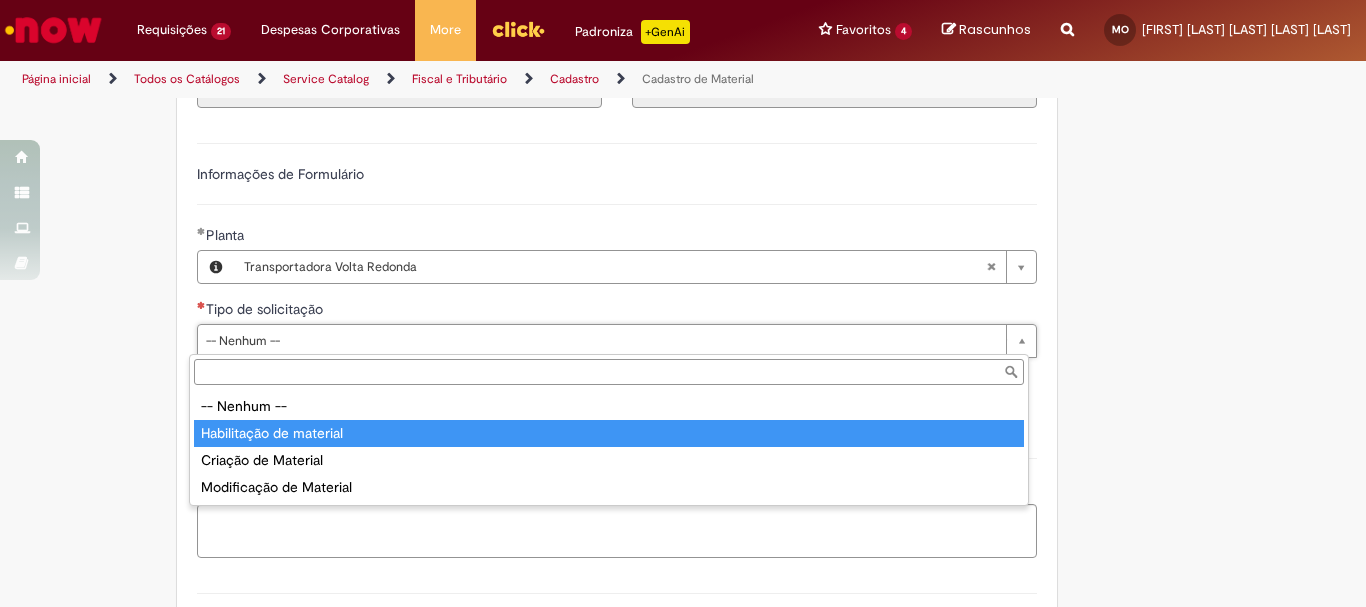 type on "**********" 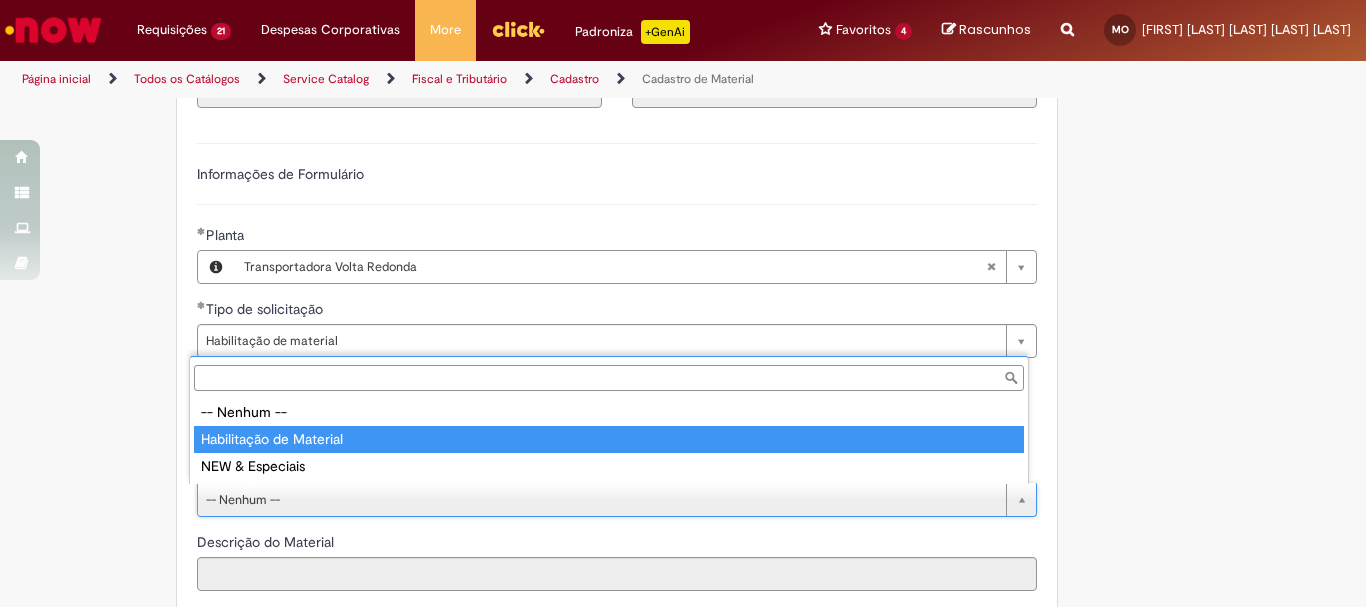 type on "**********" 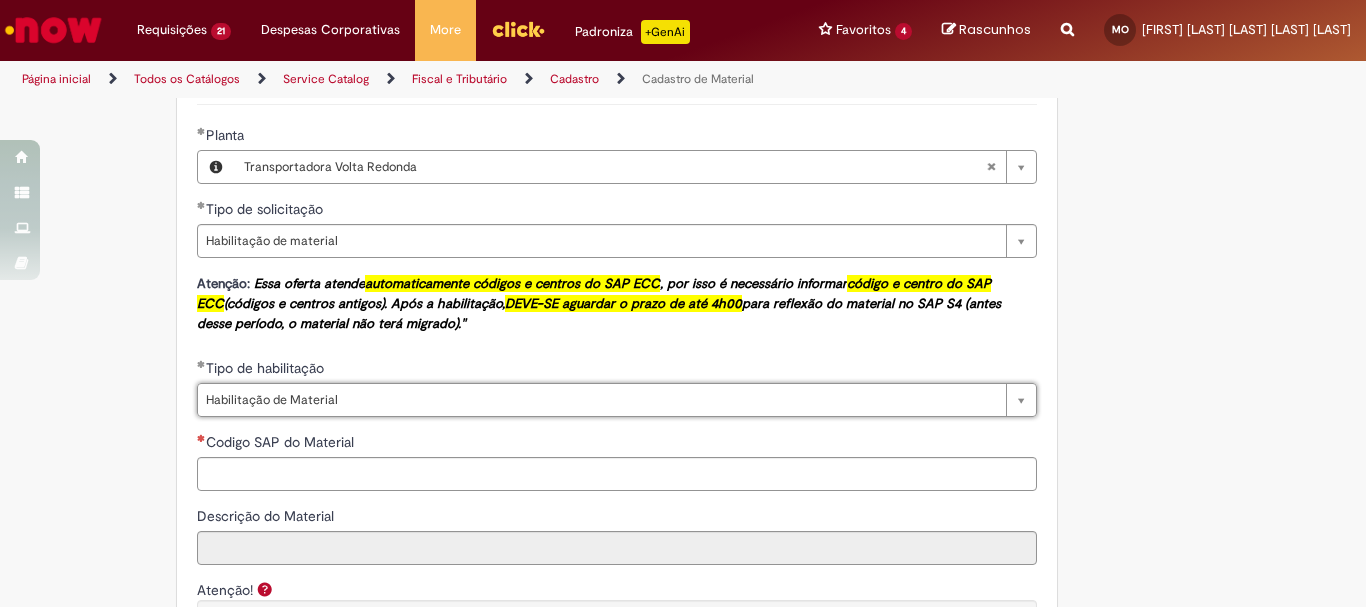 scroll, scrollTop: 1300, scrollLeft: 0, axis: vertical 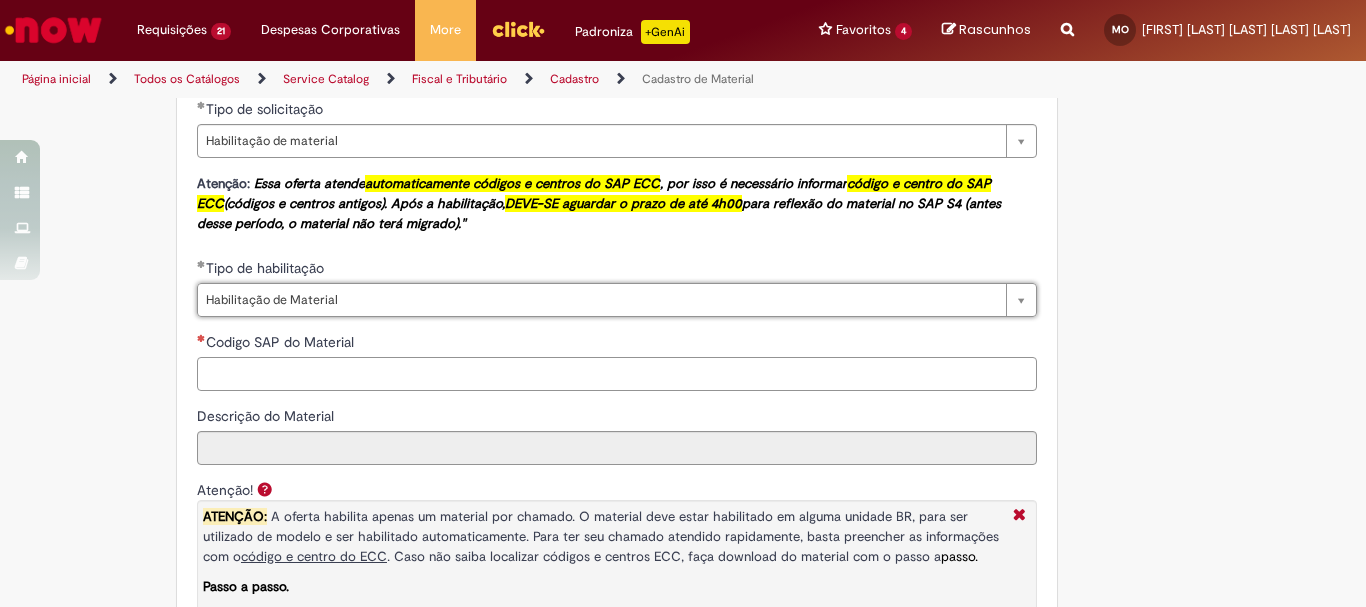 click on "Codigo SAP do Material" at bounding box center [617, 374] 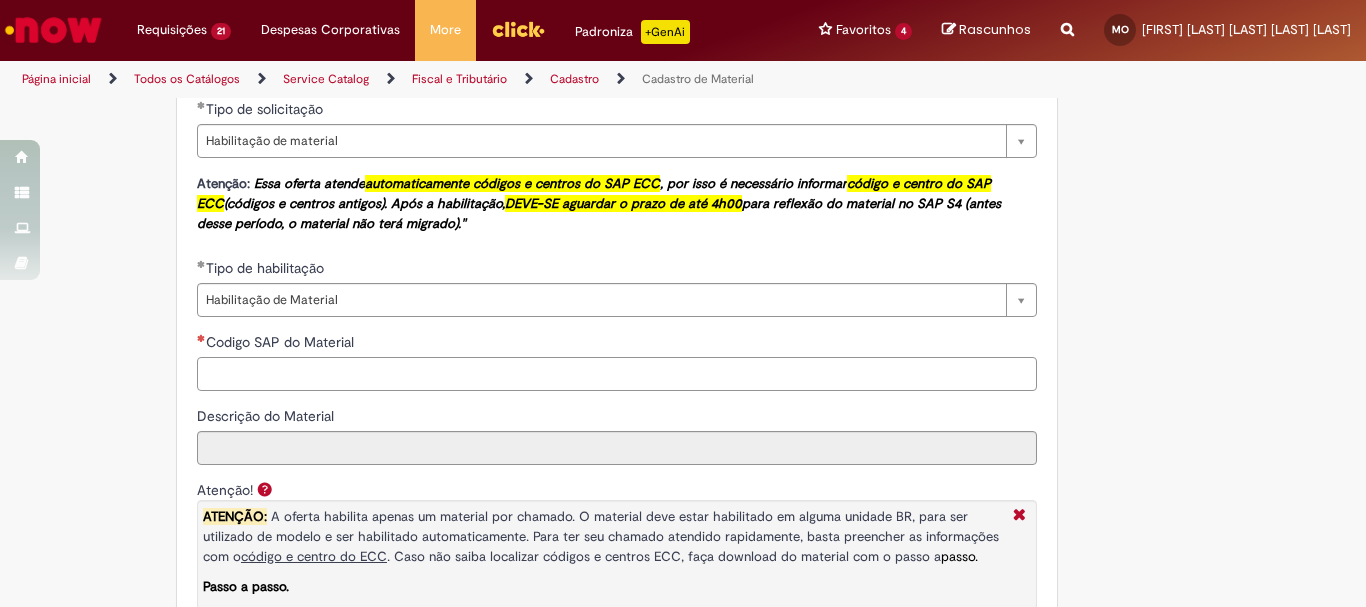 paste on "********" 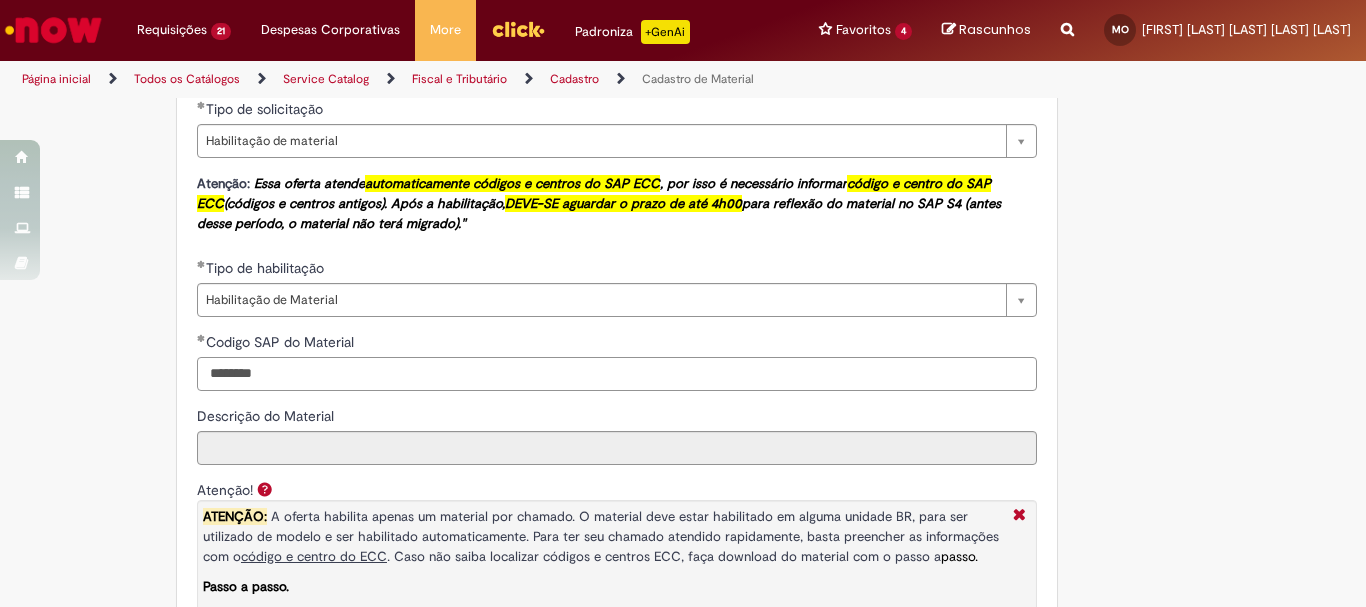 type on "********" 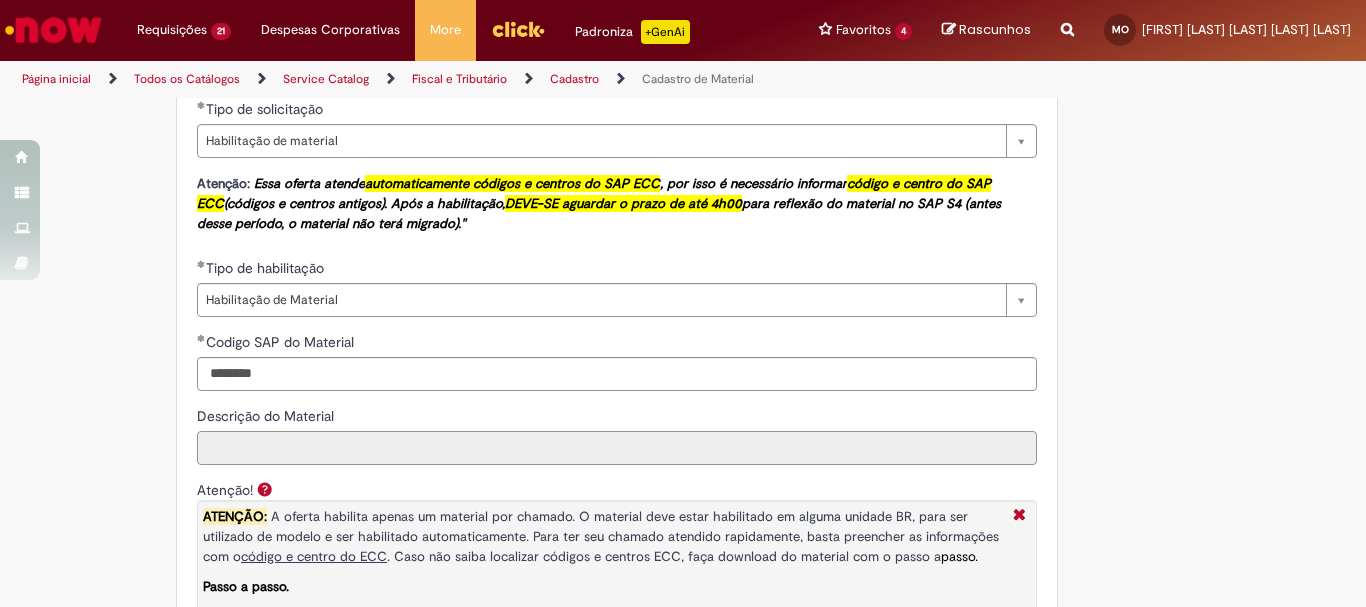 click on "Descrição do Material" at bounding box center (617, 448) 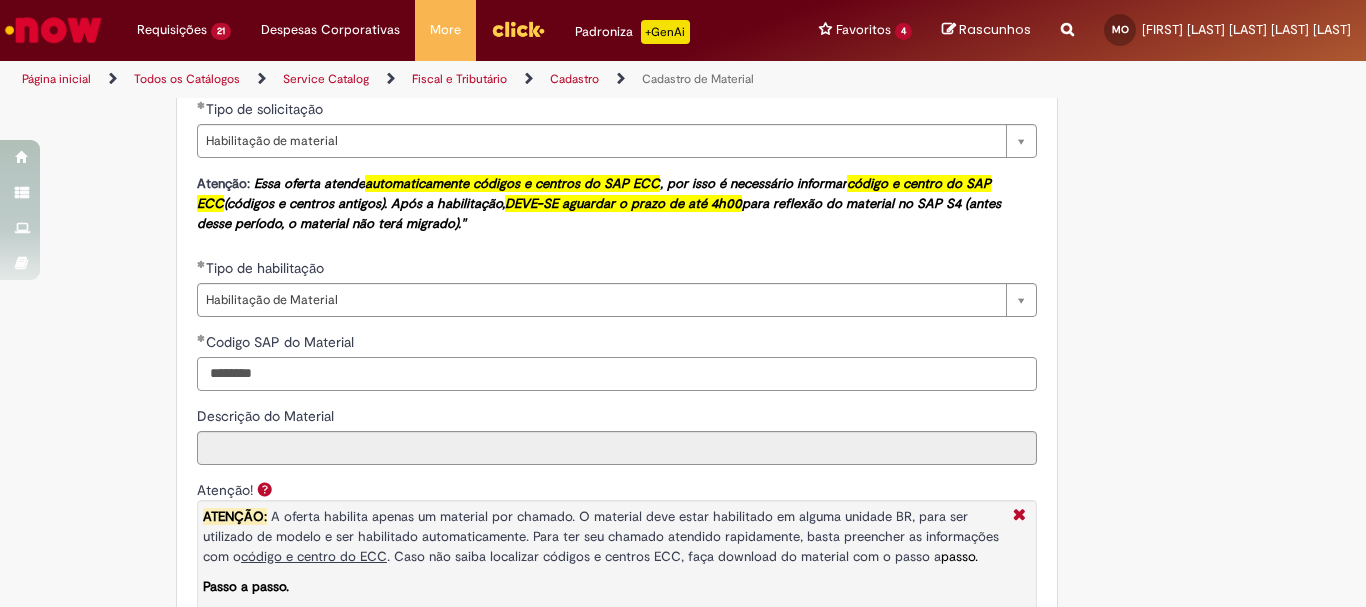 drag, startPoint x: 278, startPoint y: 376, endPoint x: 182, endPoint y: 383, distance: 96.25487 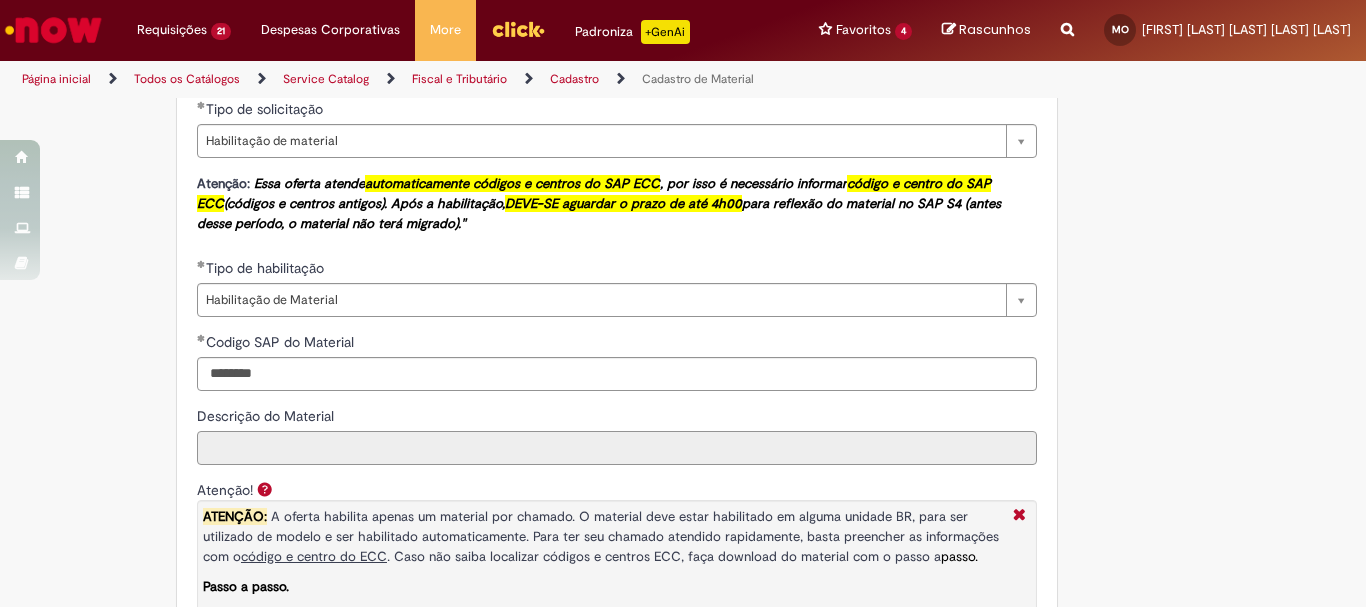 click on "Descrição do Material" at bounding box center [617, 448] 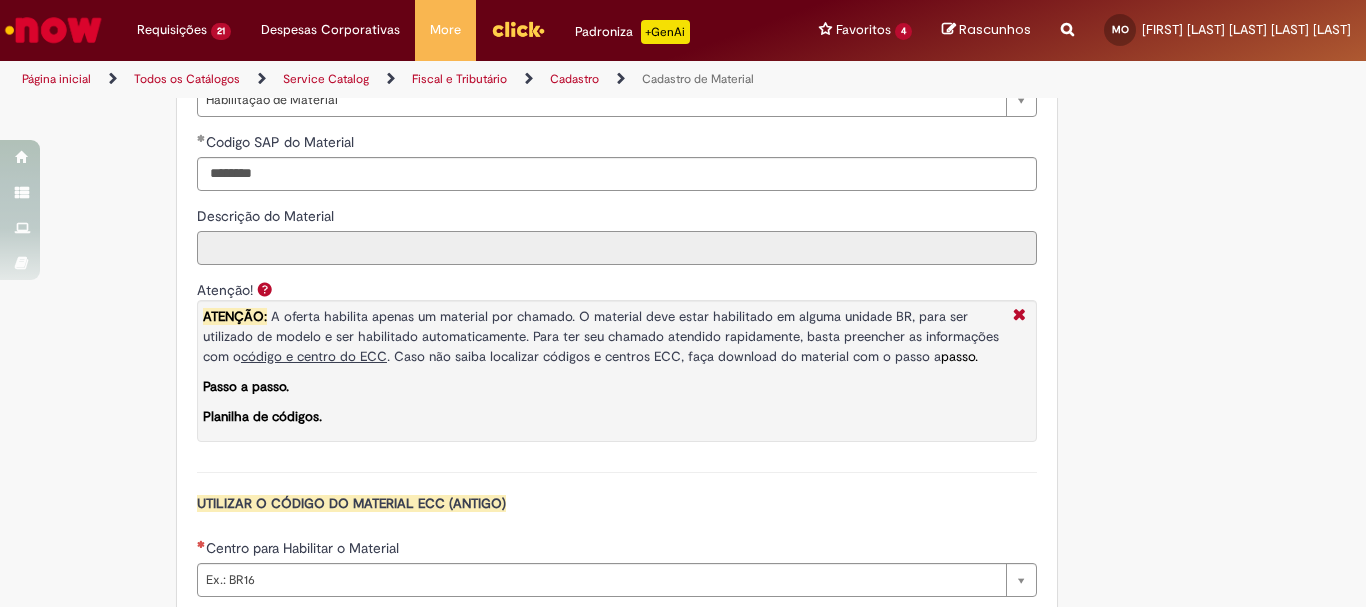 scroll, scrollTop: 1700, scrollLeft: 0, axis: vertical 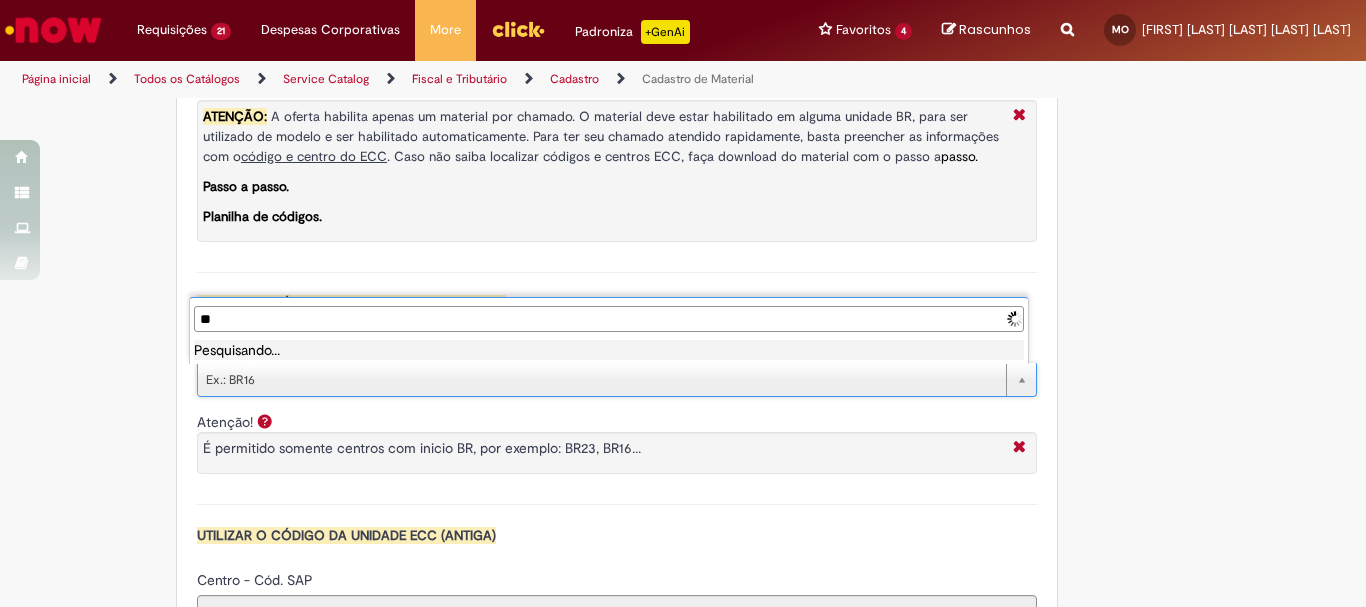 type on "*" 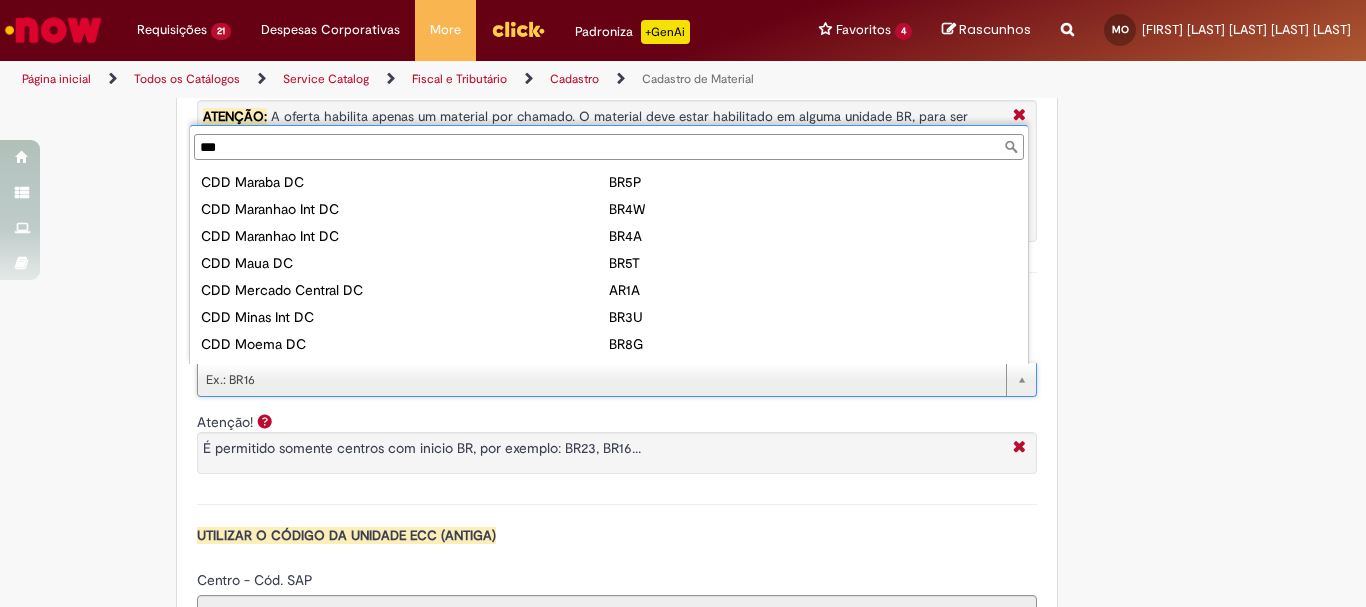 scroll, scrollTop: 0, scrollLeft: 0, axis: both 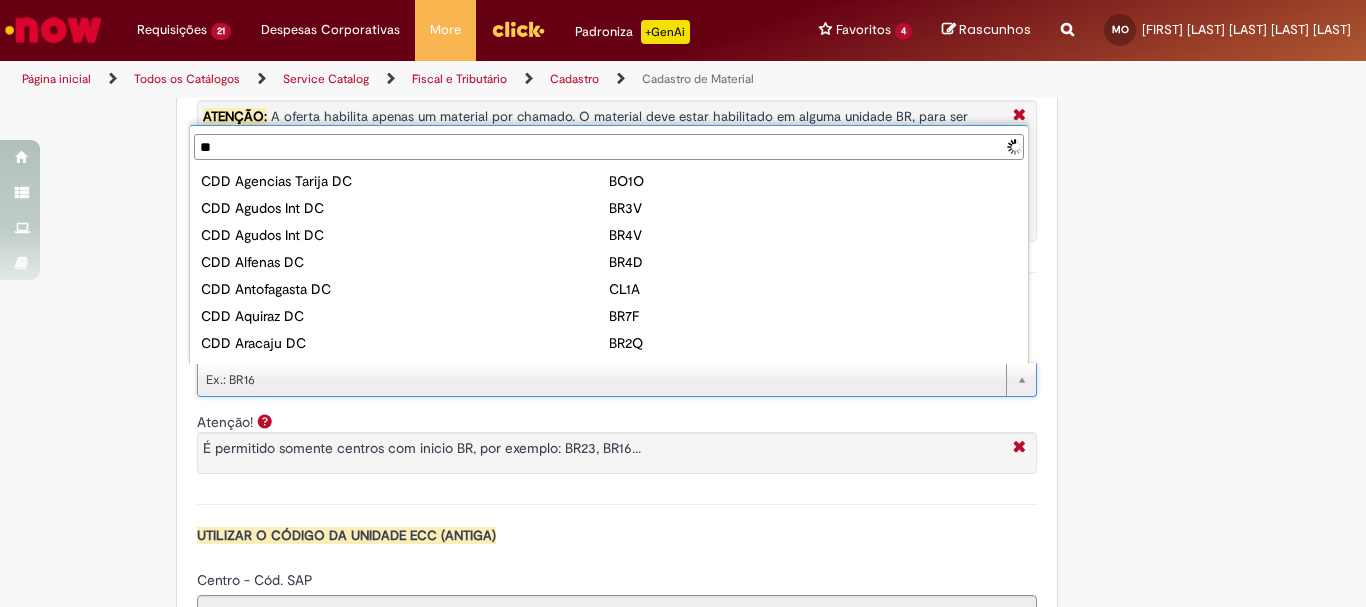 type on "*" 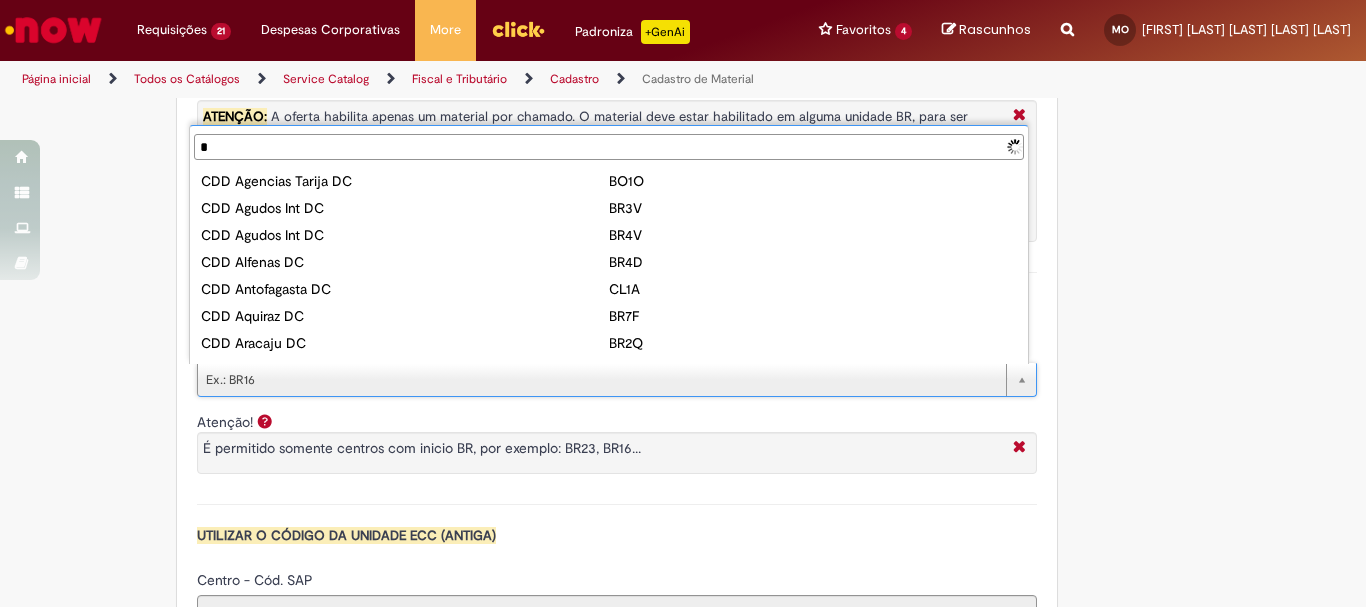 type 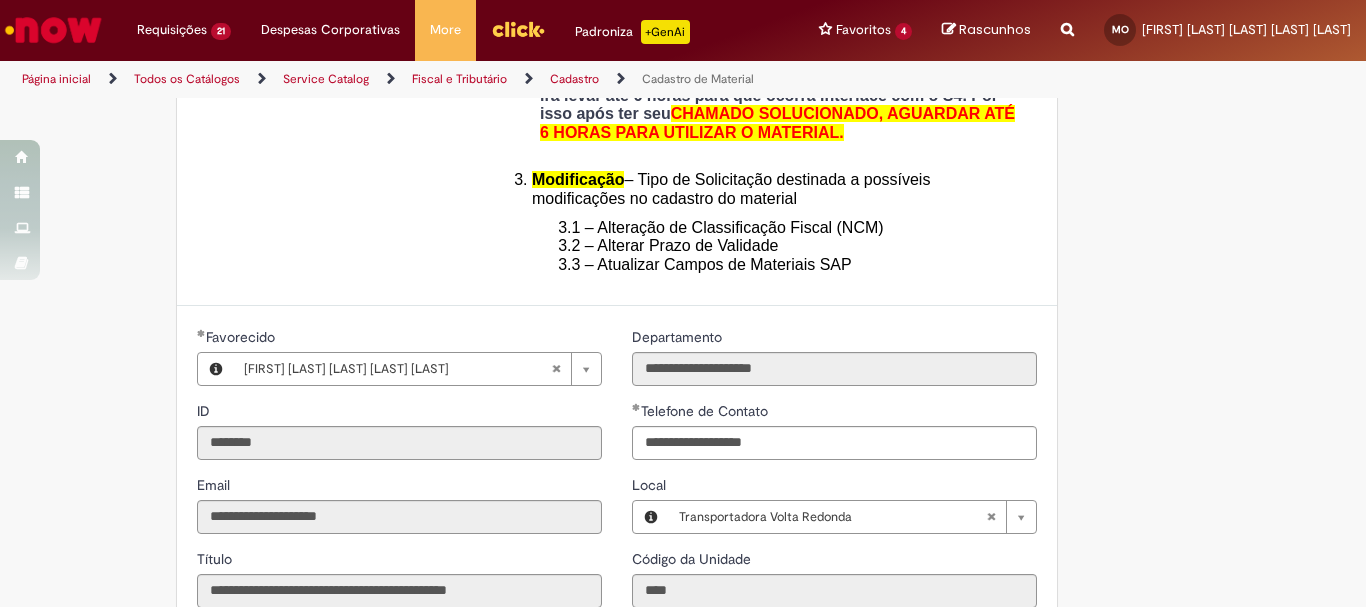 scroll, scrollTop: 1000, scrollLeft: 0, axis: vertical 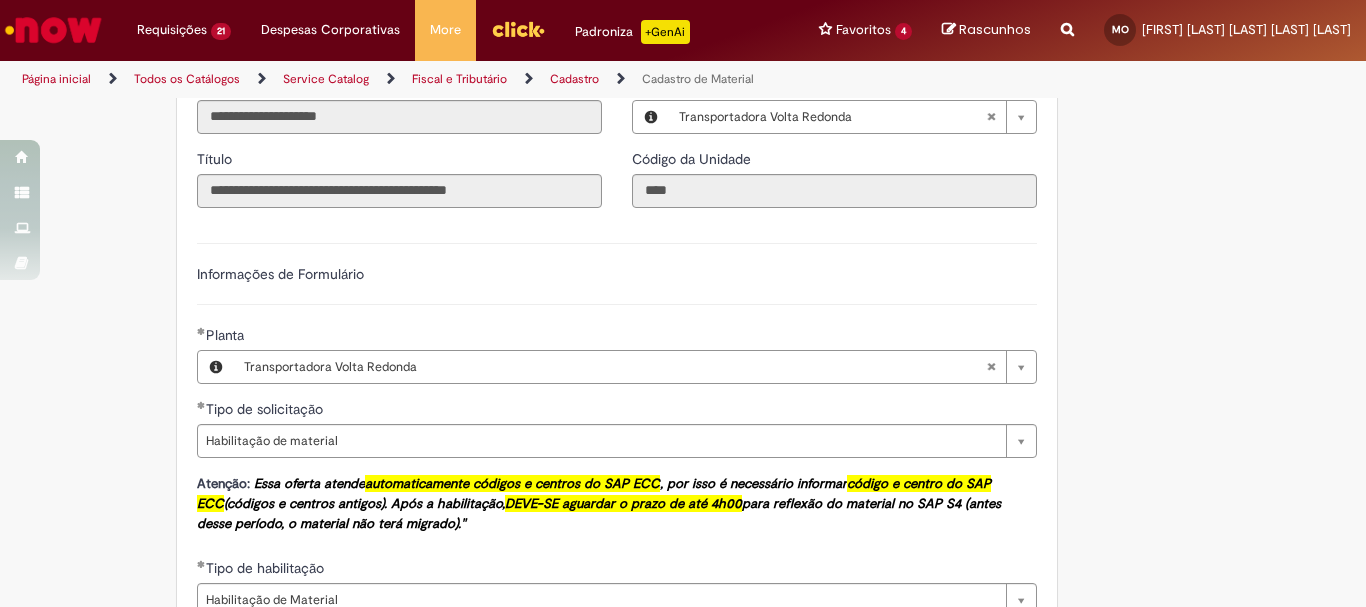 type 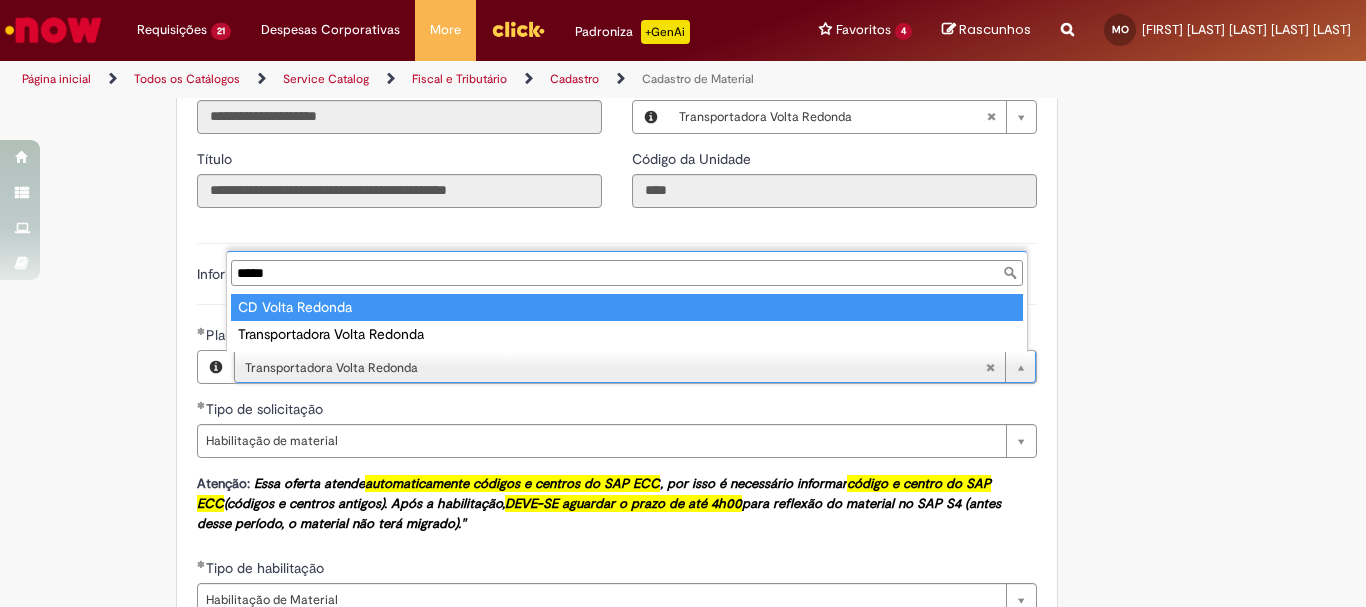 type on "*****" 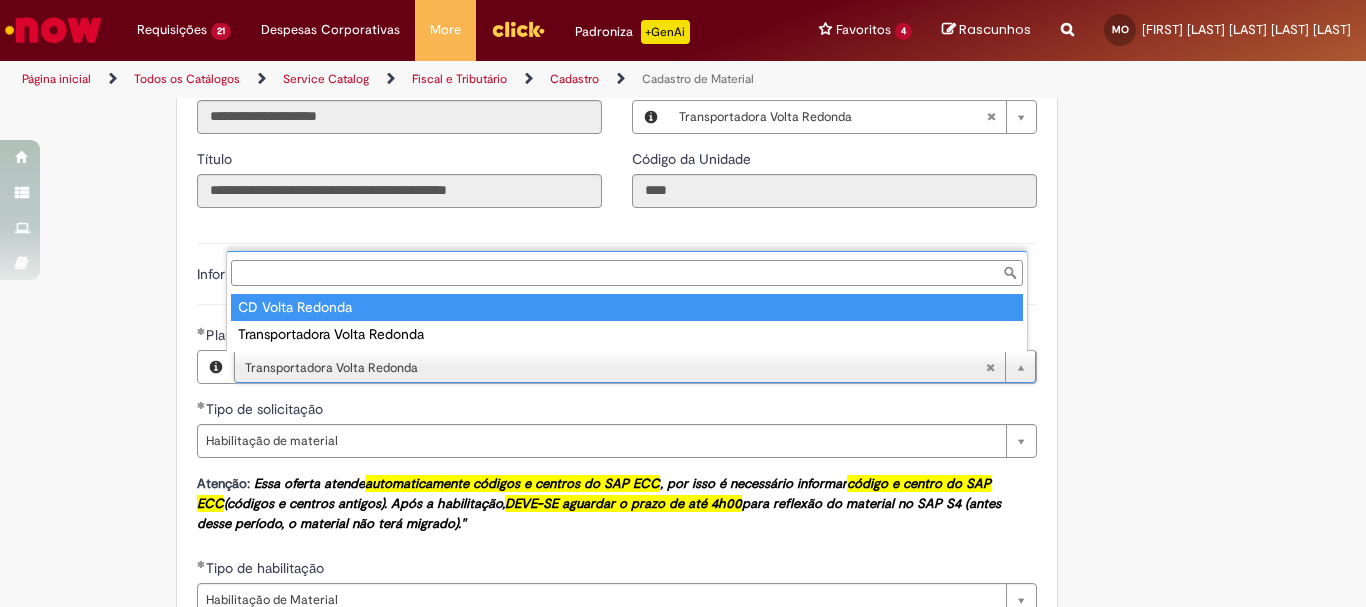 scroll, scrollTop: 0, scrollLeft: 113, axis: horizontal 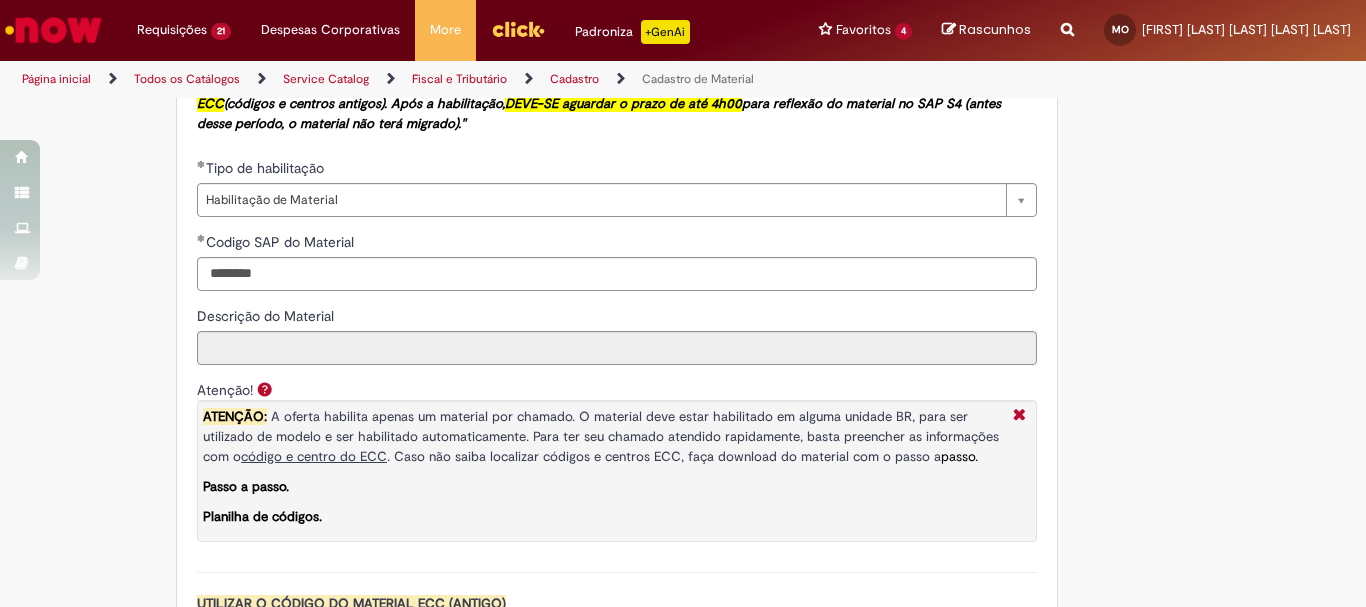 drag, startPoint x: 319, startPoint y: 365, endPoint x: 318, endPoint y: 355, distance: 10.049875 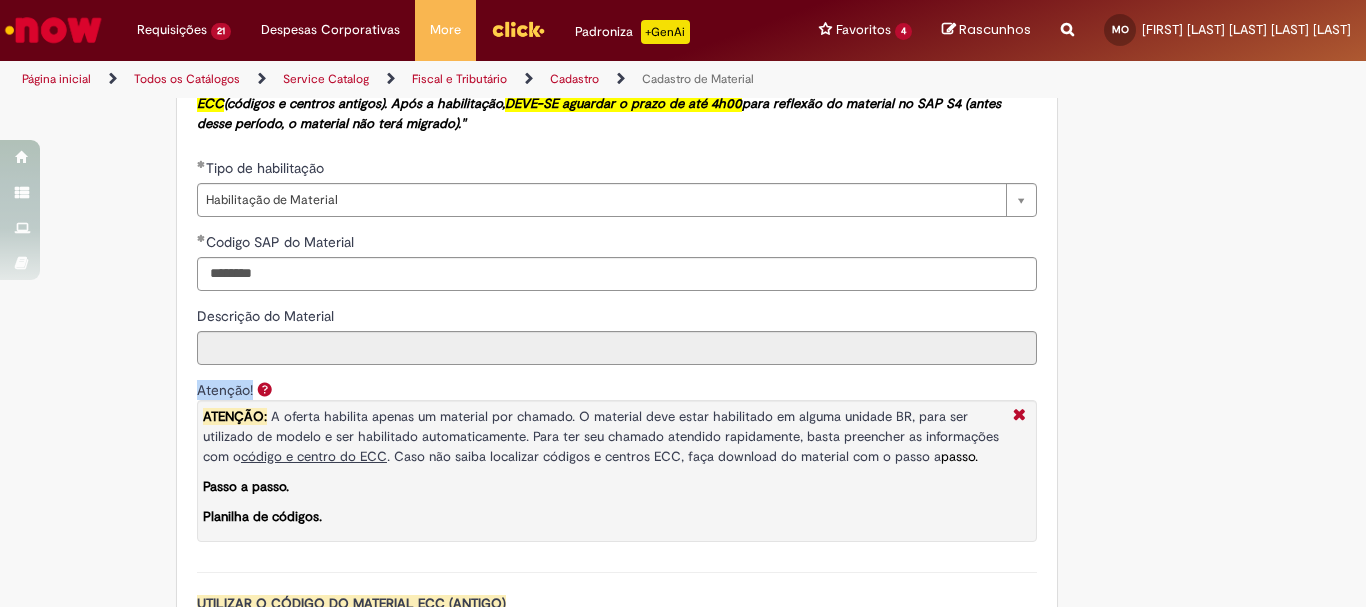scroll, scrollTop: 1700, scrollLeft: 0, axis: vertical 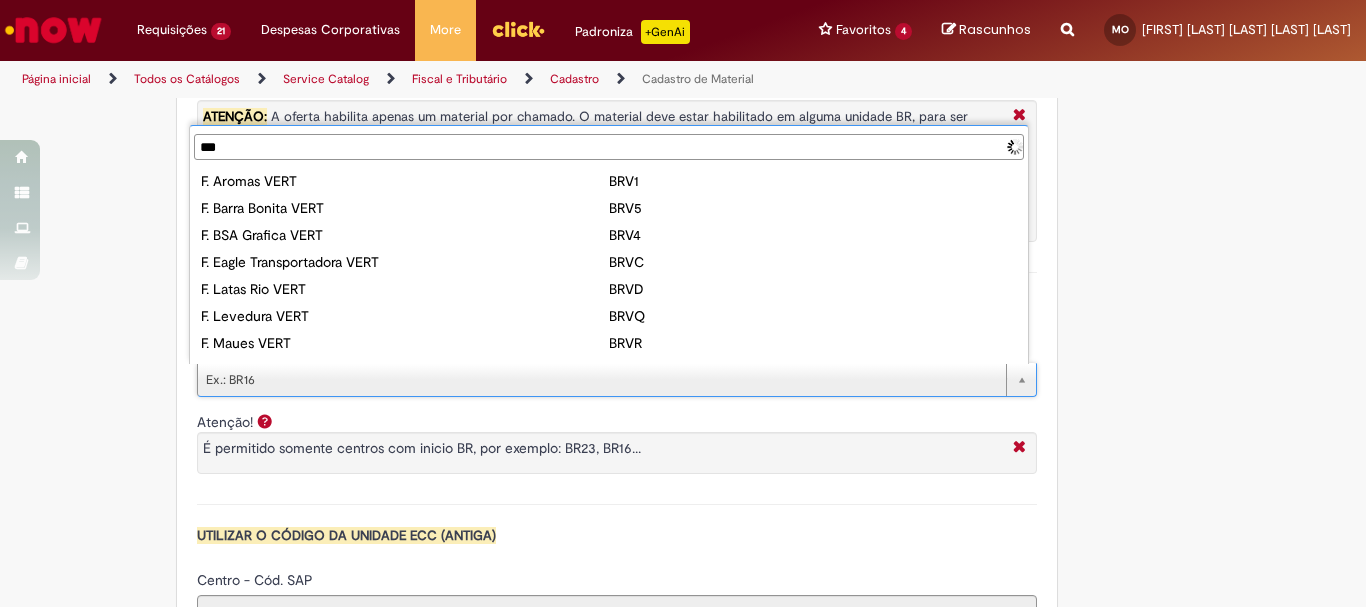 type on "****" 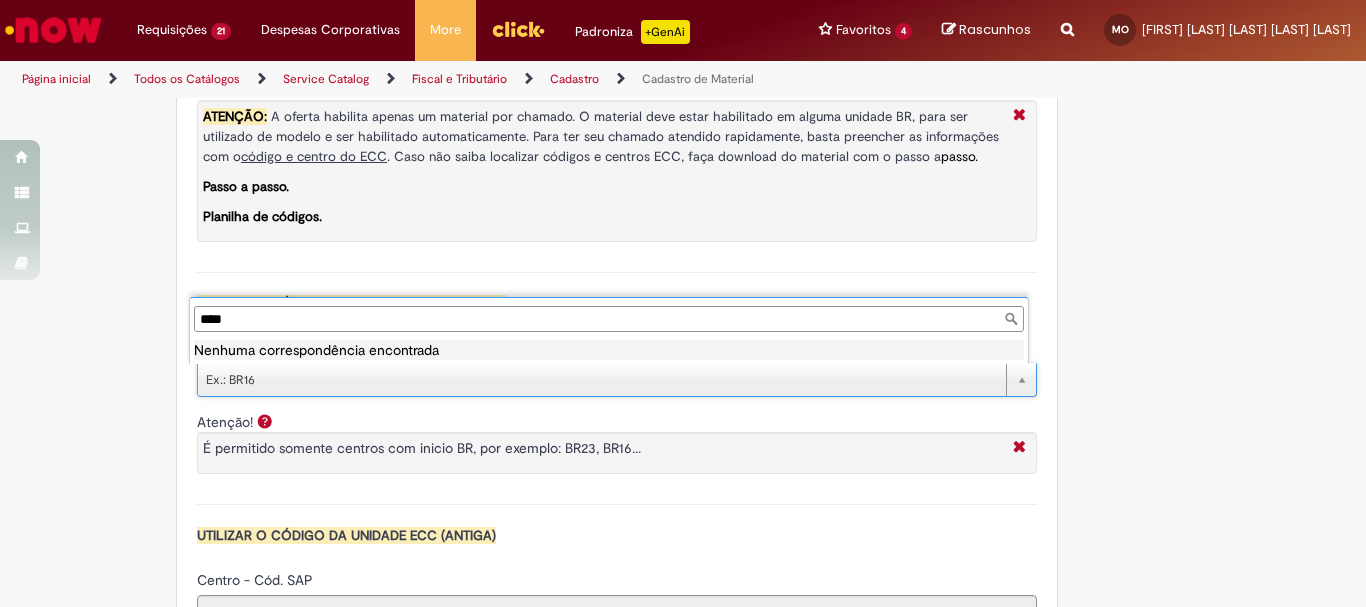 drag, startPoint x: 267, startPoint y: 313, endPoint x: 180, endPoint y: 325, distance: 87.823685 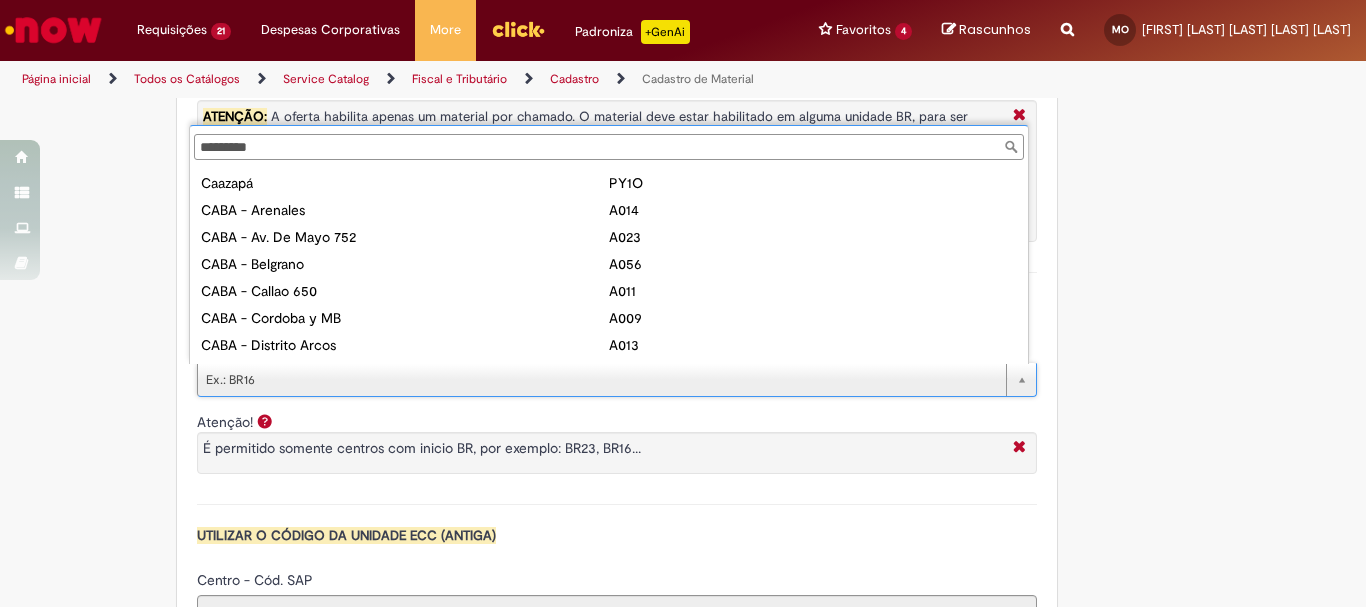 scroll, scrollTop: 1100, scrollLeft: 0, axis: vertical 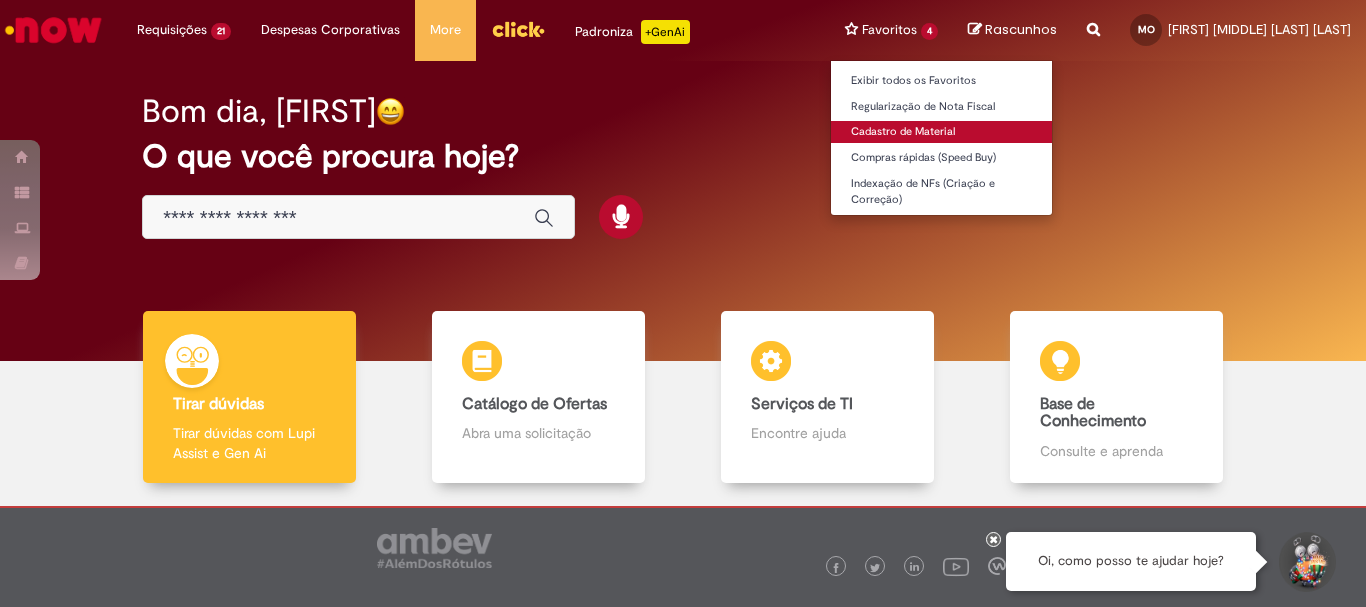 click on "Cadastro de Material" at bounding box center (941, 132) 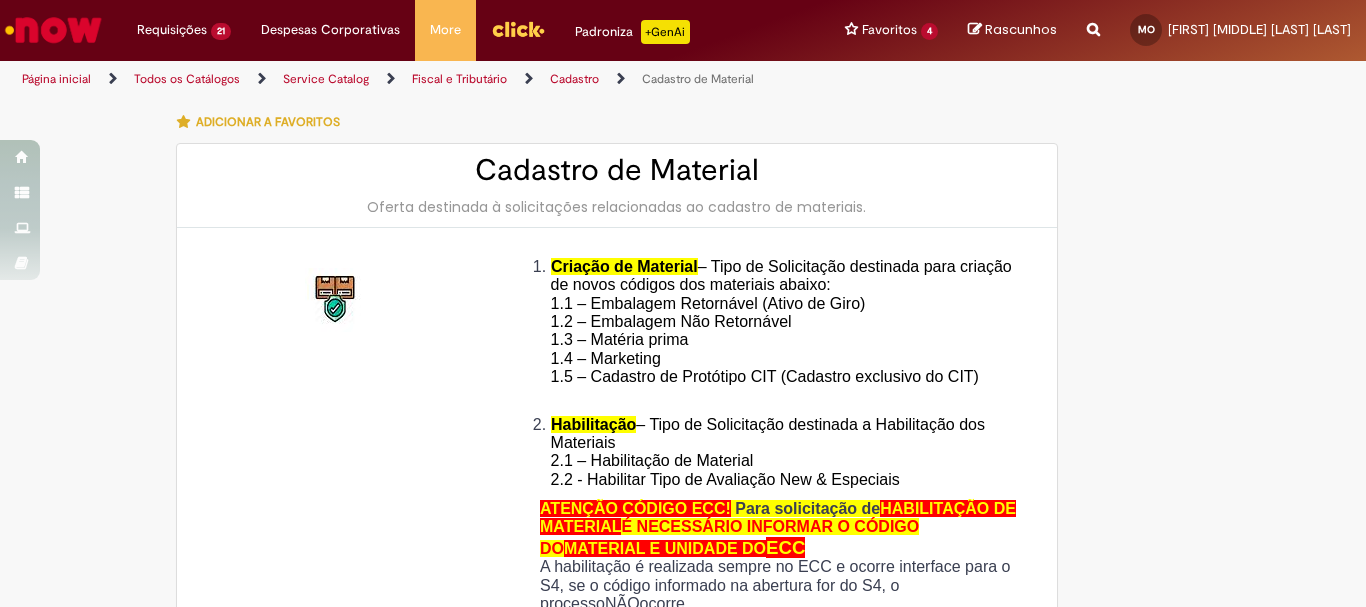 type on "********" 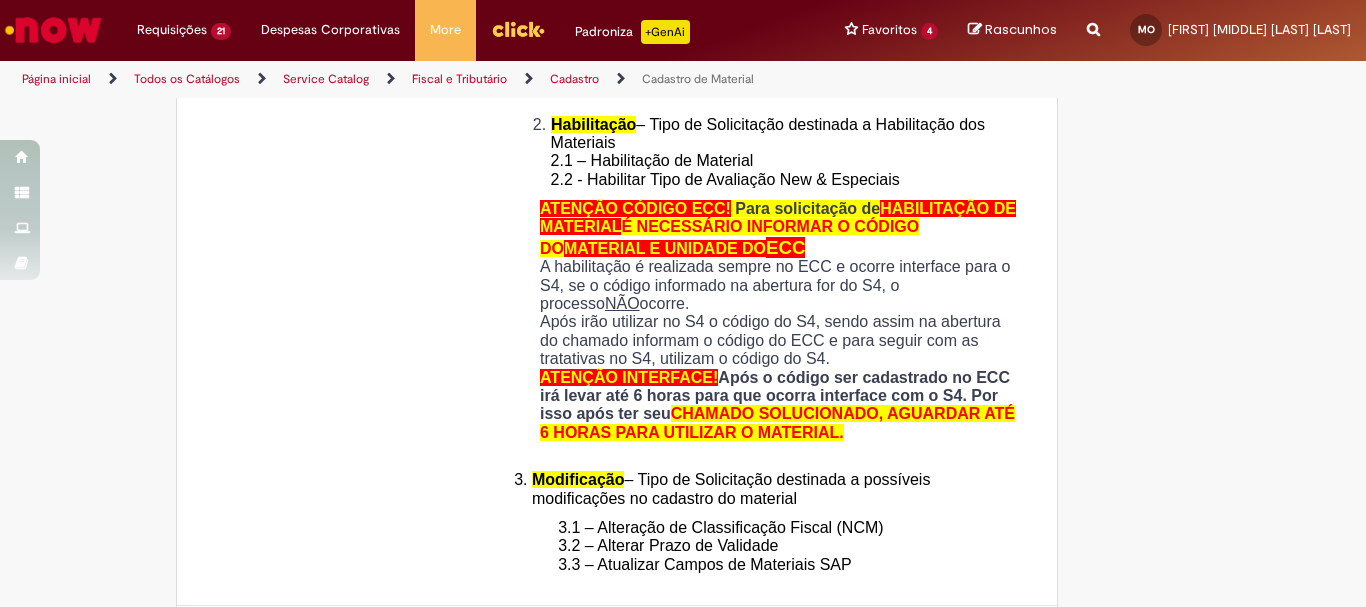 type on "**********" 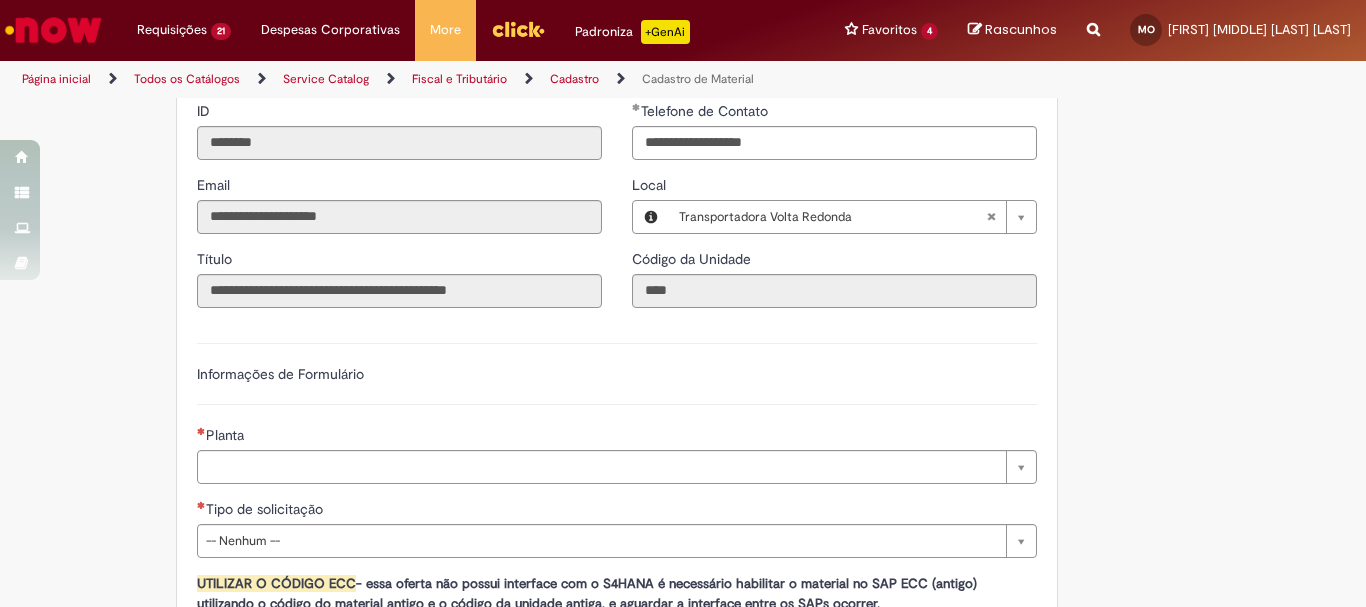 scroll, scrollTop: 1000, scrollLeft: 0, axis: vertical 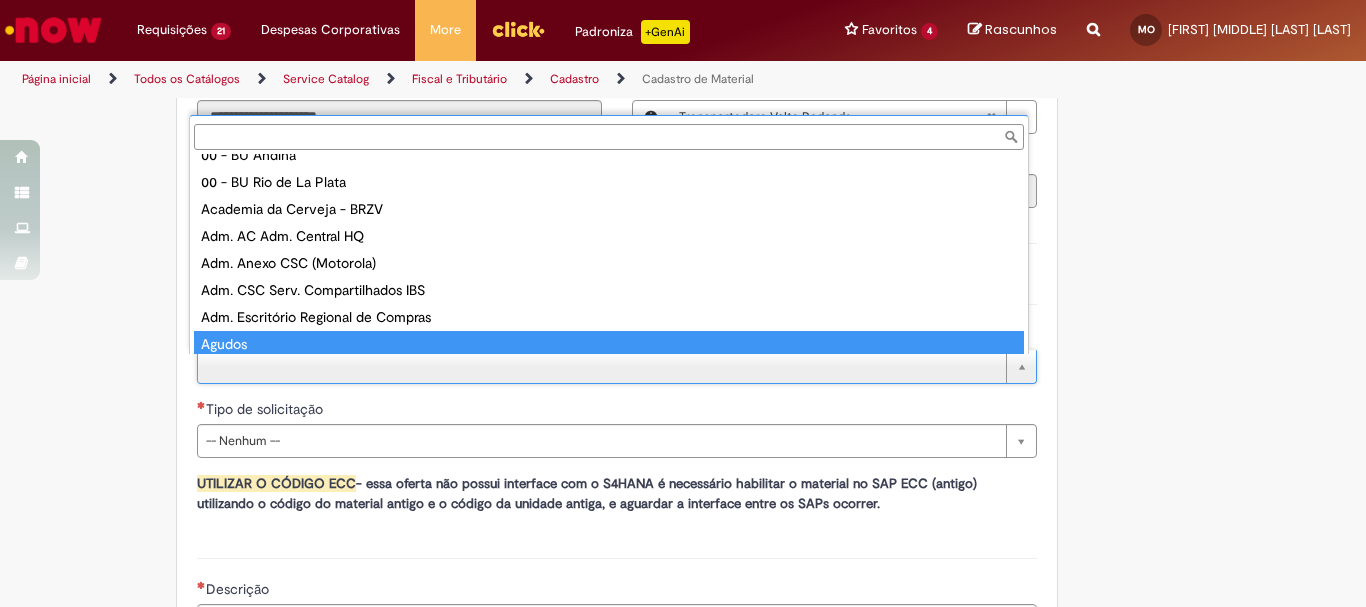 type on "*" 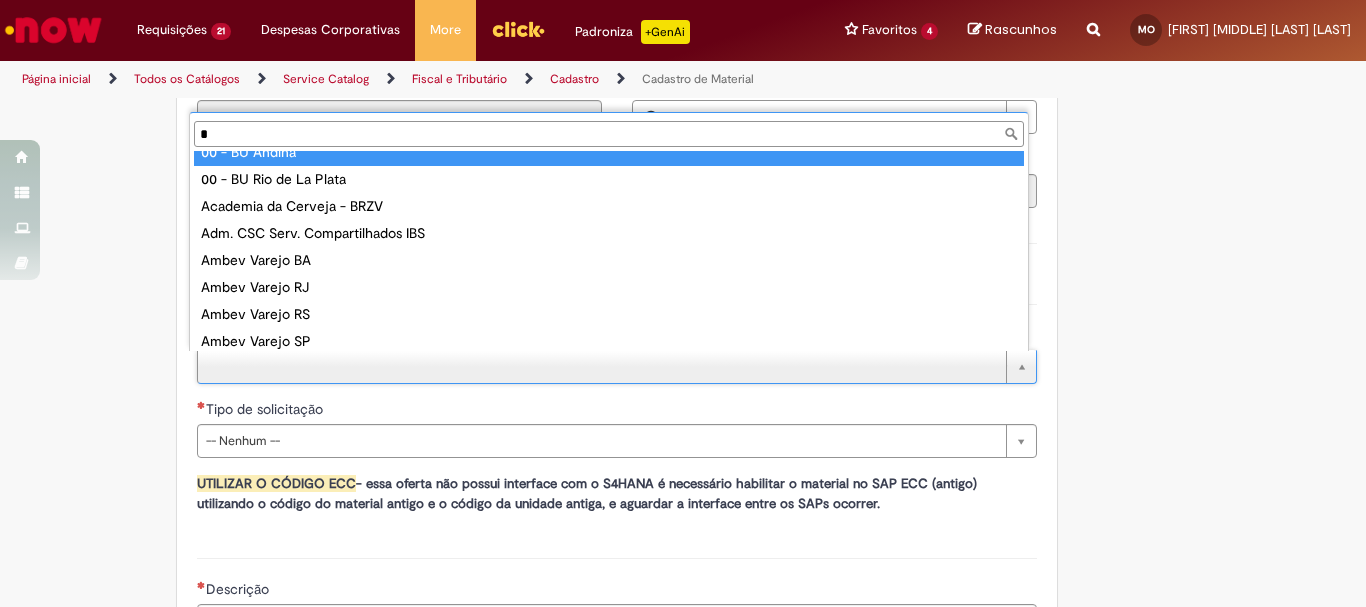 scroll, scrollTop: 0, scrollLeft: 0, axis: both 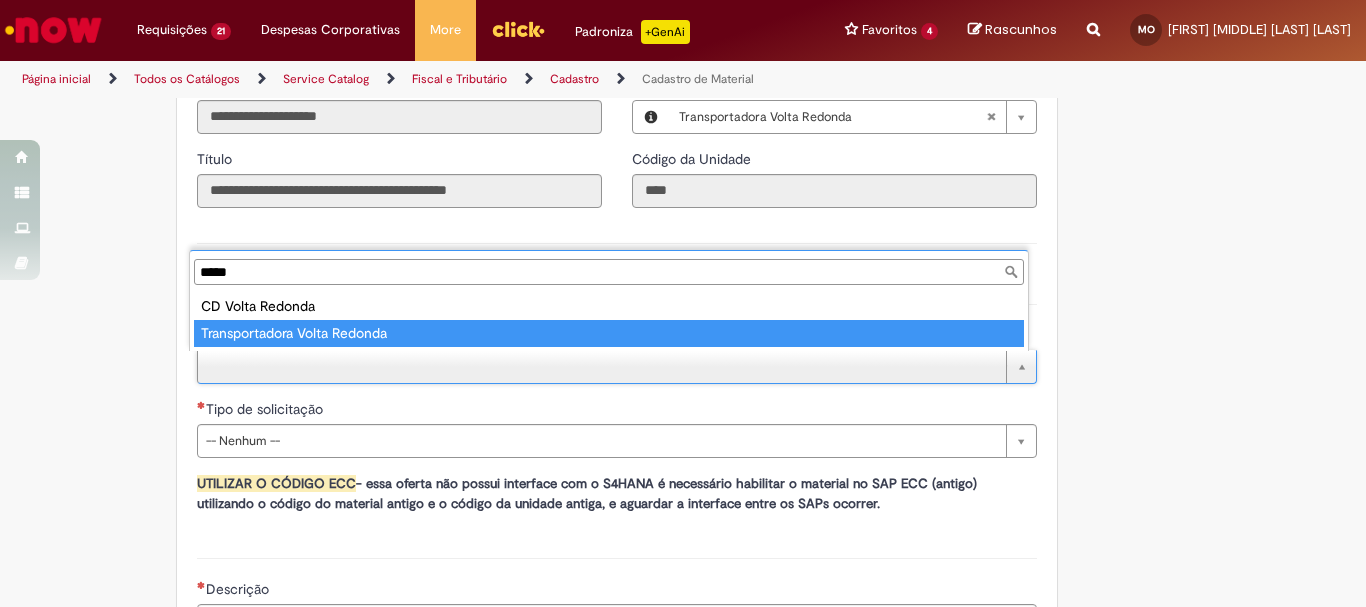 type on "*****" 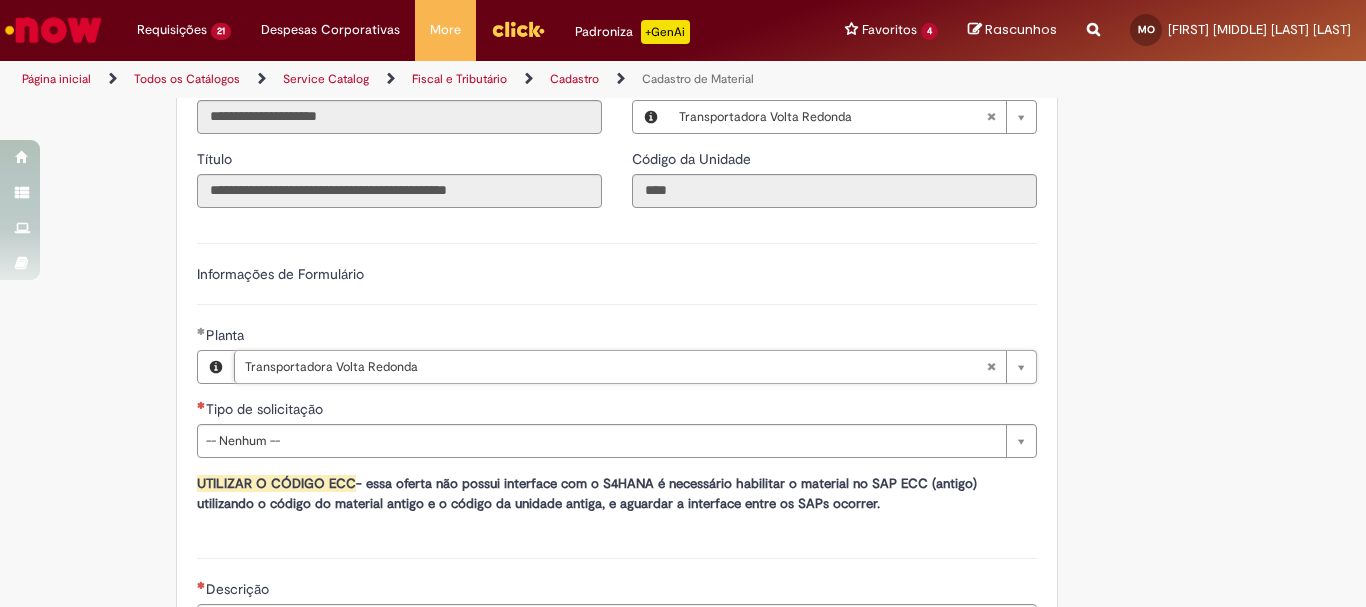 scroll, scrollTop: 1100, scrollLeft: 0, axis: vertical 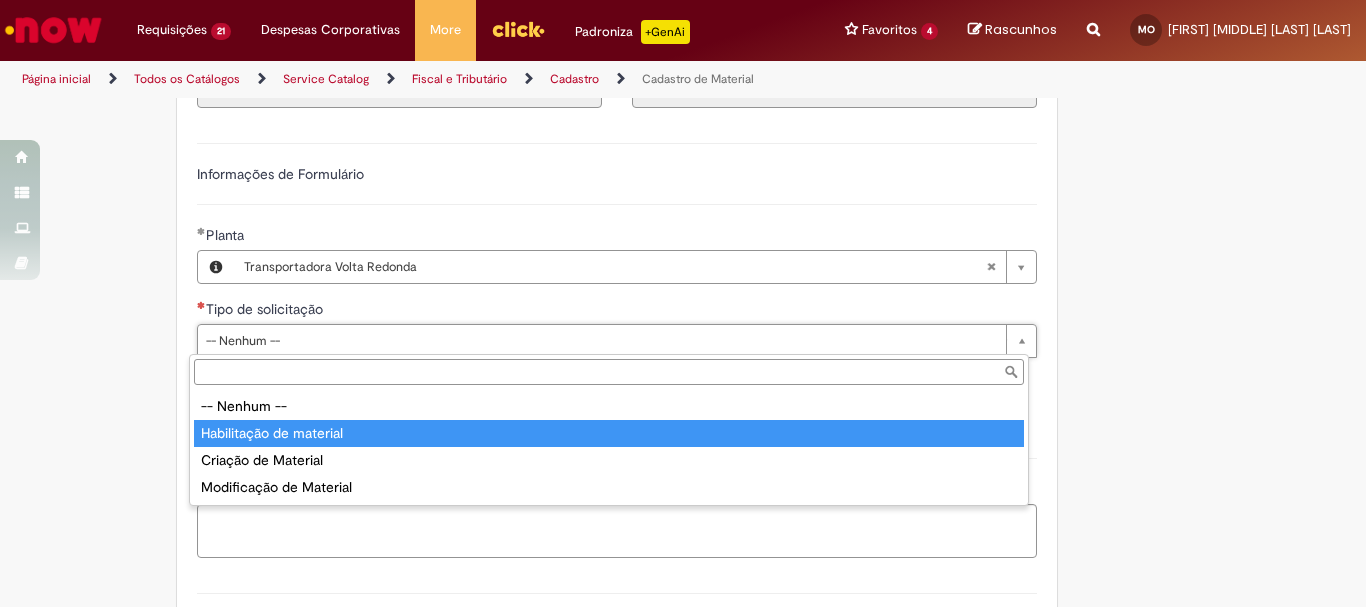 type on "**********" 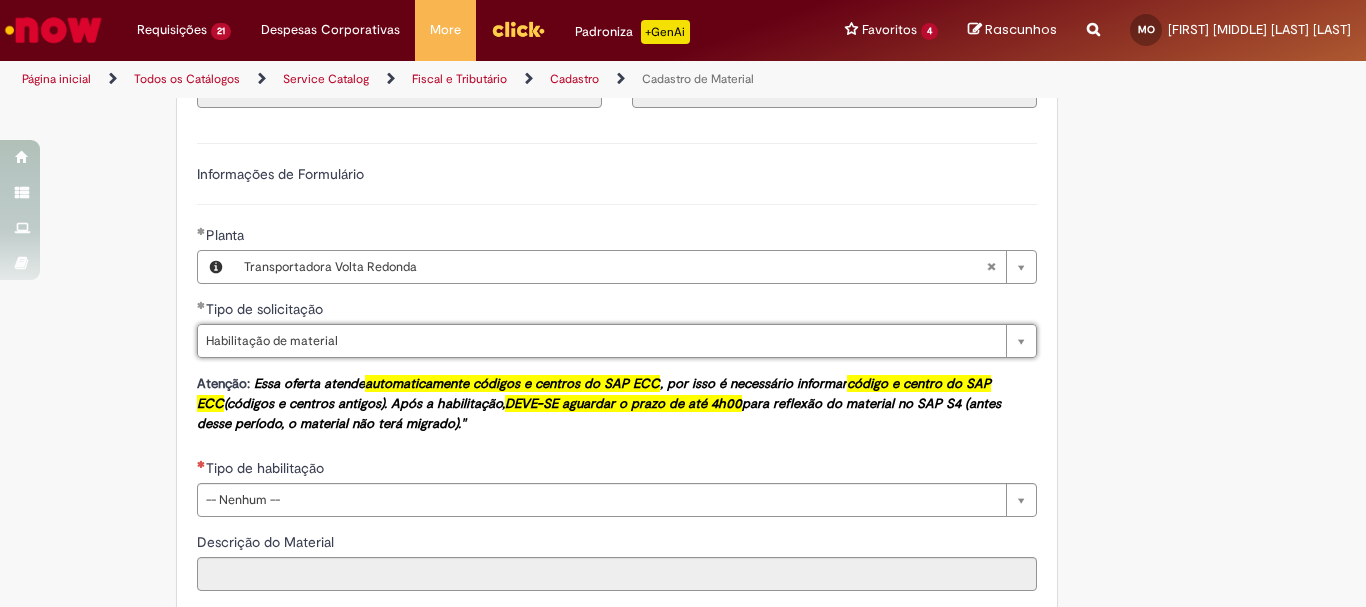 scroll, scrollTop: 1200, scrollLeft: 0, axis: vertical 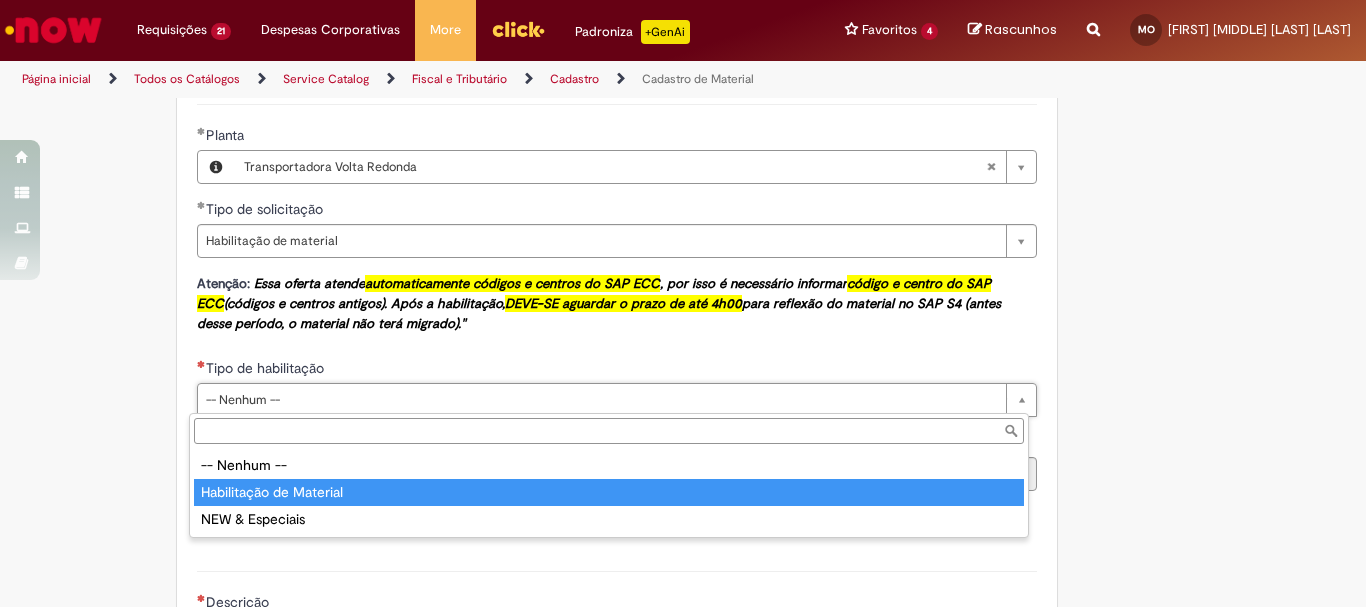 type on "**********" 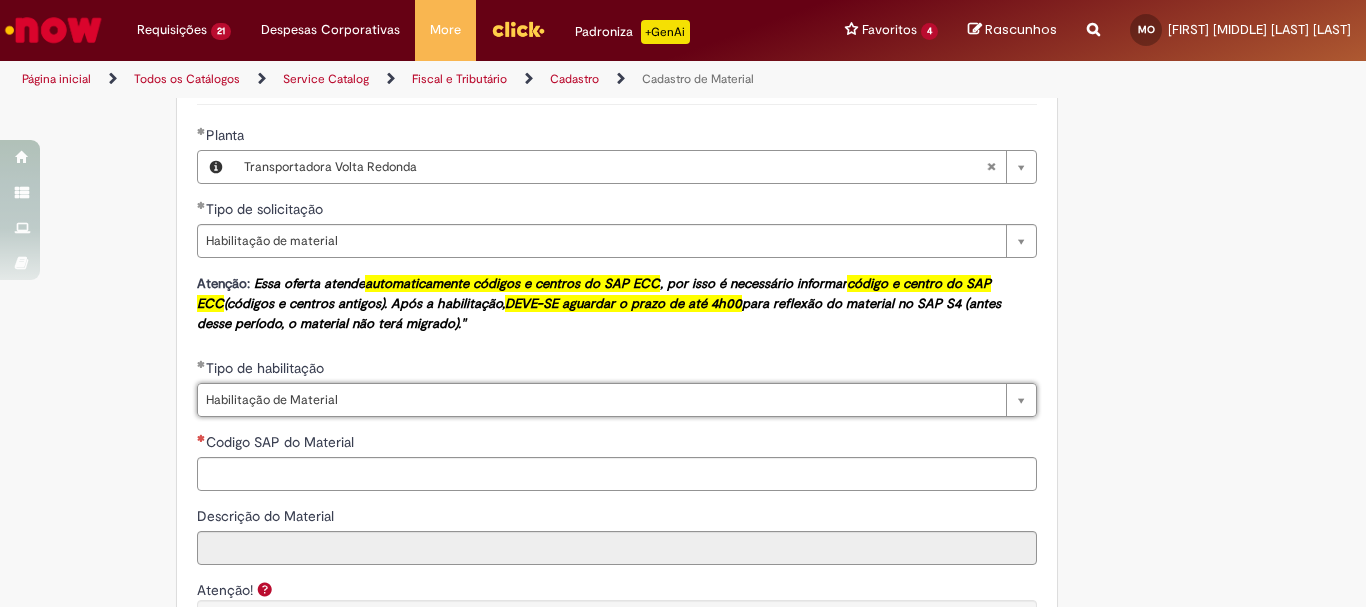 scroll, scrollTop: 1400, scrollLeft: 0, axis: vertical 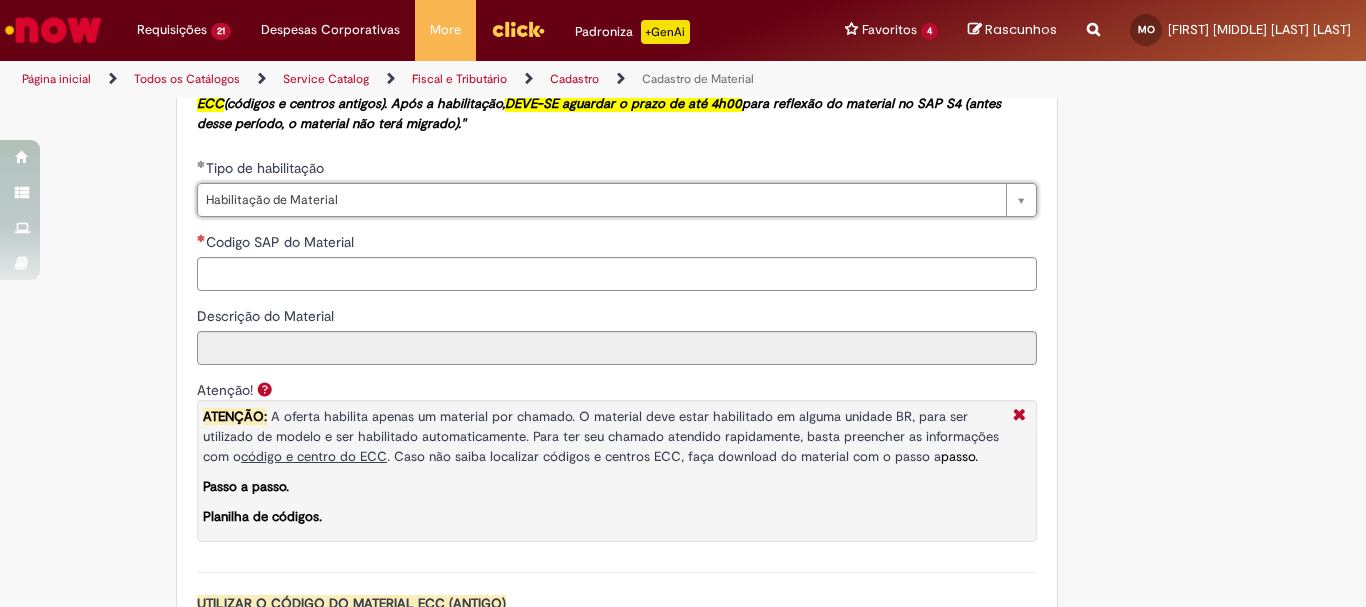 click on "**********" at bounding box center [617, 440] 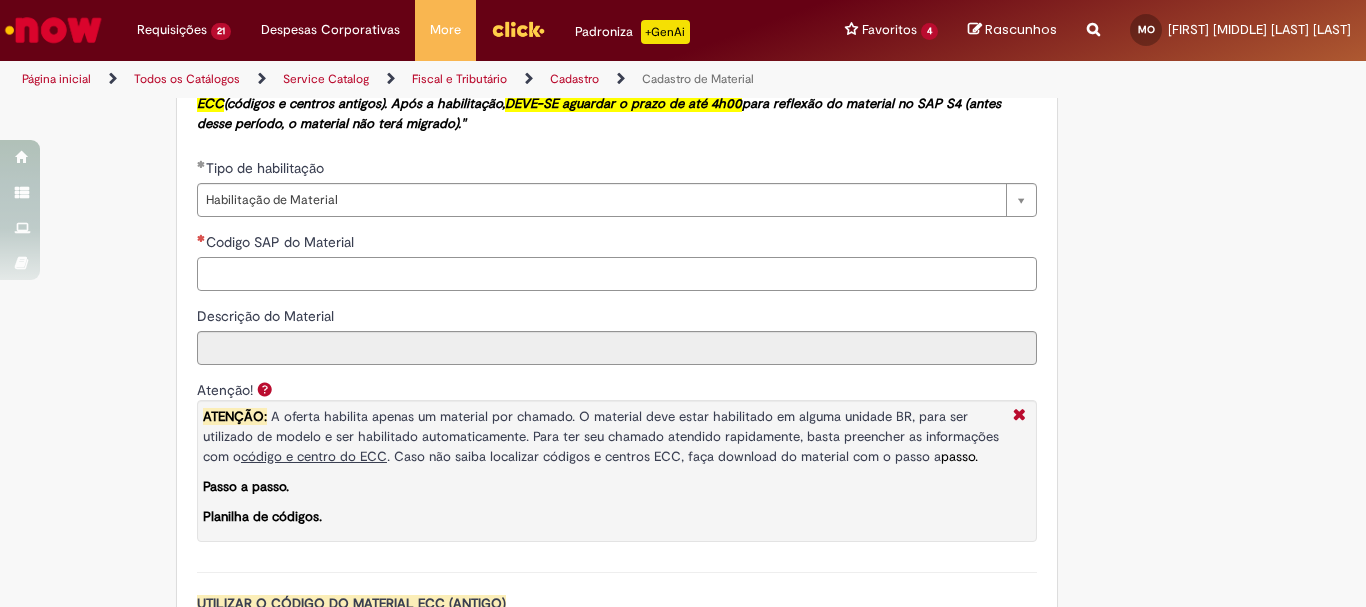click on "Codigo SAP do Material" at bounding box center [617, 274] 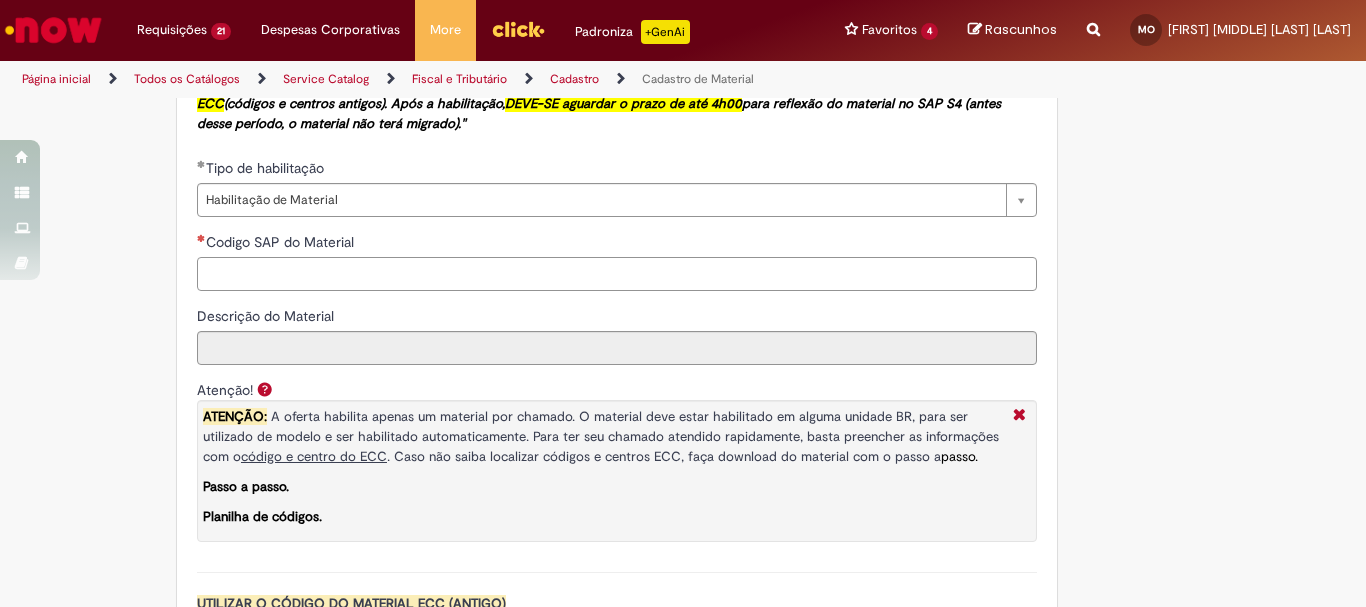 paste on "********" 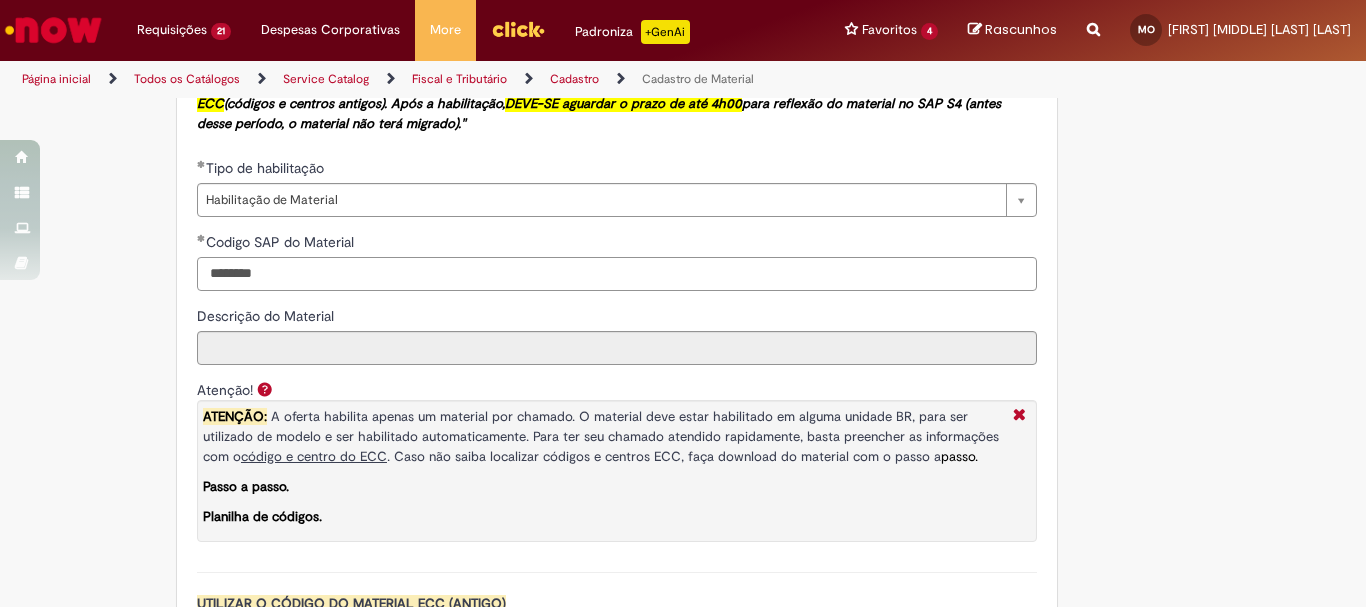 type on "********" 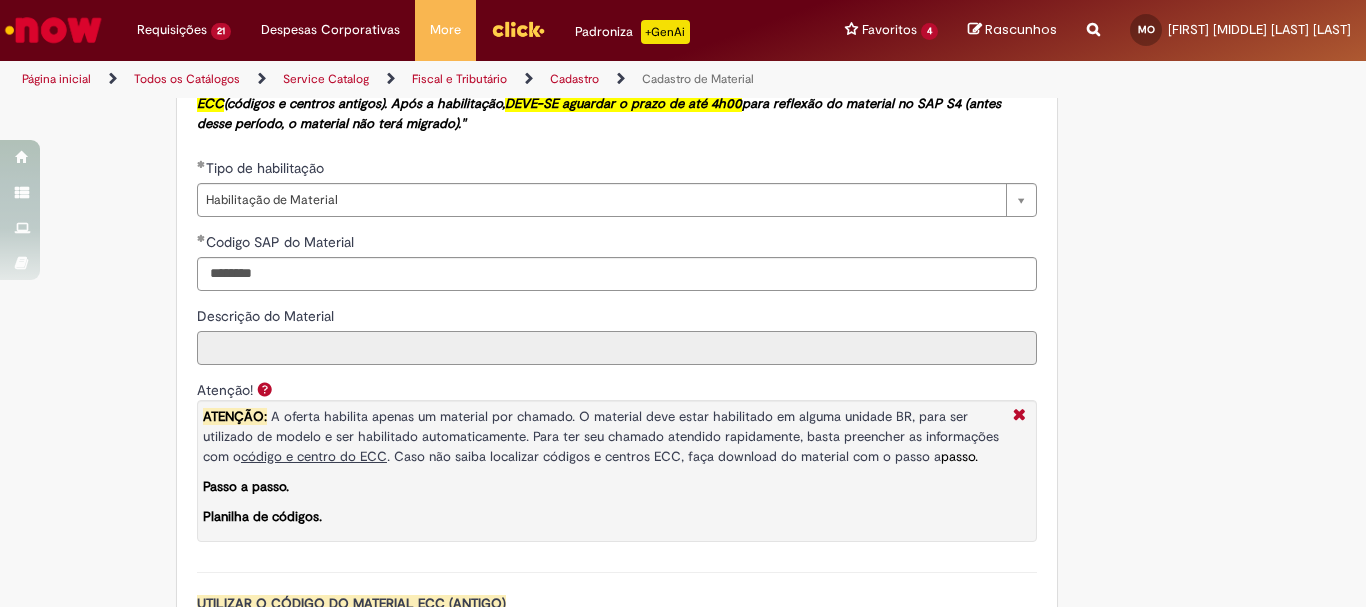 click on "Descrição do Material" at bounding box center [617, 348] 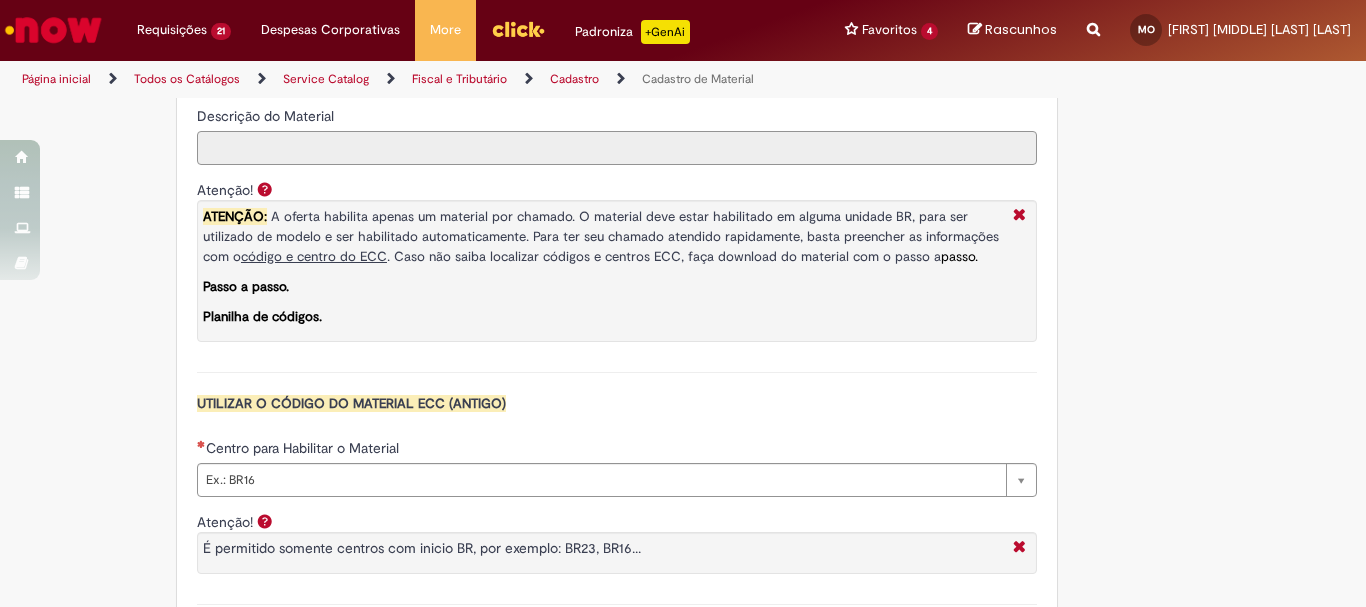scroll, scrollTop: 1700, scrollLeft: 0, axis: vertical 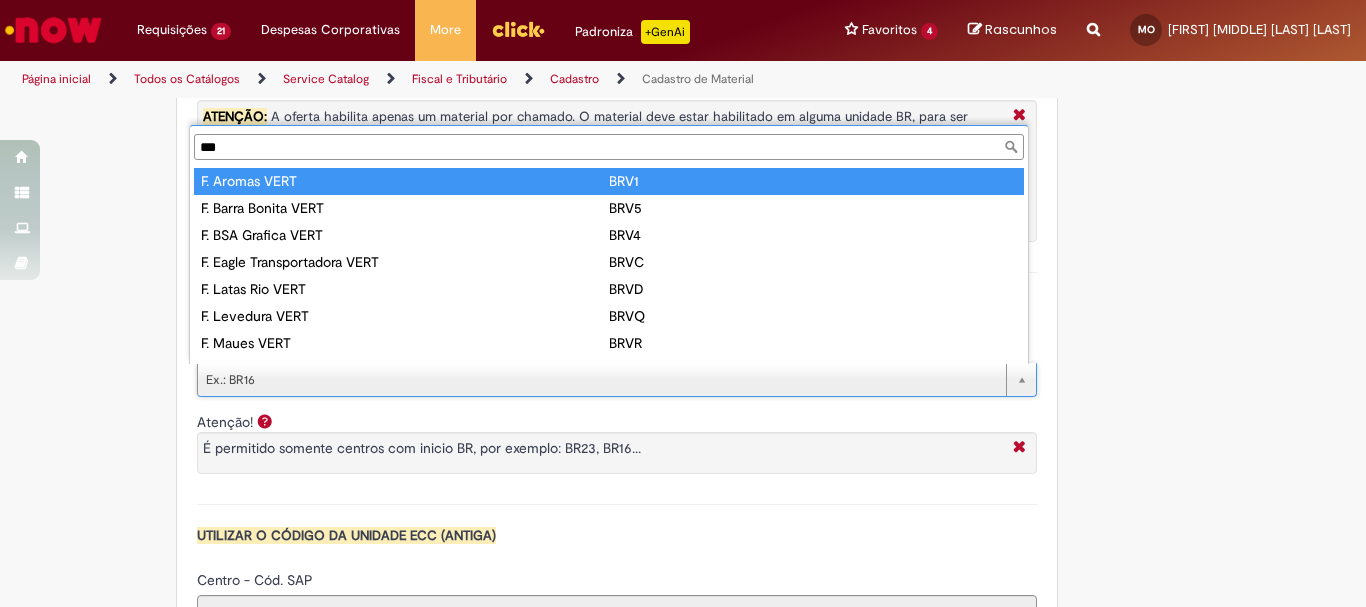 type on "****" 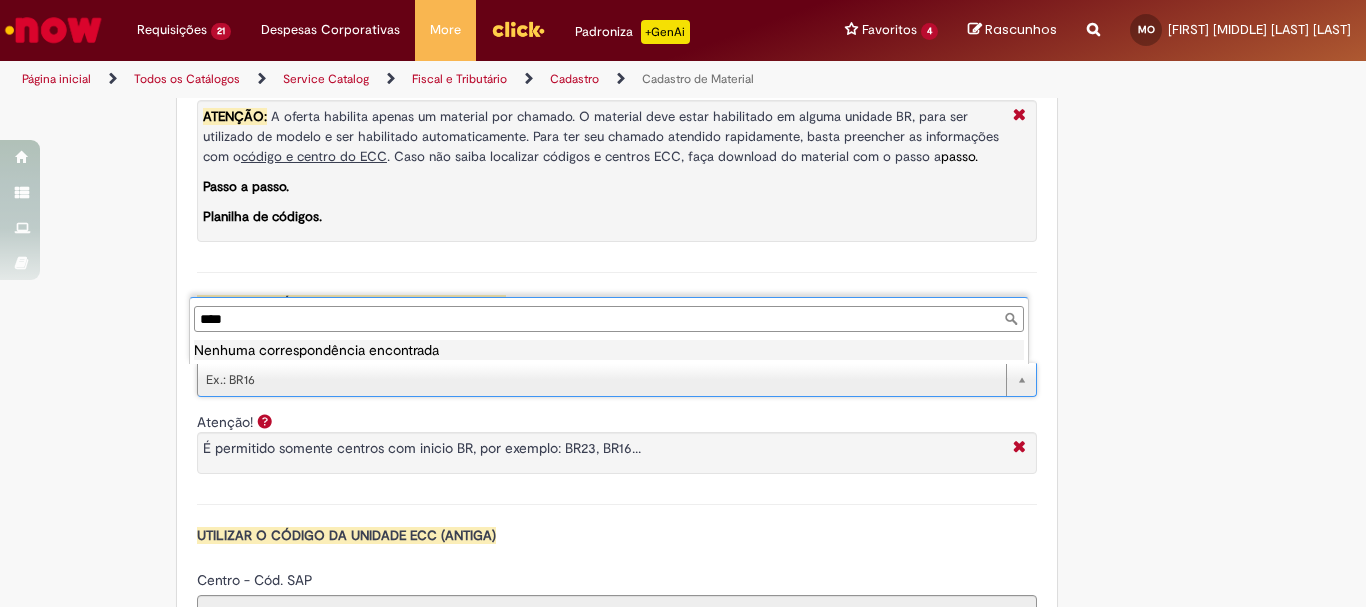 drag, startPoint x: 251, startPoint y: 321, endPoint x: 190, endPoint y: 321, distance: 61 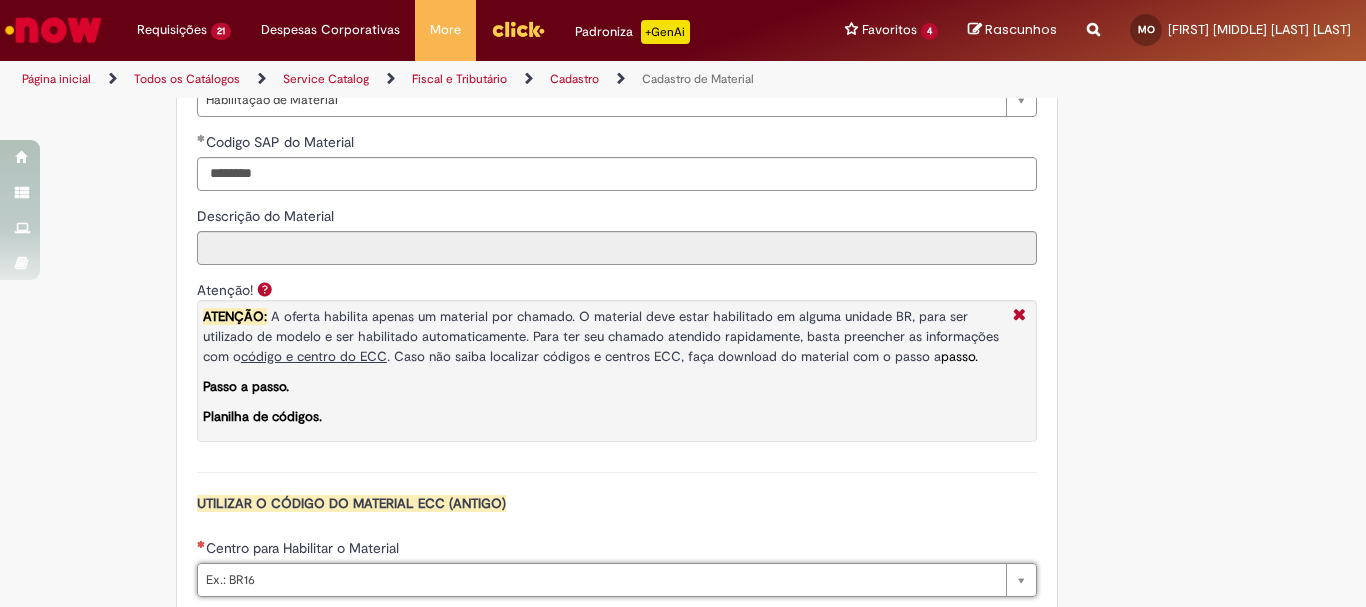 scroll, scrollTop: 1700, scrollLeft: 0, axis: vertical 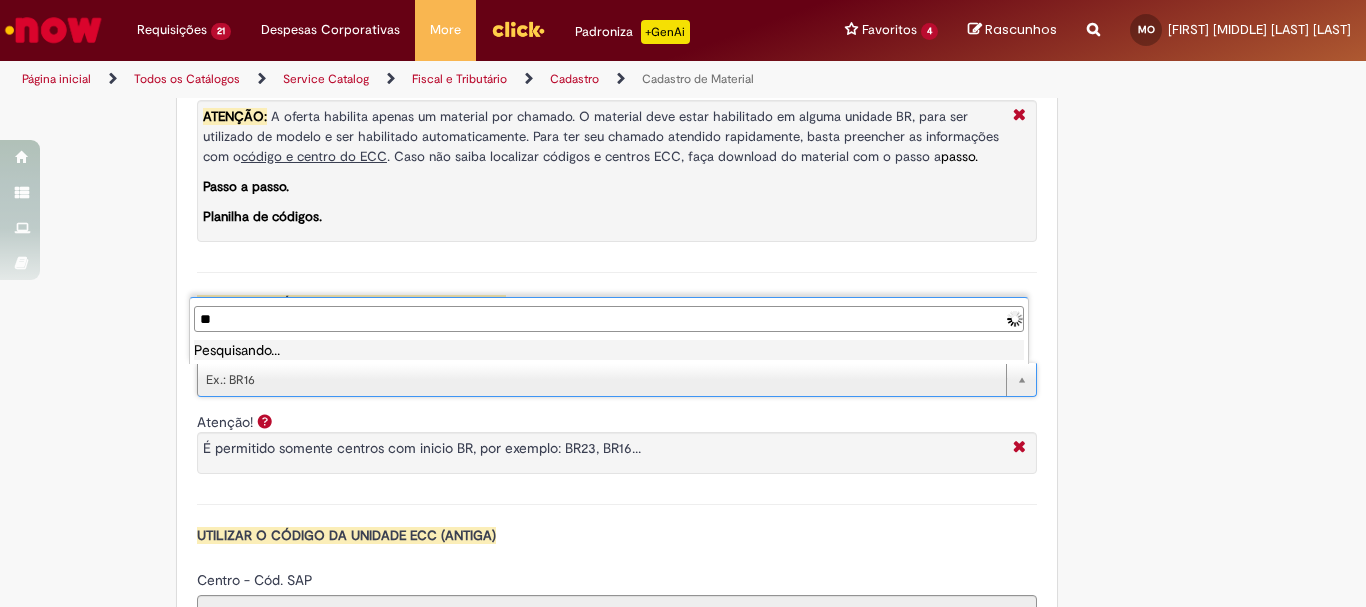 type on "*" 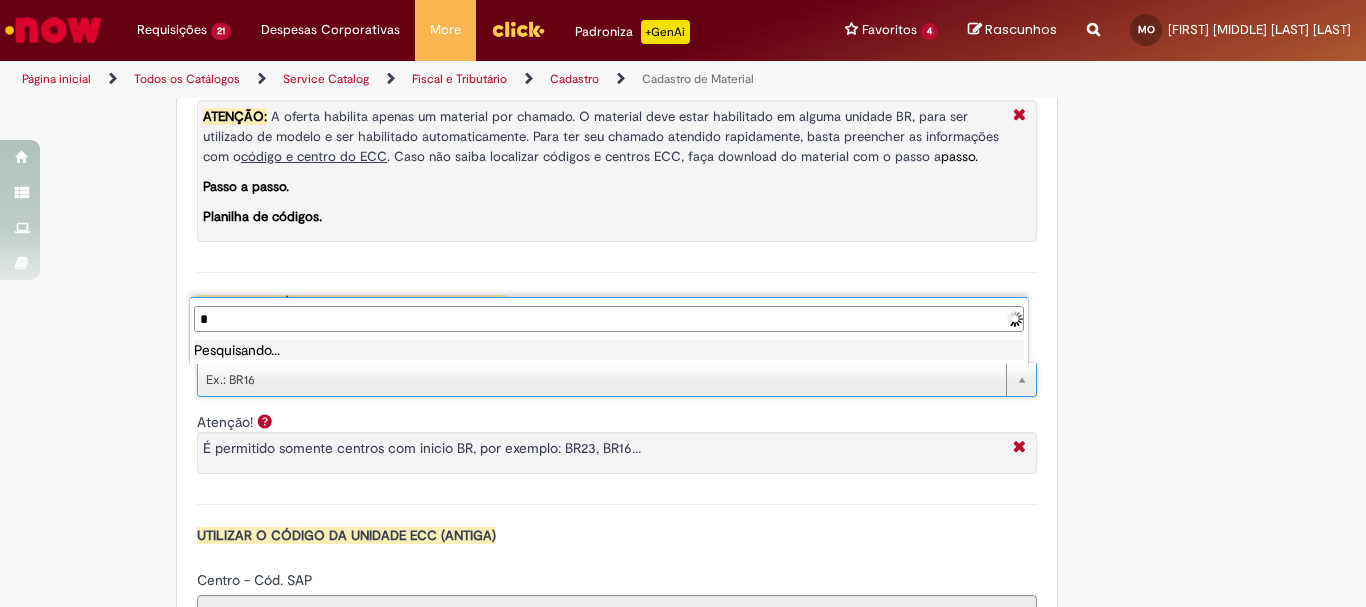 type 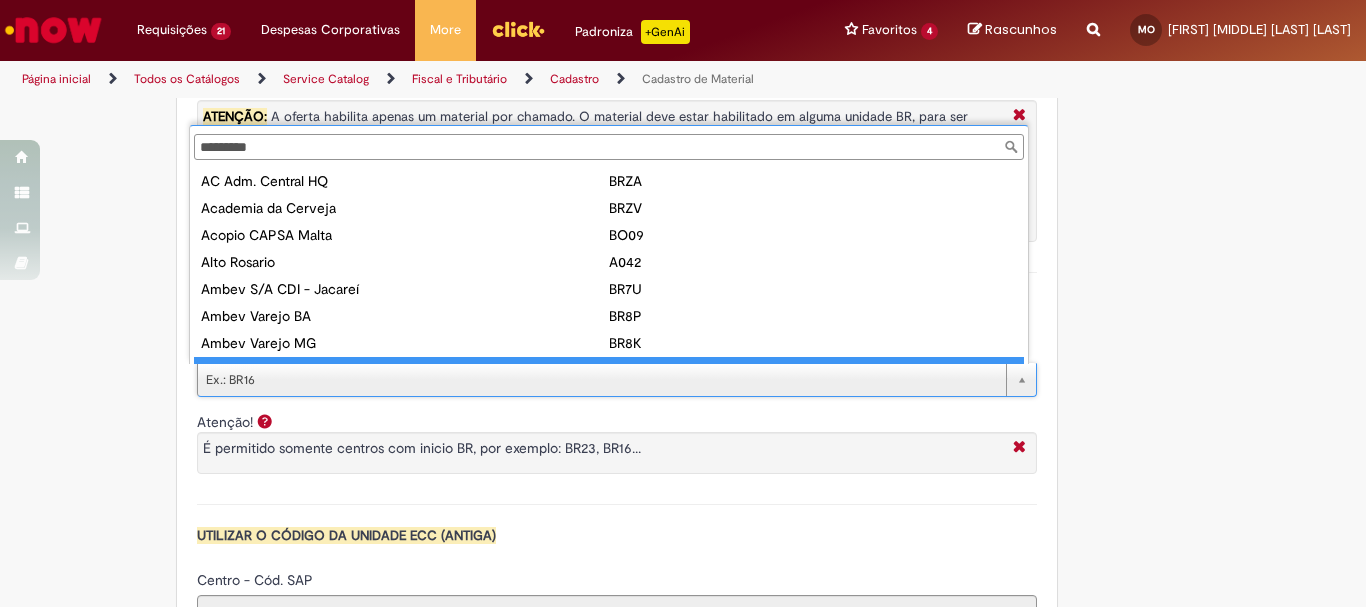 scroll, scrollTop: 16, scrollLeft: 0, axis: vertical 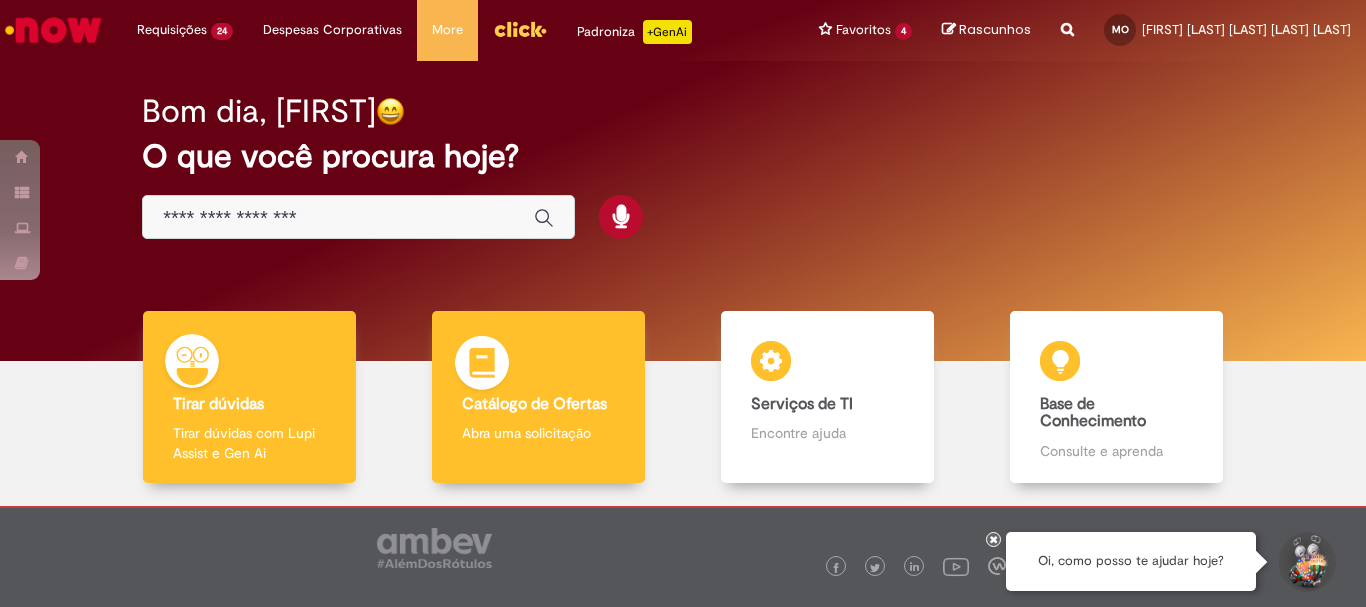 click on "Abra uma solicitação" at bounding box center [538, 433] 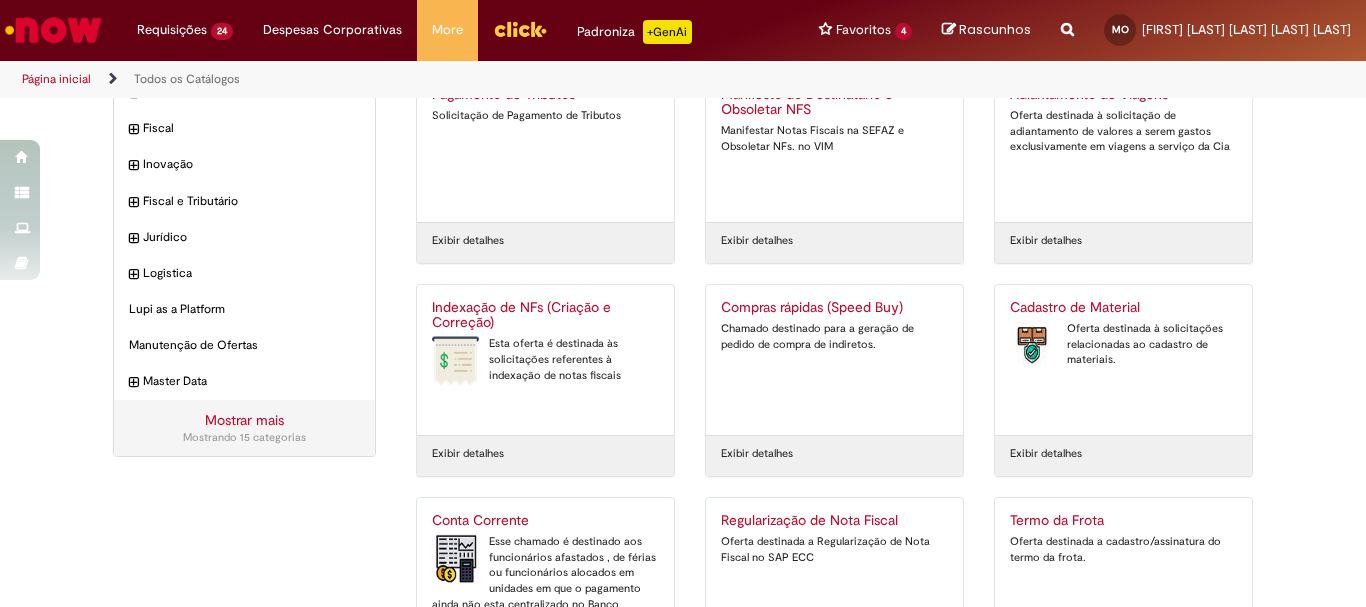 scroll, scrollTop: 404, scrollLeft: 0, axis: vertical 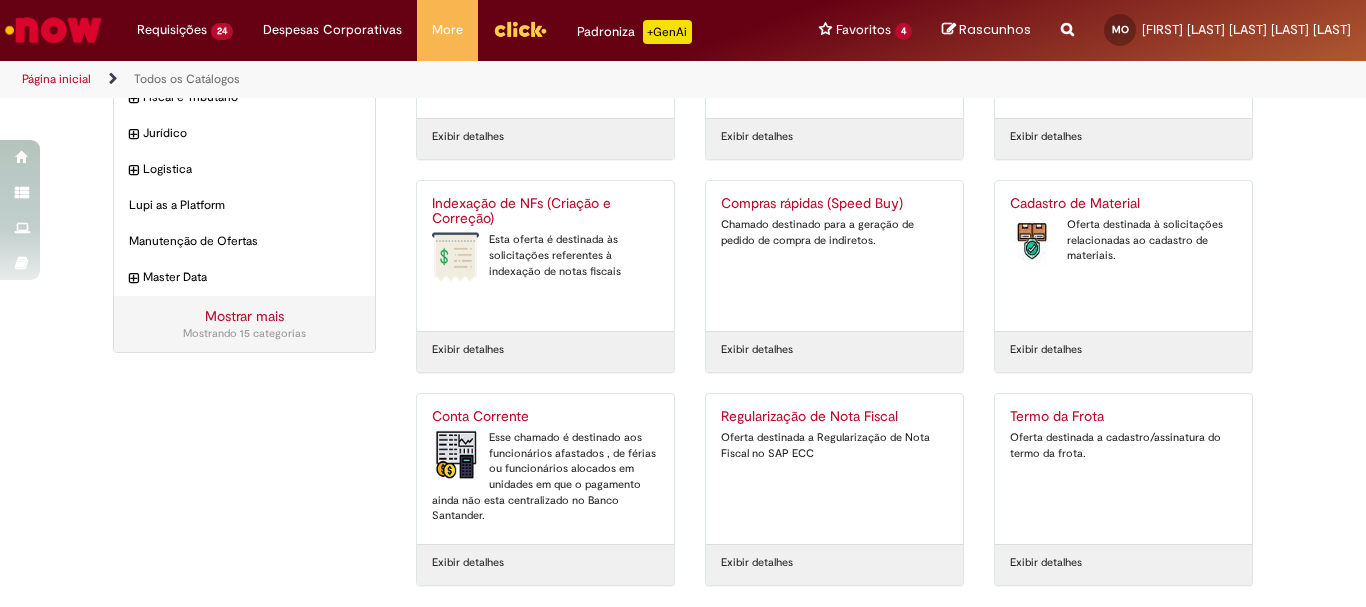click on "Cadastro de Material
Oferta destinada à solicitações relacionadas ao cadastro de materiais." at bounding box center [1123, 256] 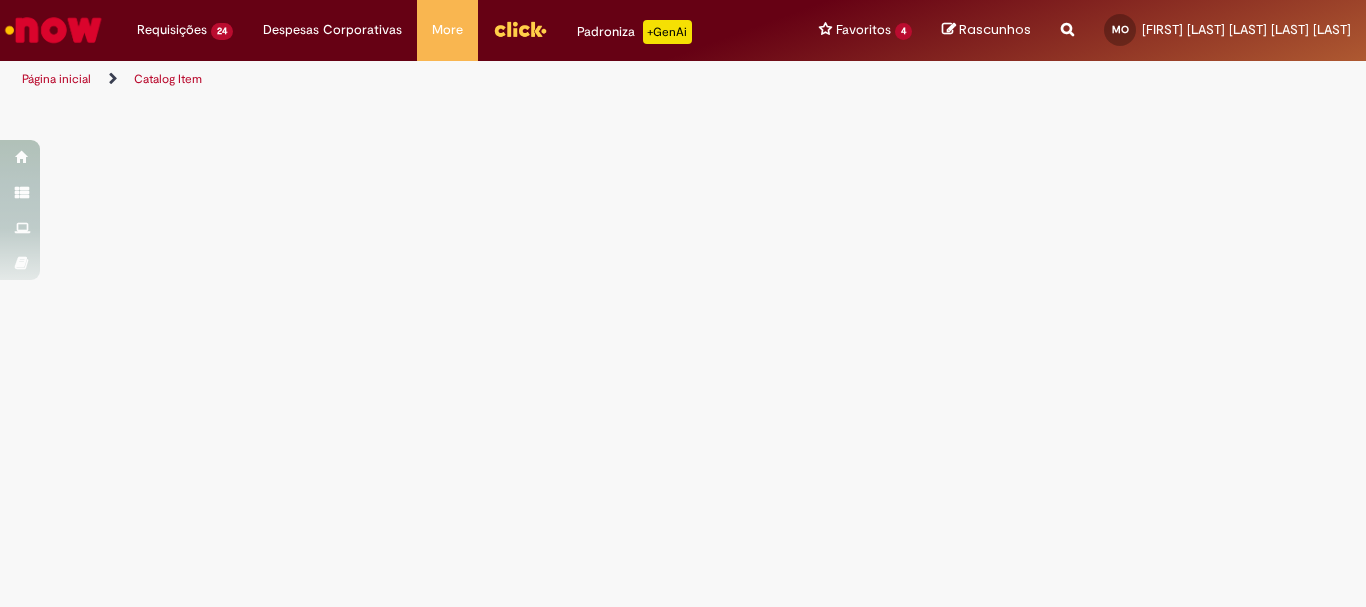 scroll, scrollTop: 0, scrollLeft: 0, axis: both 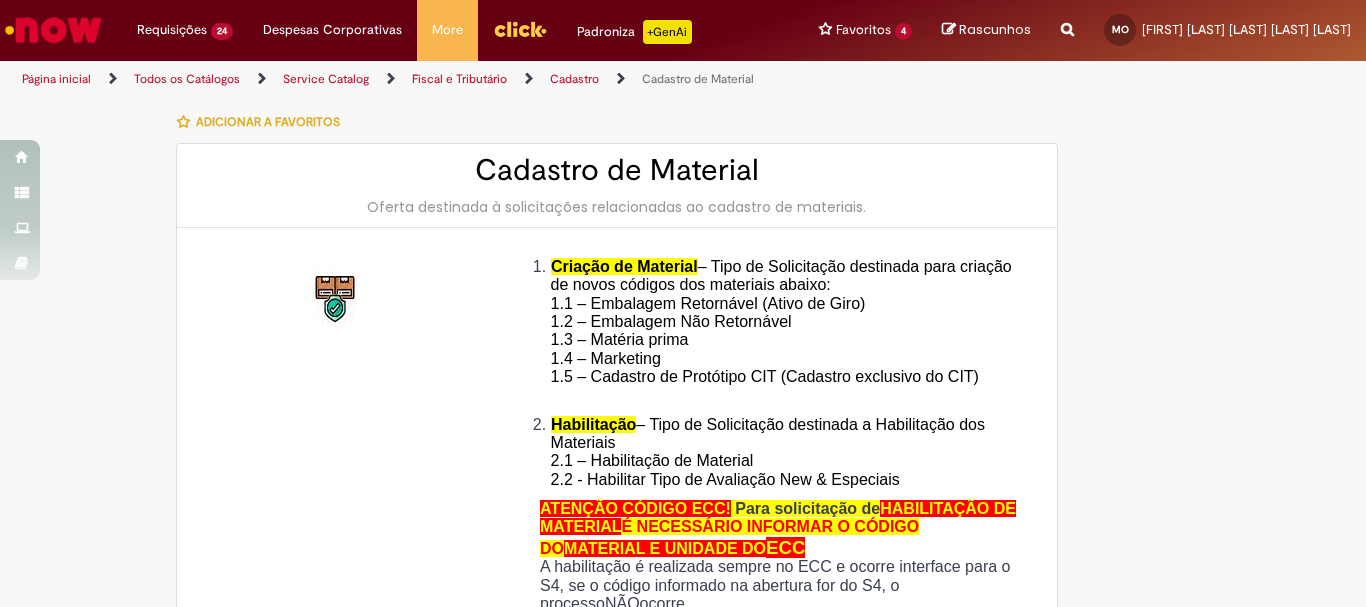 type on "********" 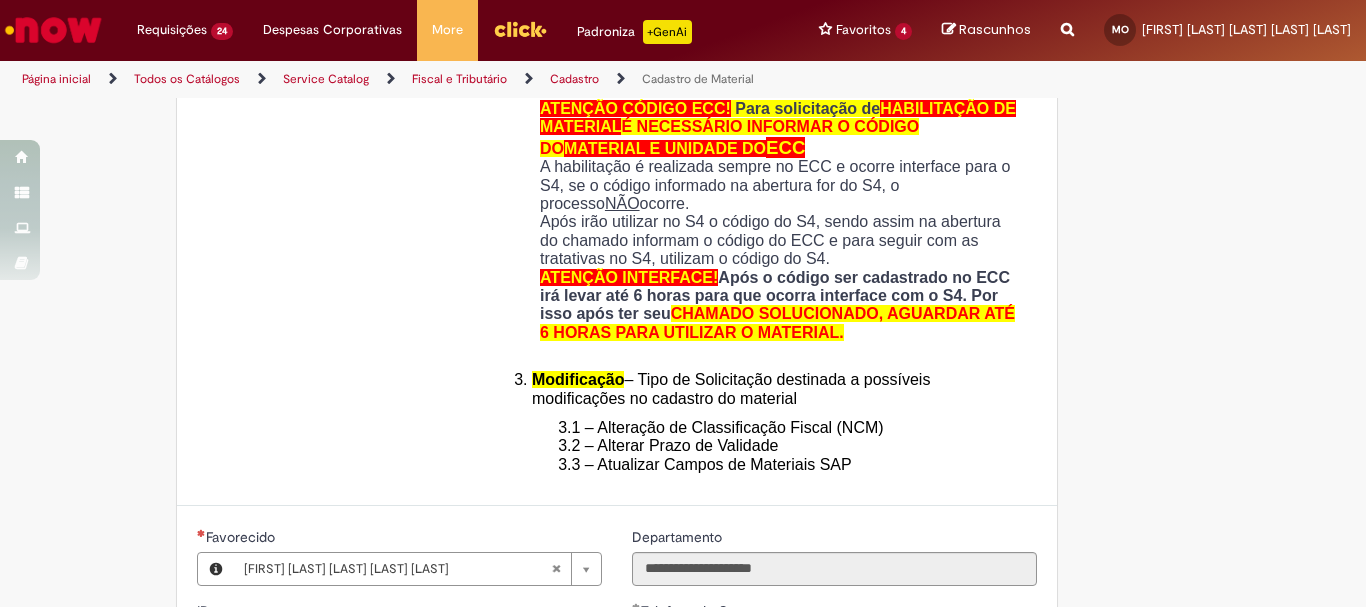type on "**********" 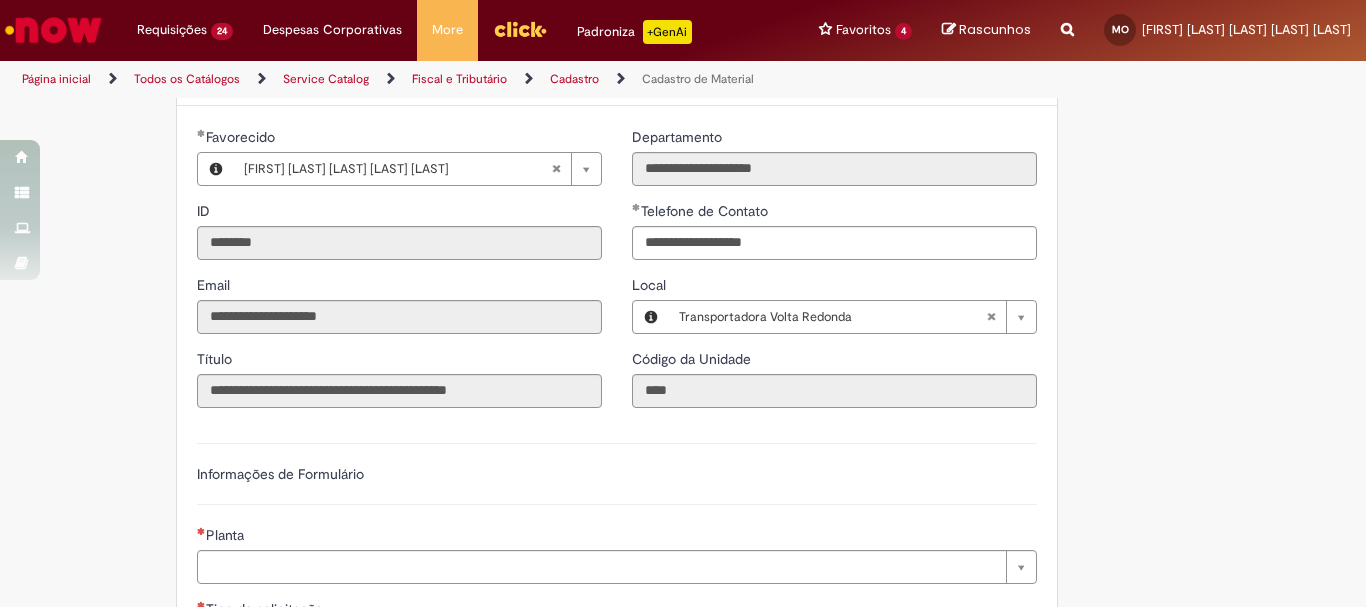 scroll, scrollTop: 1000, scrollLeft: 0, axis: vertical 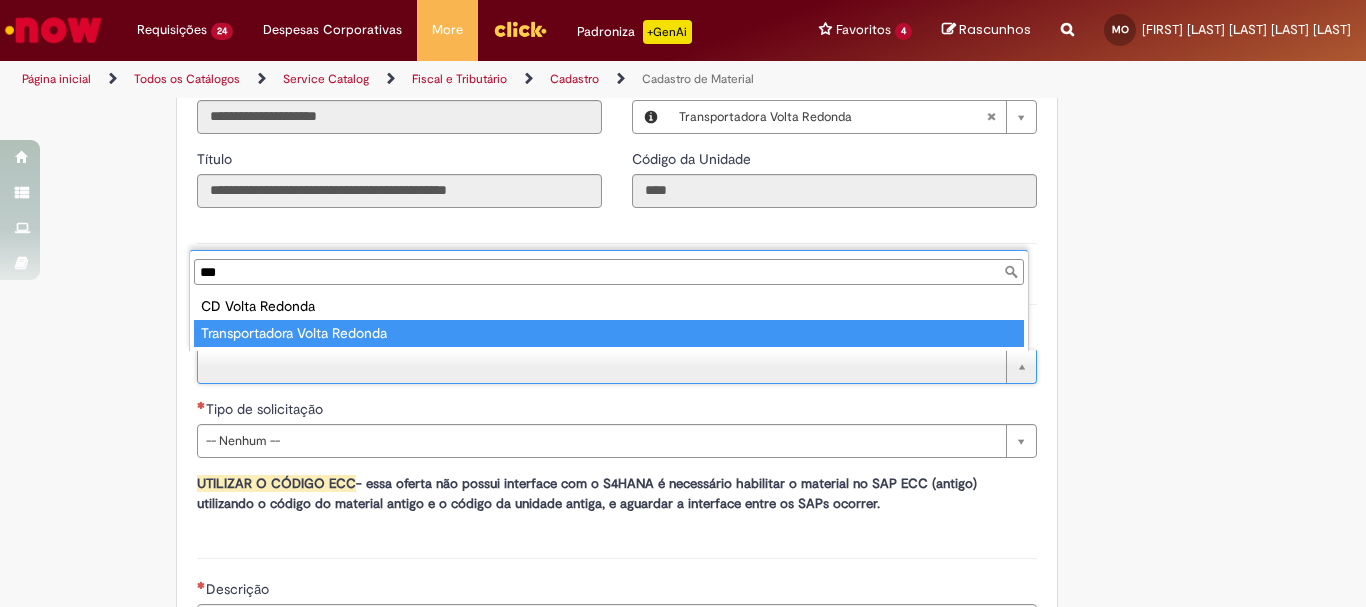 type on "***" 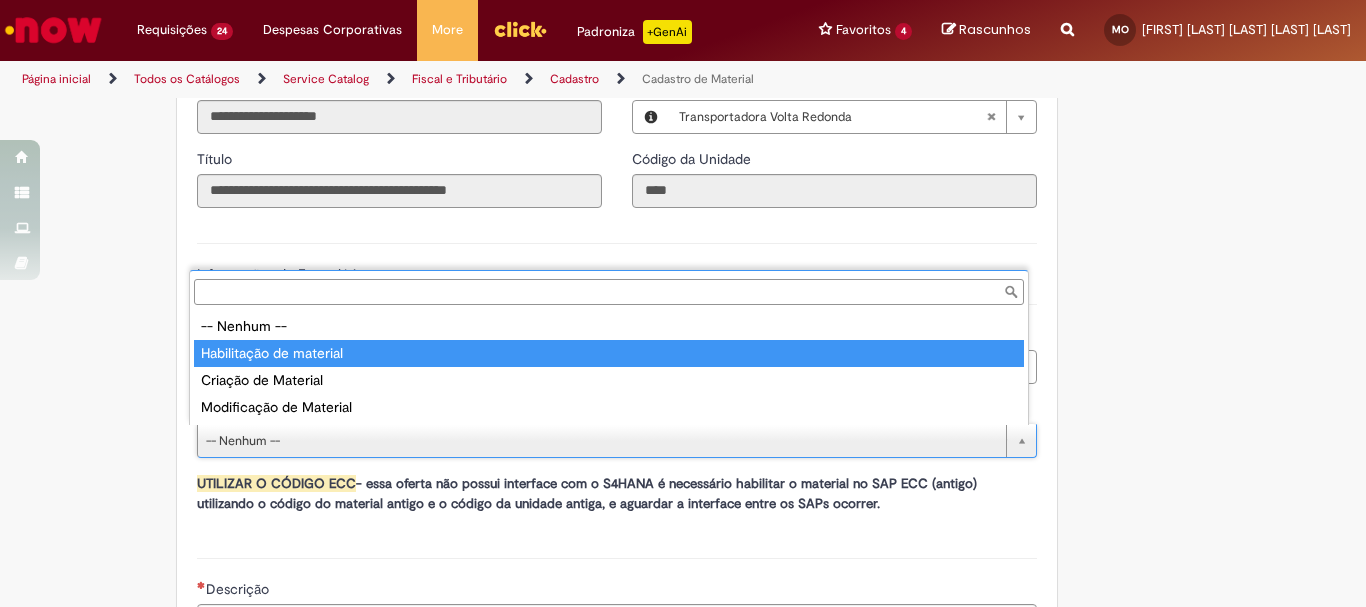 type on "**********" 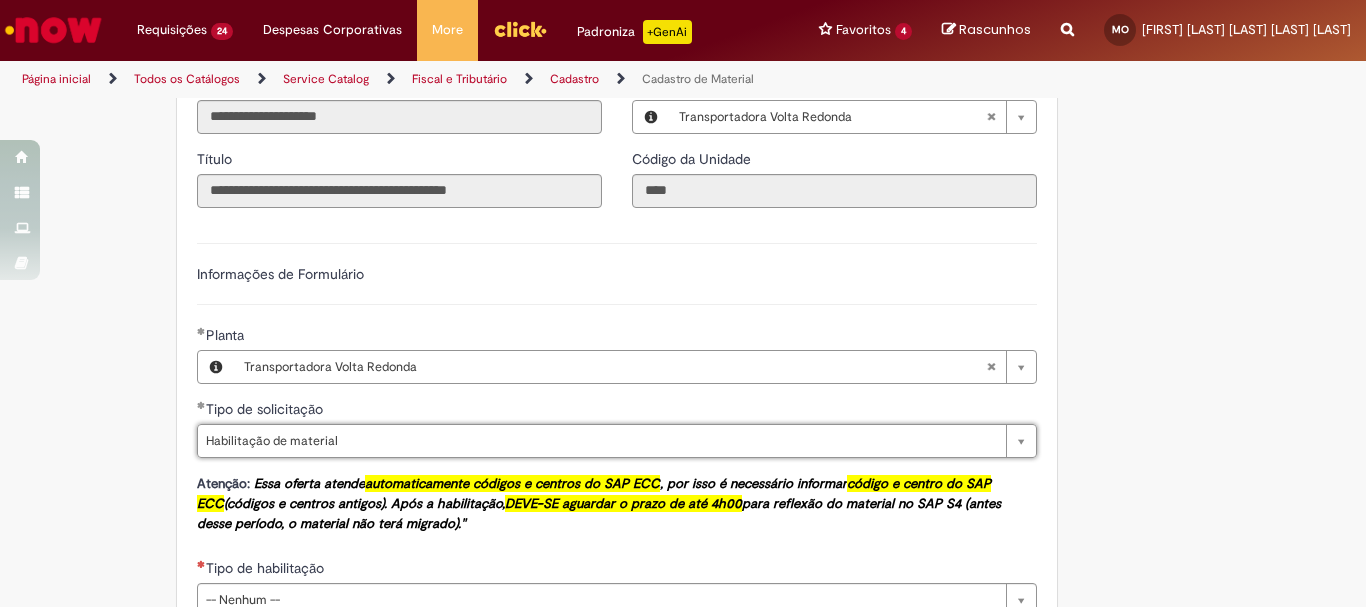 scroll, scrollTop: 1200, scrollLeft: 0, axis: vertical 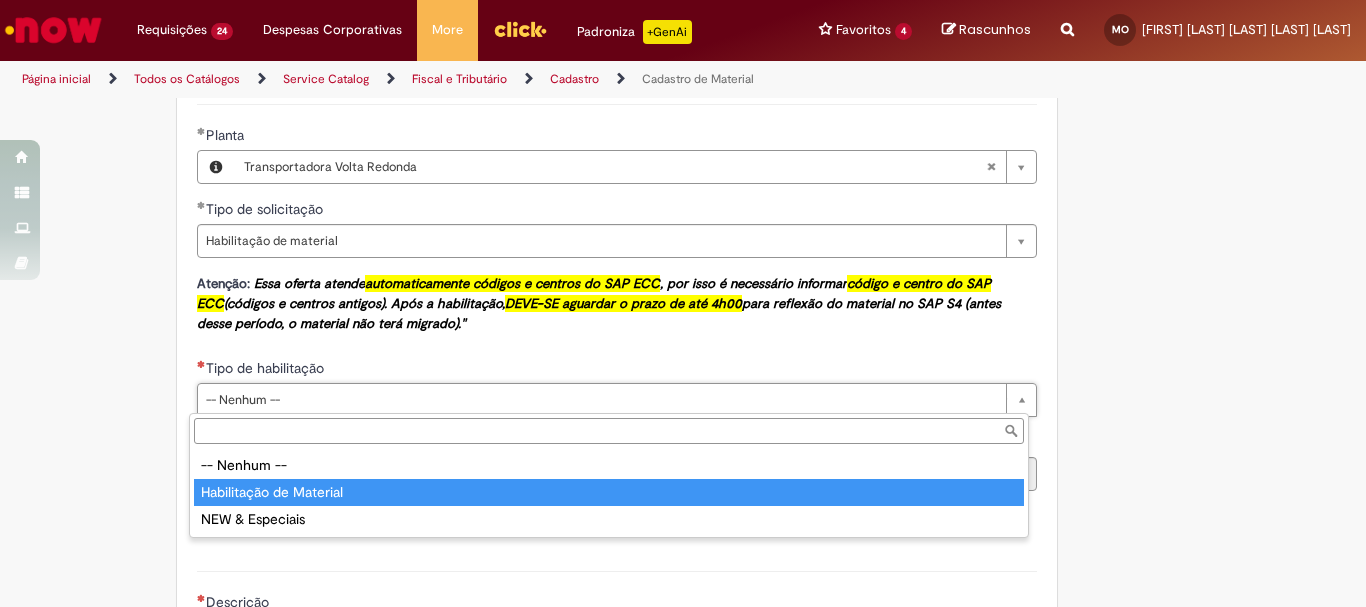 type on "**********" 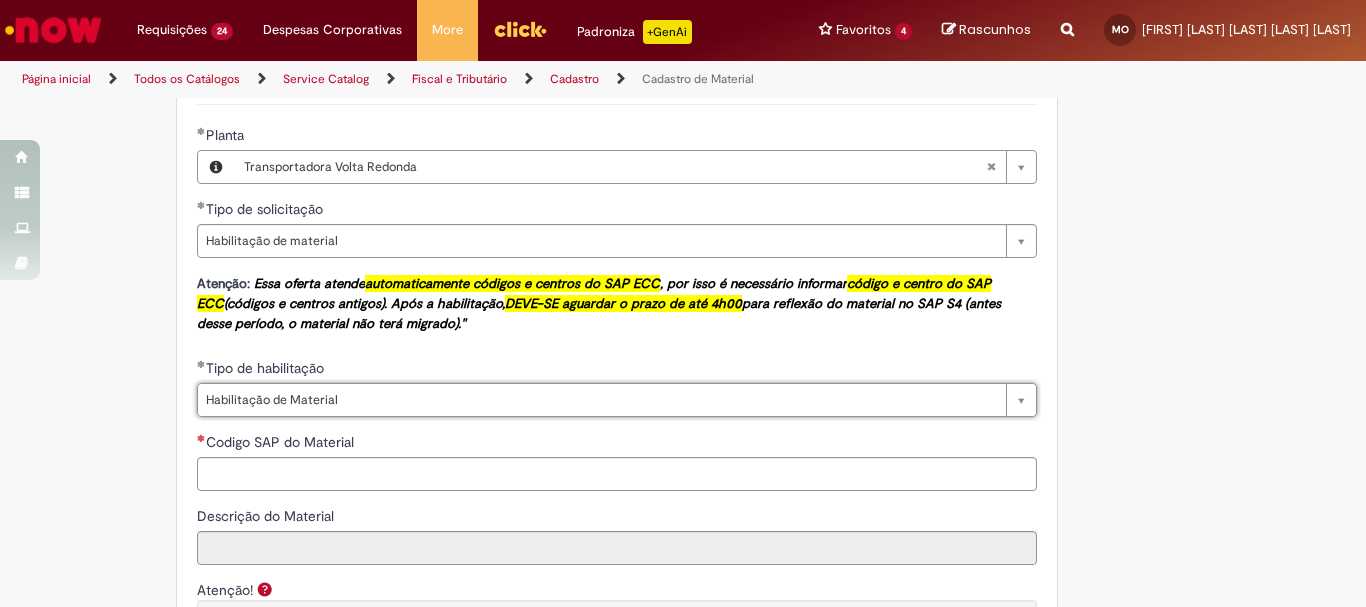 scroll, scrollTop: 1300, scrollLeft: 0, axis: vertical 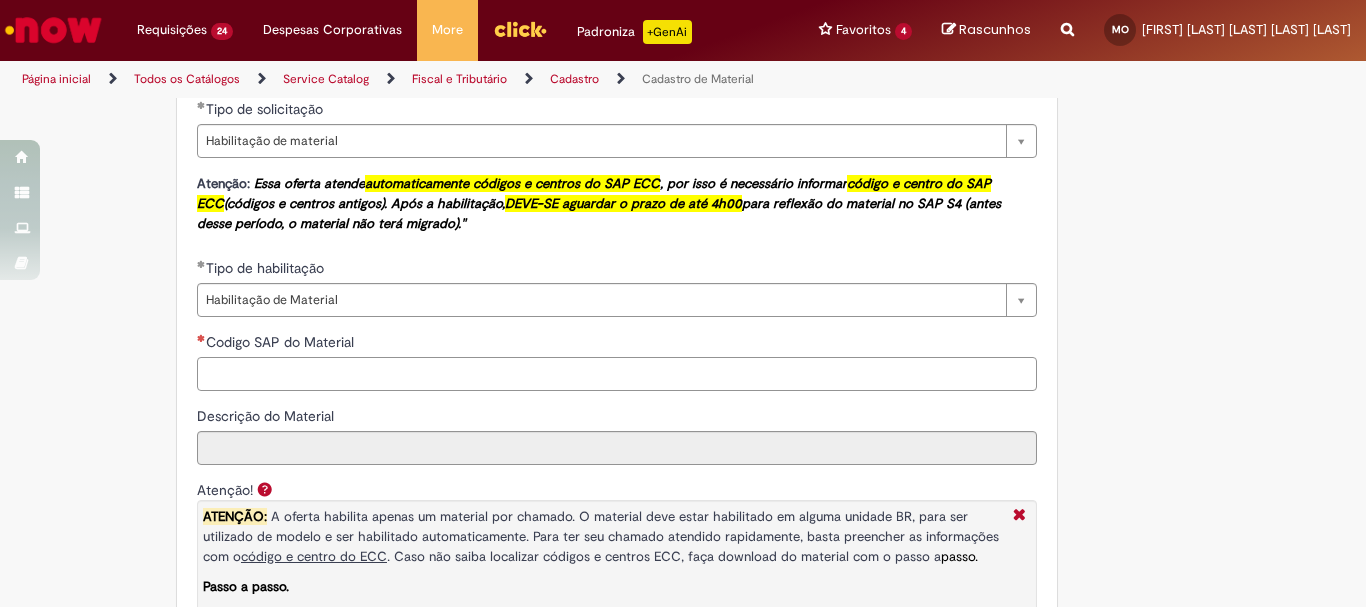 click on "Codigo SAP do Material" at bounding box center (617, 374) 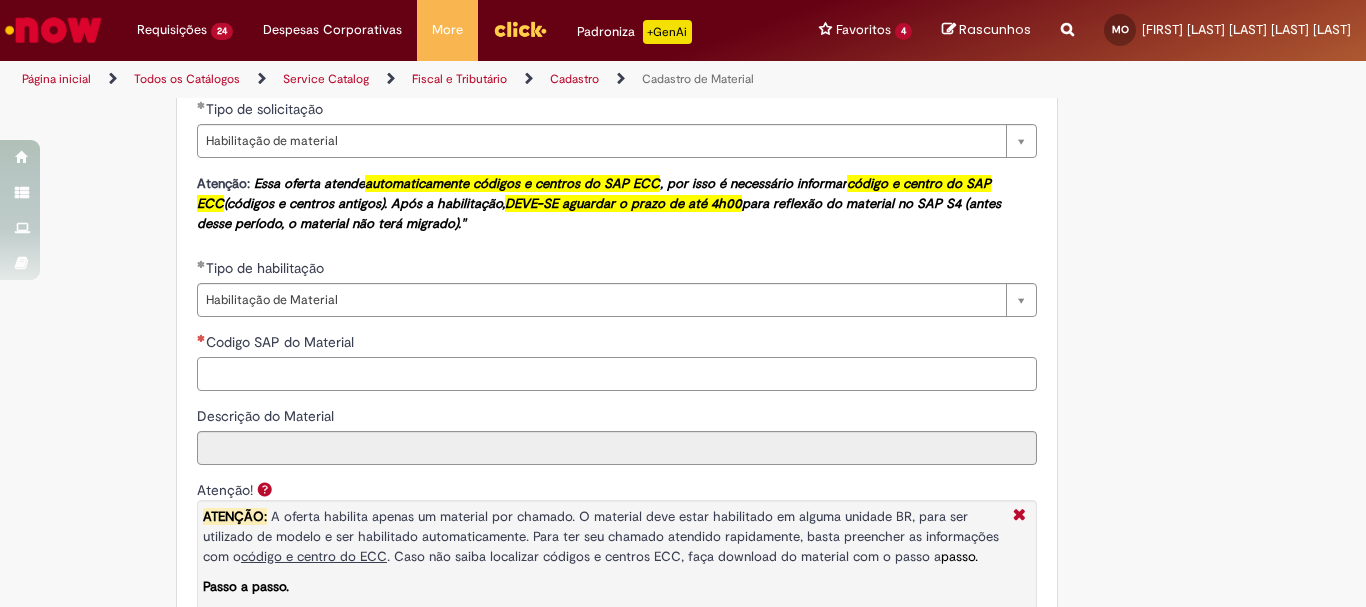 paste on "********" 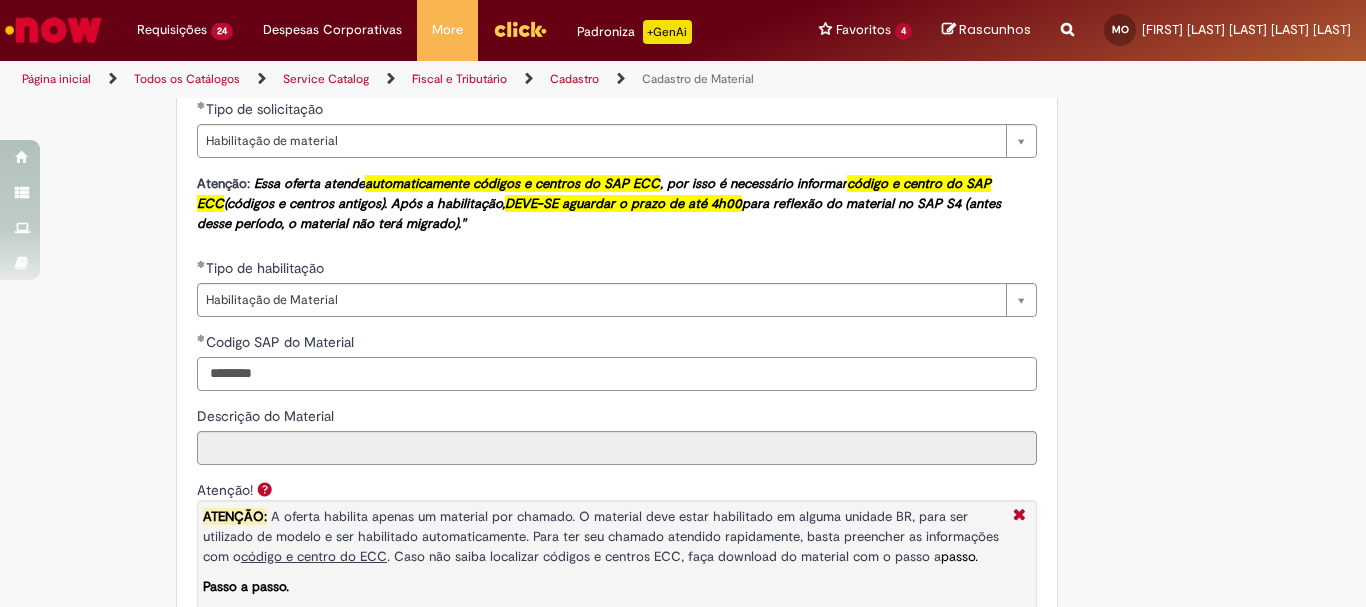 scroll, scrollTop: 1600, scrollLeft: 0, axis: vertical 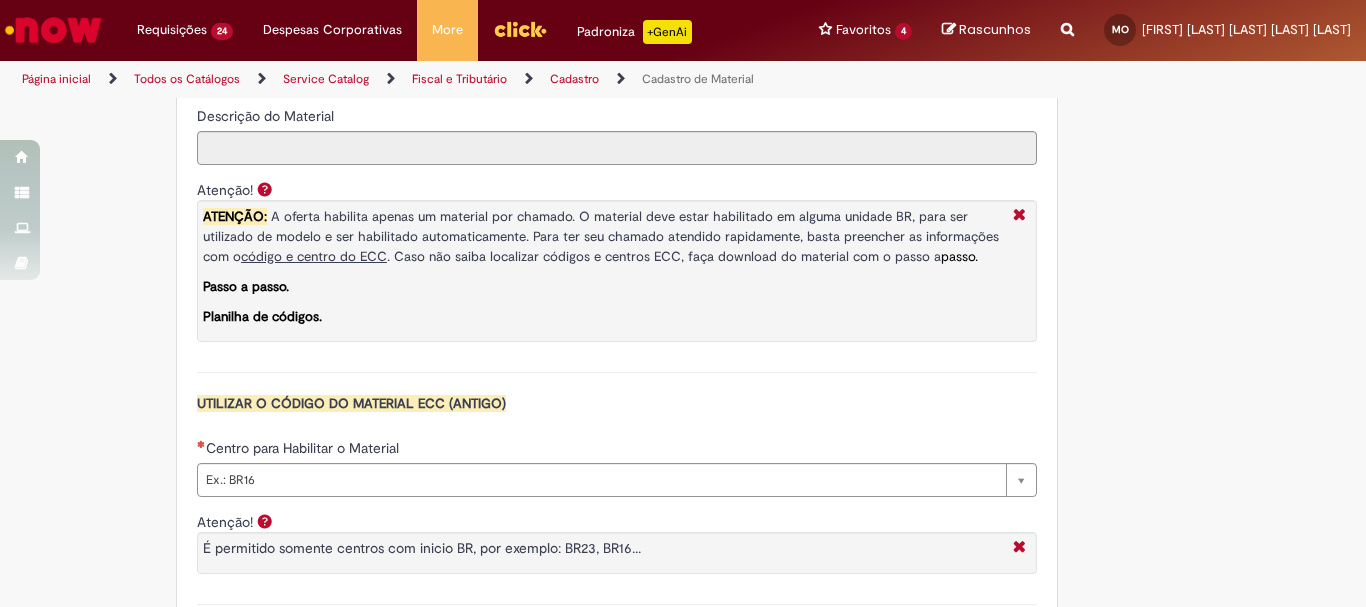 type on "********" 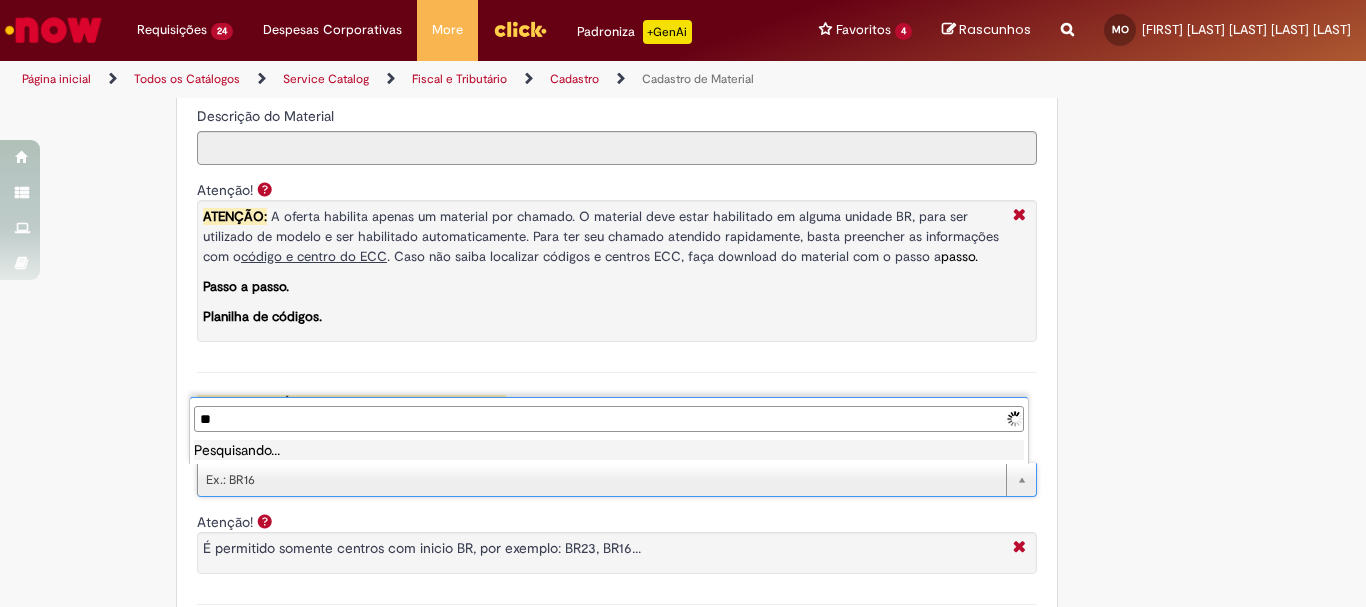 type on "*" 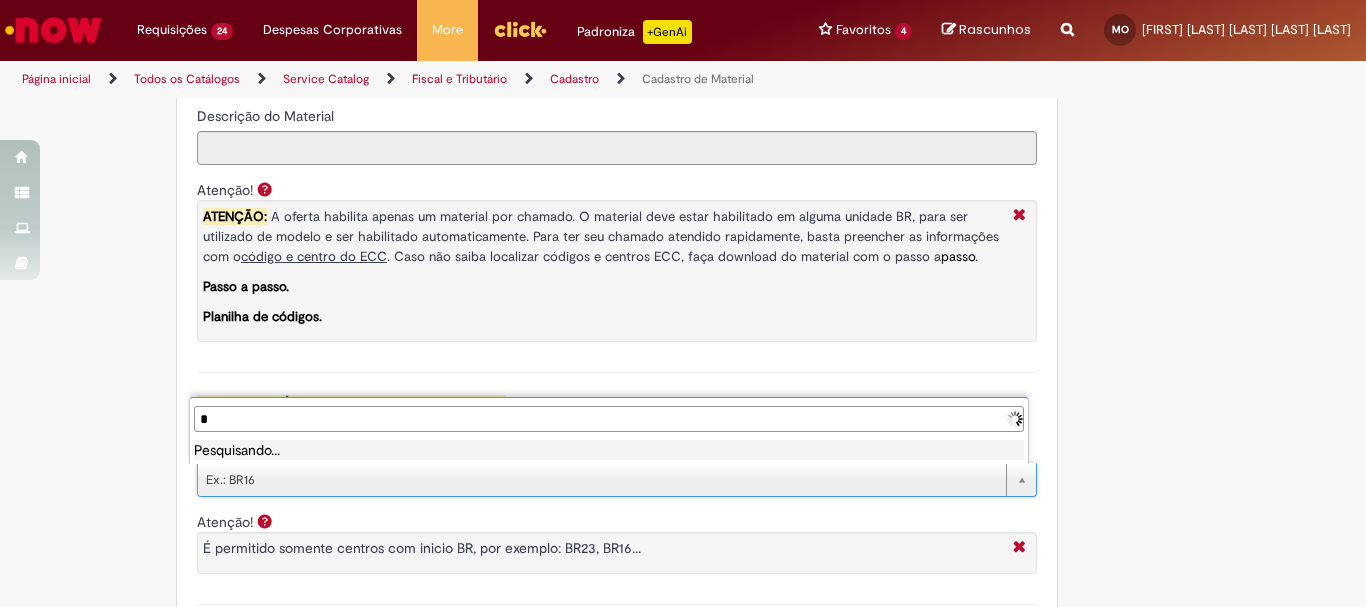 type 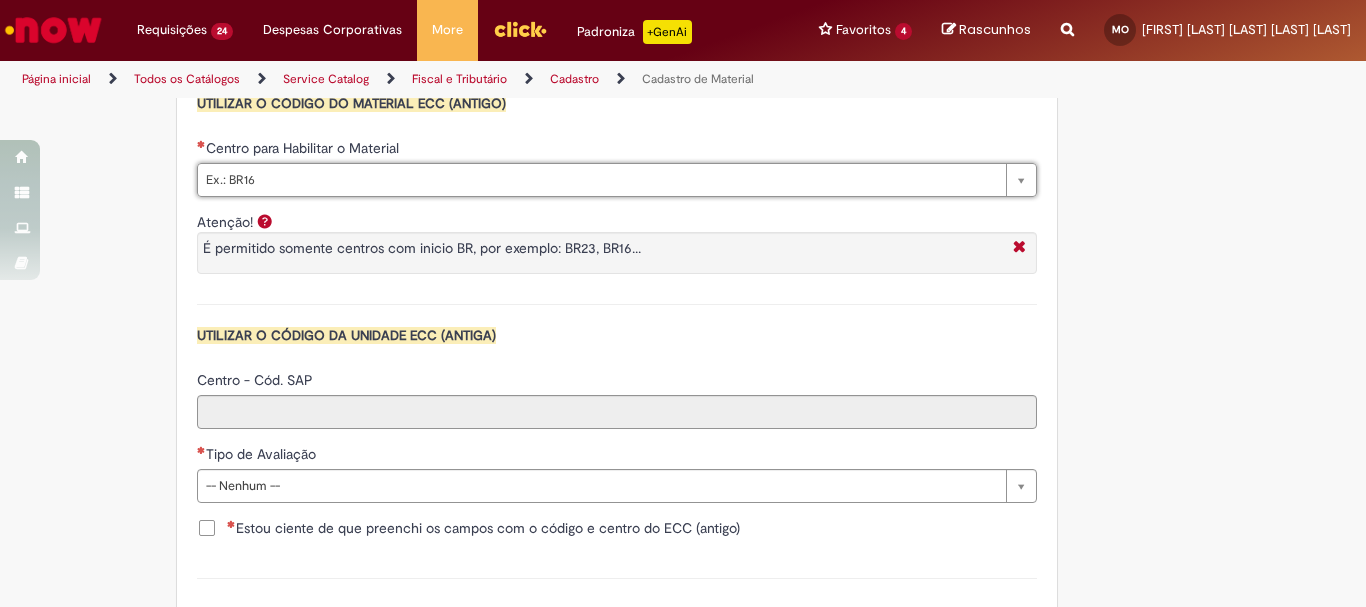 scroll, scrollTop: 2100, scrollLeft: 0, axis: vertical 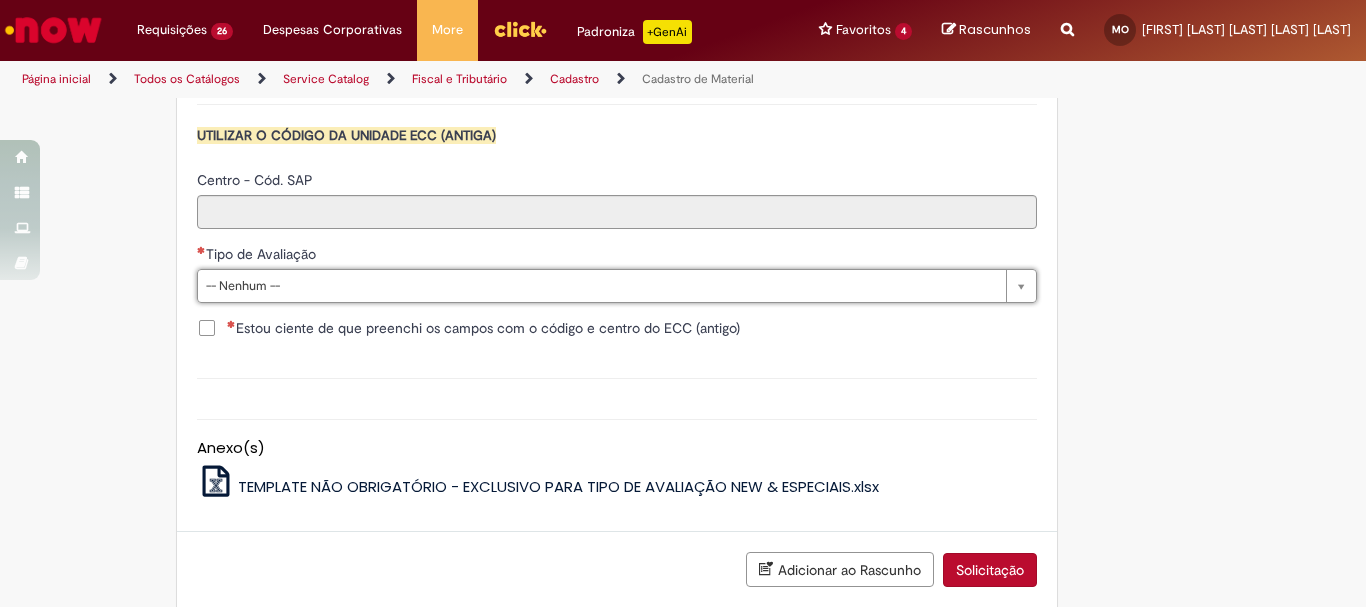 drag, startPoint x: 1362, startPoint y: 506, endPoint x: 1364, endPoint y: 434, distance: 72.02777 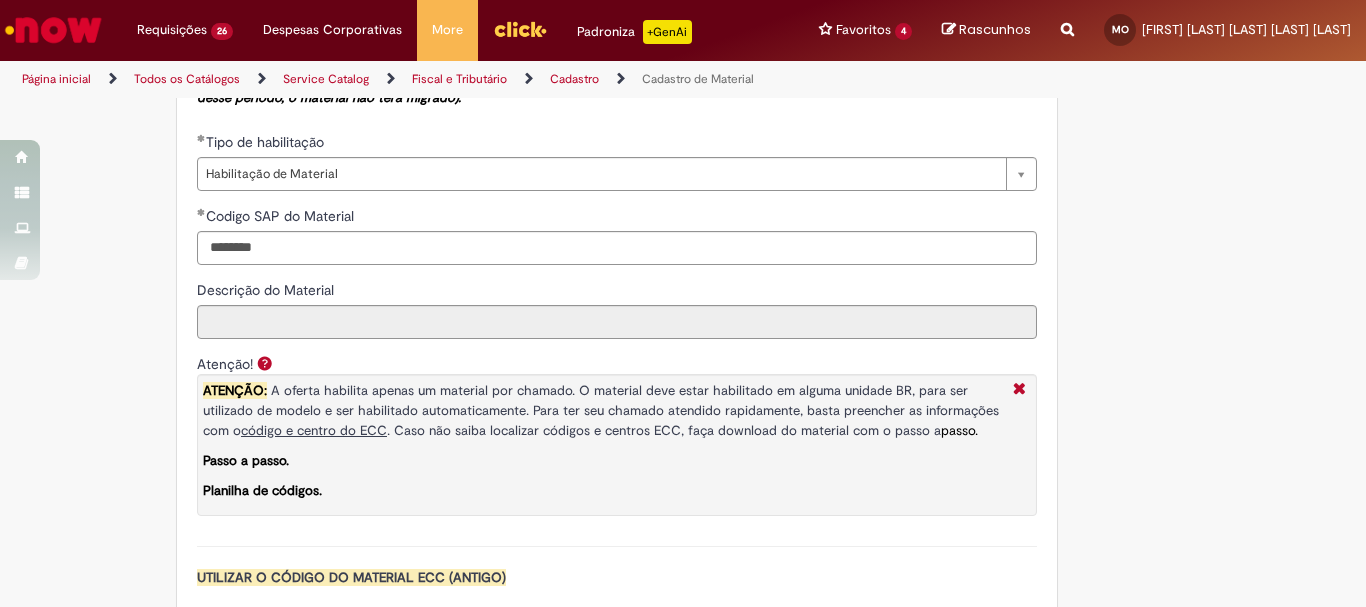 scroll, scrollTop: 1415, scrollLeft: 0, axis: vertical 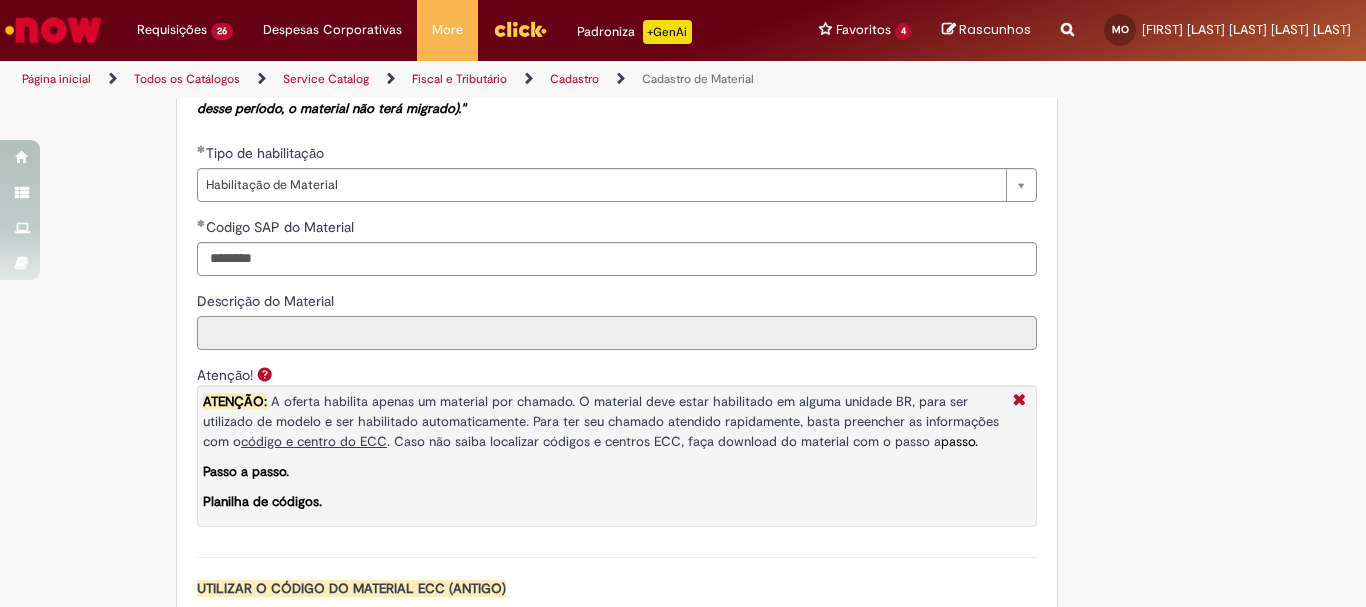 click on "Descrição do Material" at bounding box center [617, 333] 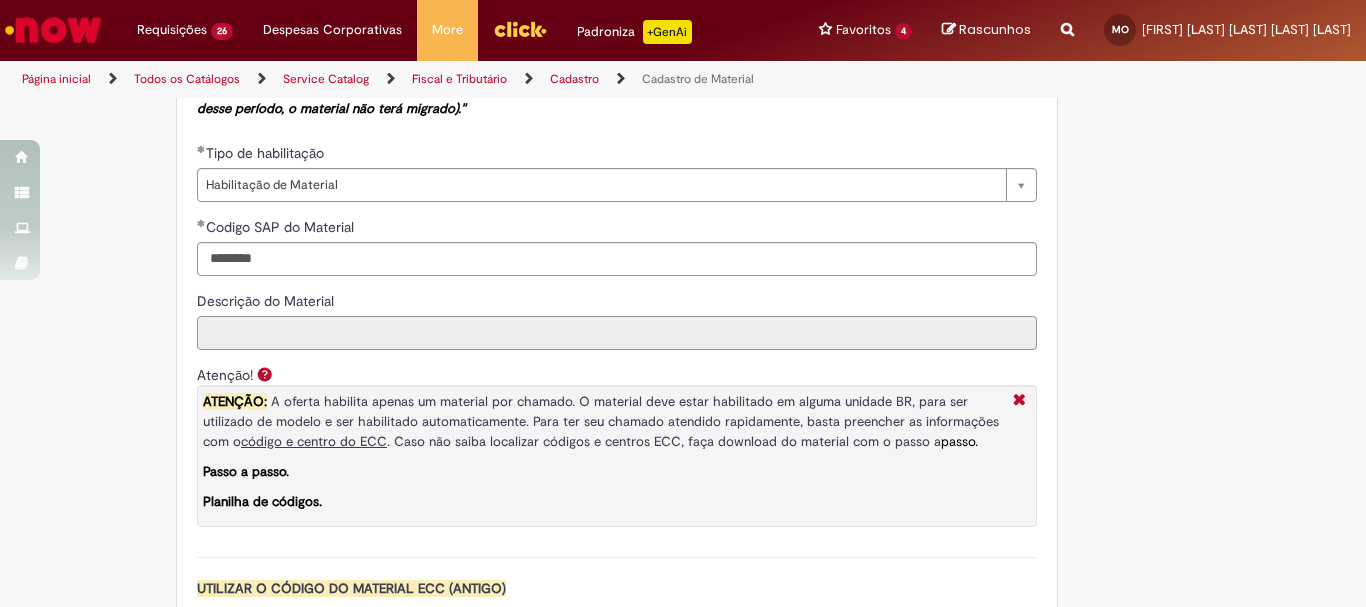 scroll, scrollTop: 1615, scrollLeft: 0, axis: vertical 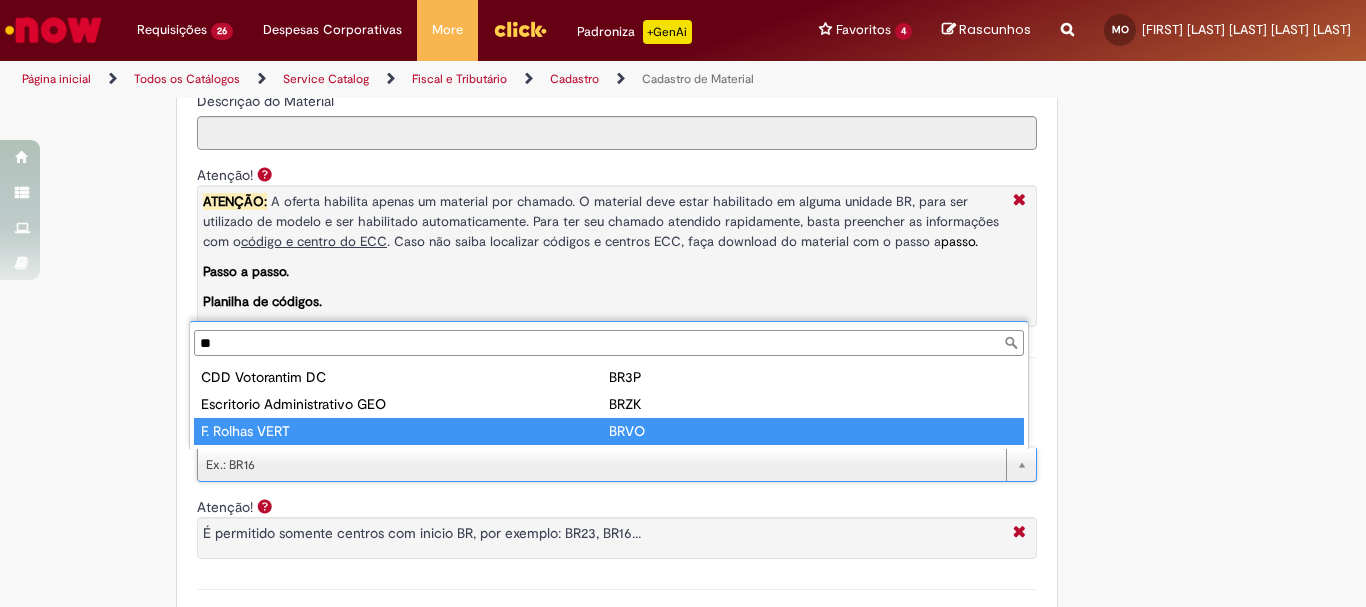 type on "*" 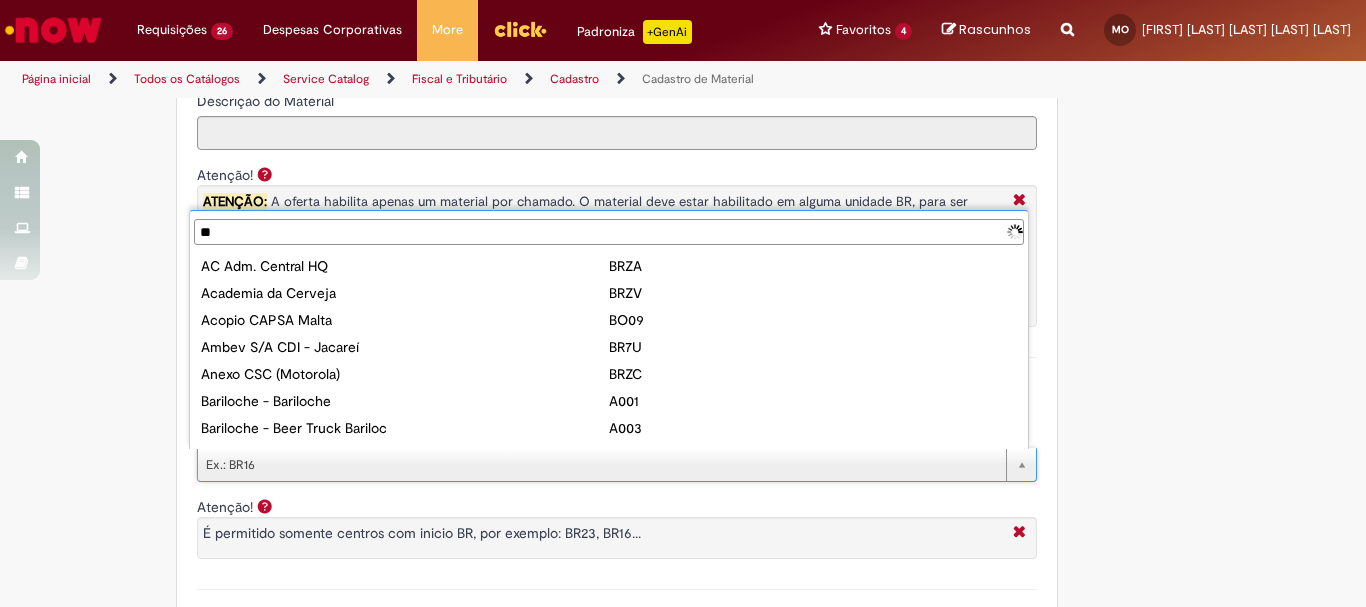 type on "***" 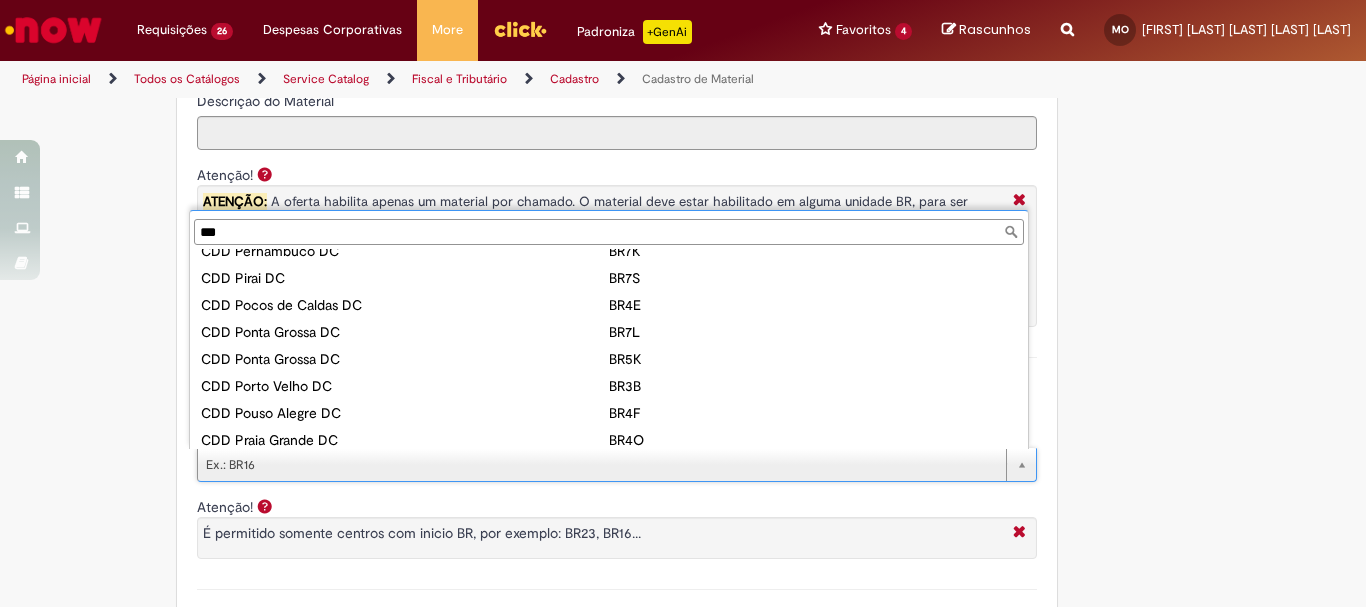 scroll, scrollTop: 1883, scrollLeft: 0, axis: vertical 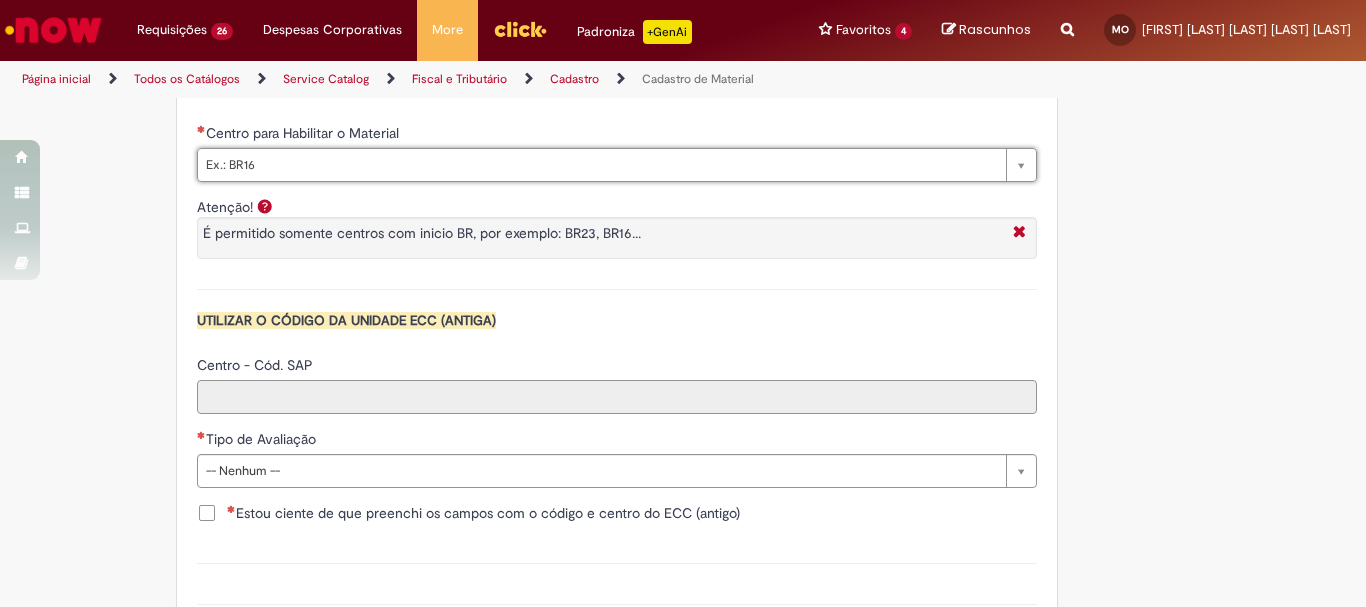 click on "Centro - Cód. SAP" at bounding box center (617, 397) 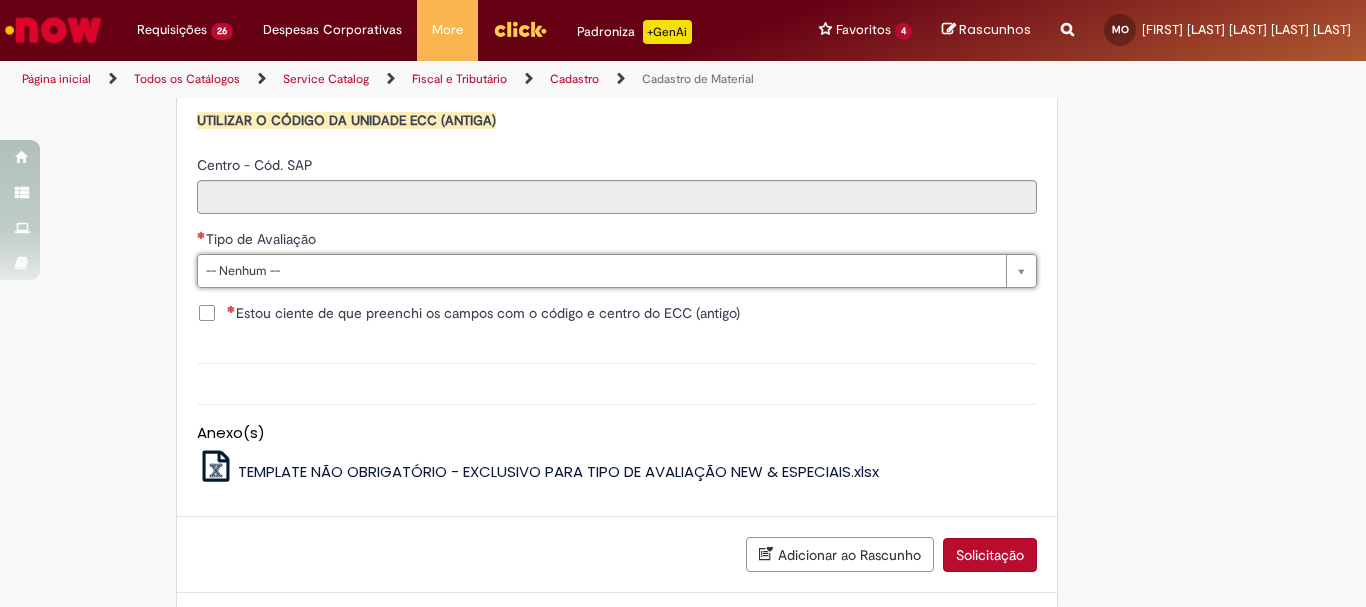 scroll, scrollTop: 1815, scrollLeft: 0, axis: vertical 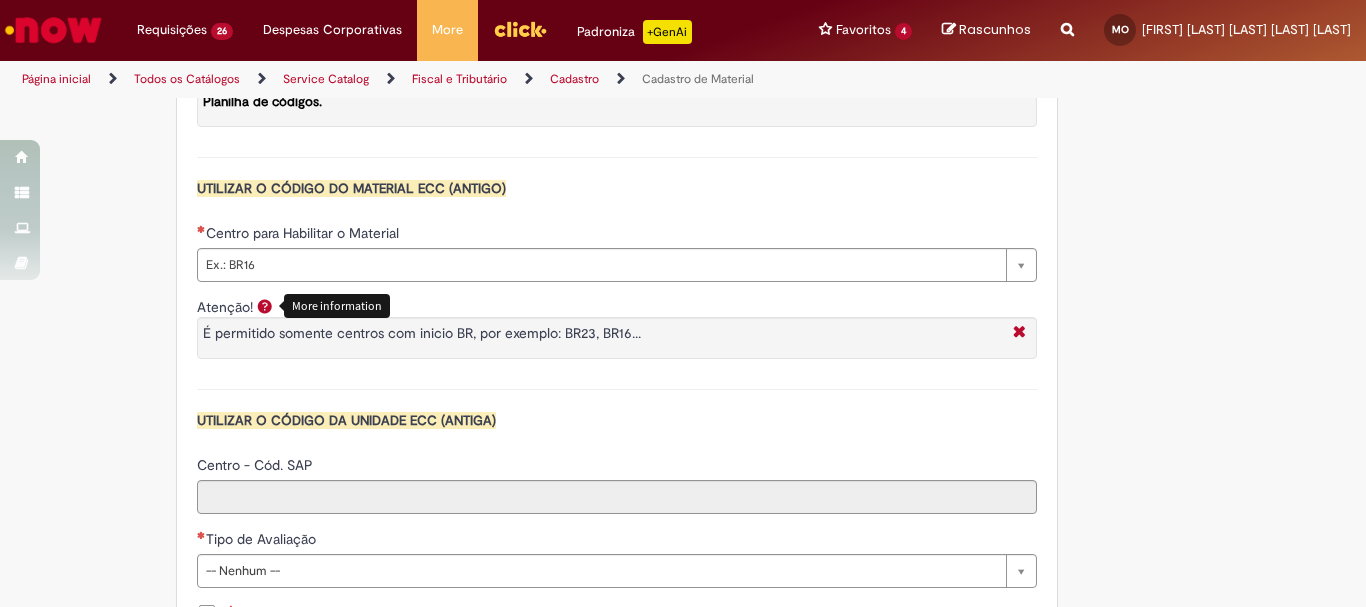 click at bounding box center (265, 306) 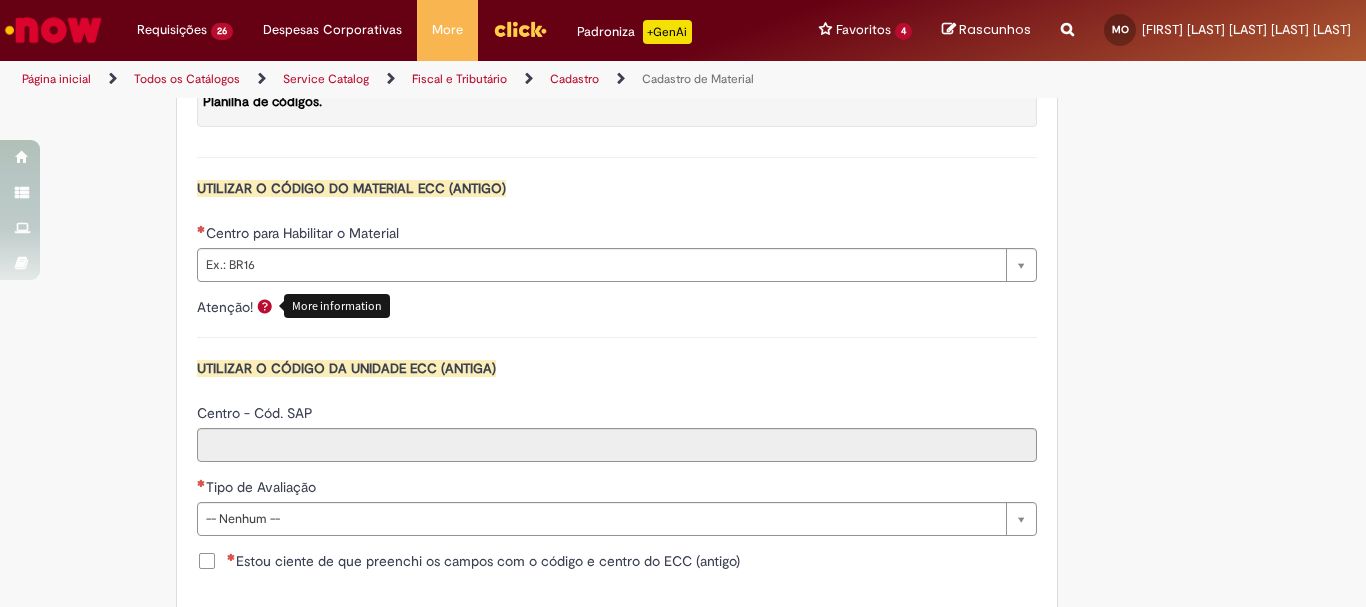 scroll, scrollTop: 1915, scrollLeft: 0, axis: vertical 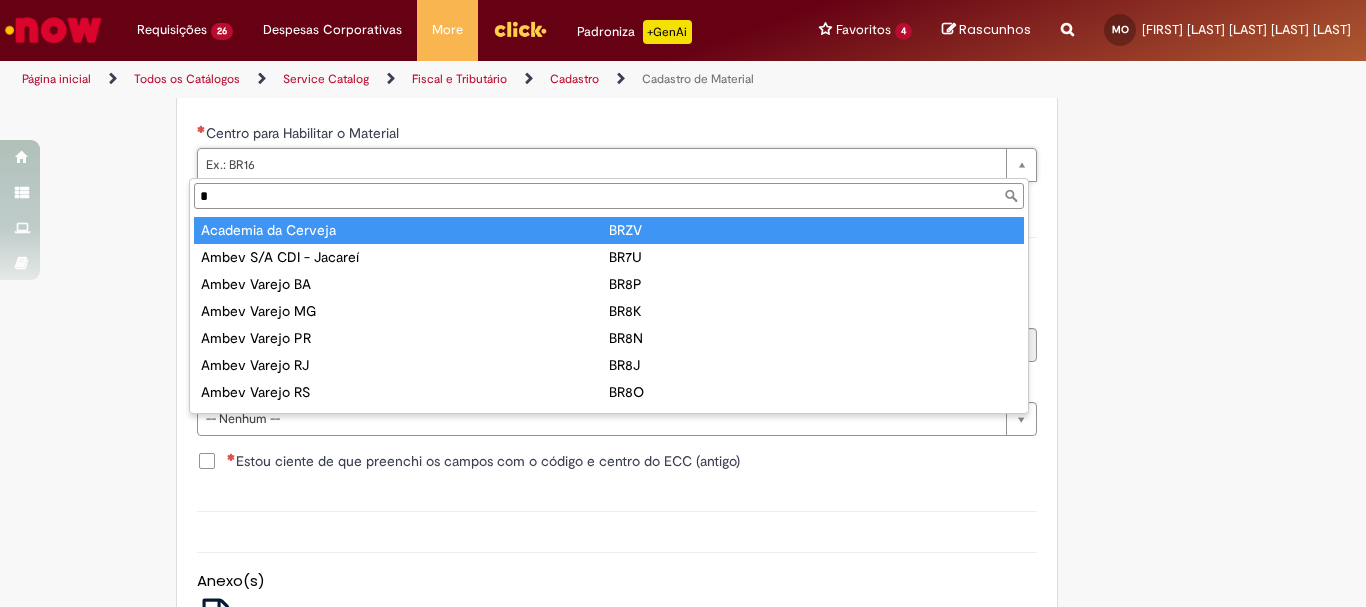 type on "**" 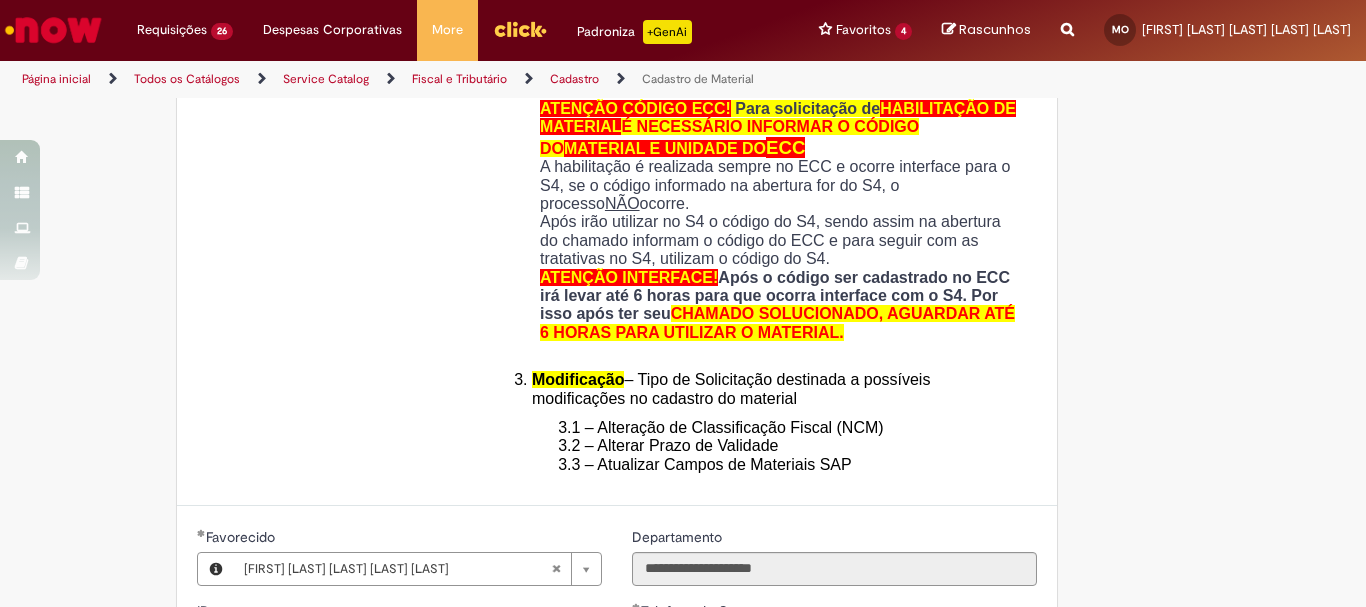 scroll, scrollTop: 600, scrollLeft: 0, axis: vertical 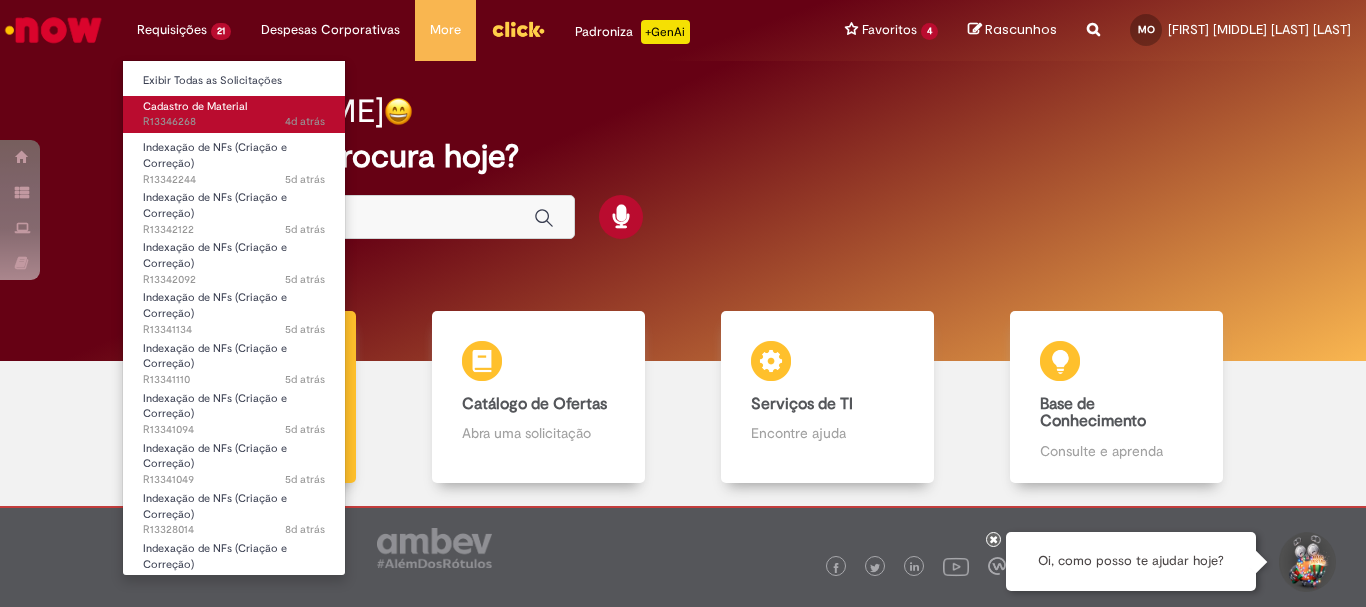 click on "Cadastro de Material" at bounding box center (195, 106) 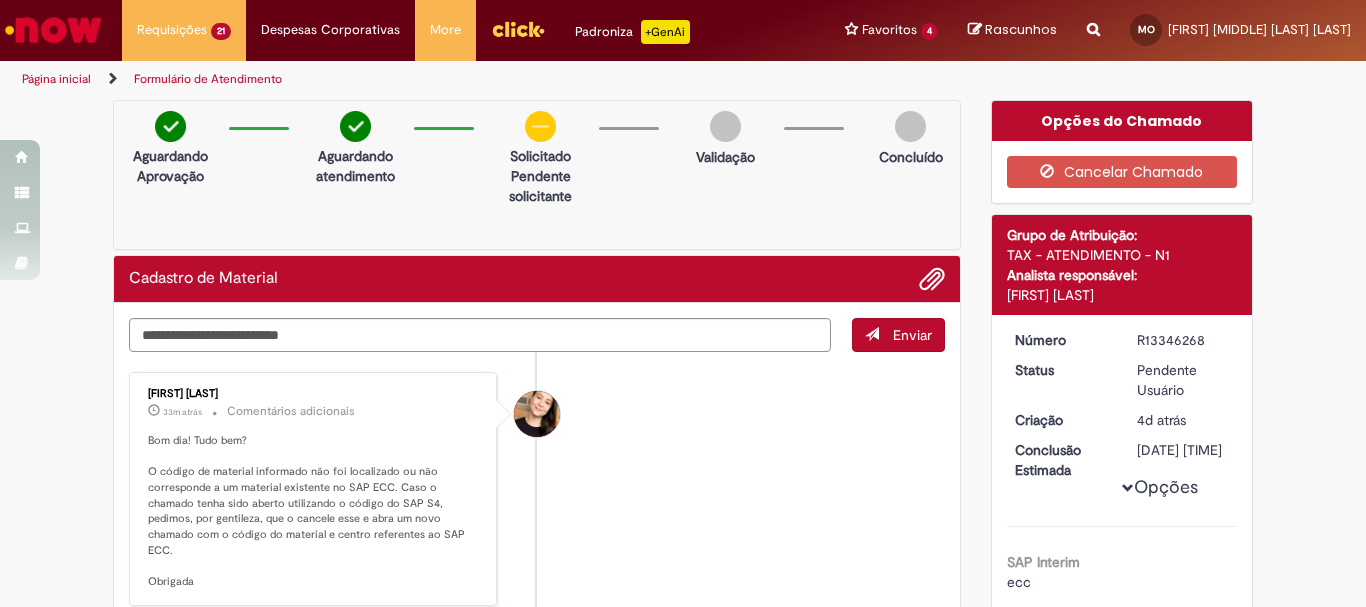 scroll, scrollTop: 200, scrollLeft: 0, axis: vertical 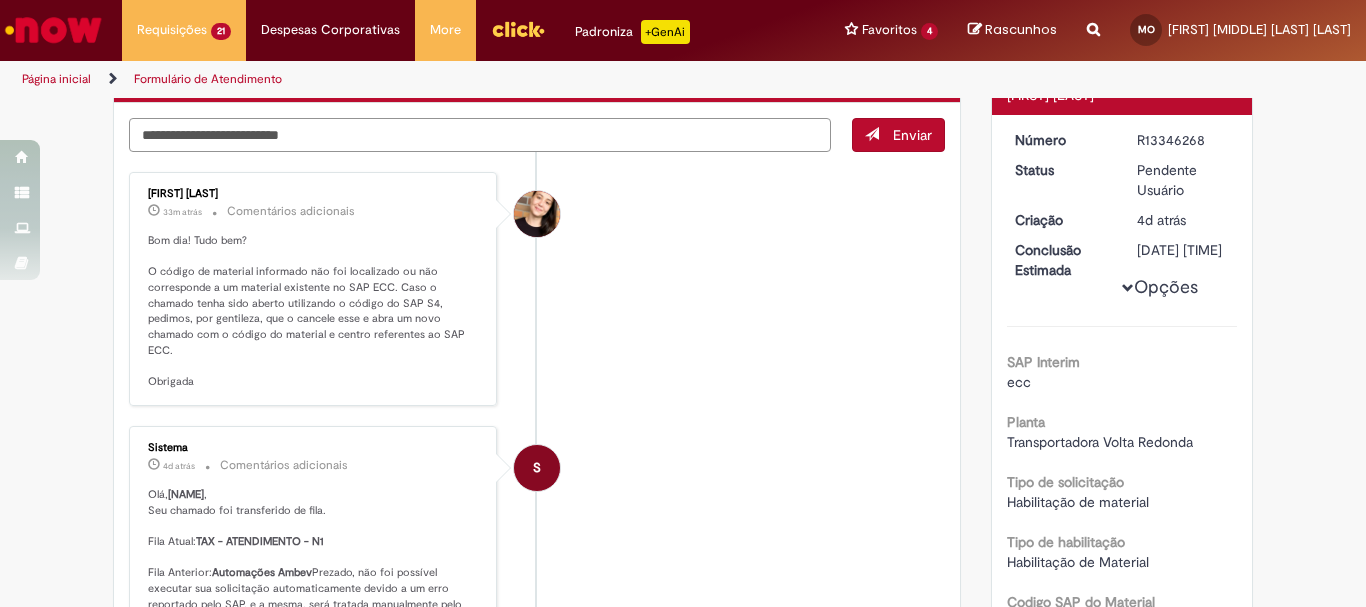 click at bounding box center (480, 135) 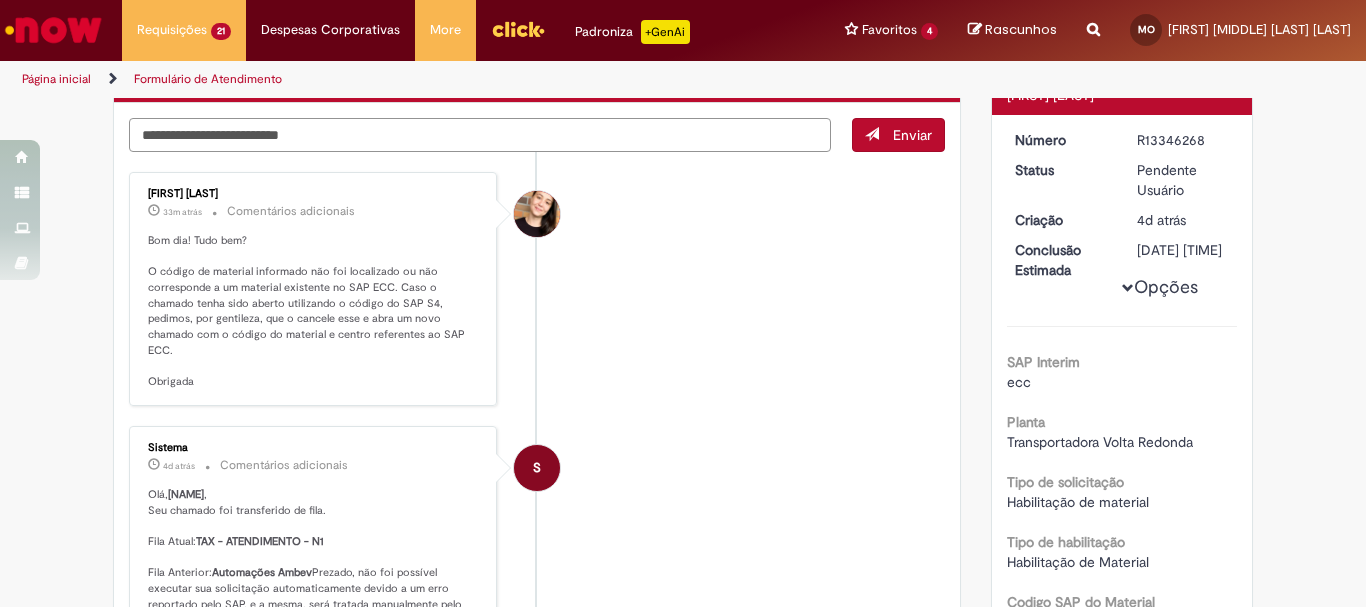 paste on "********" 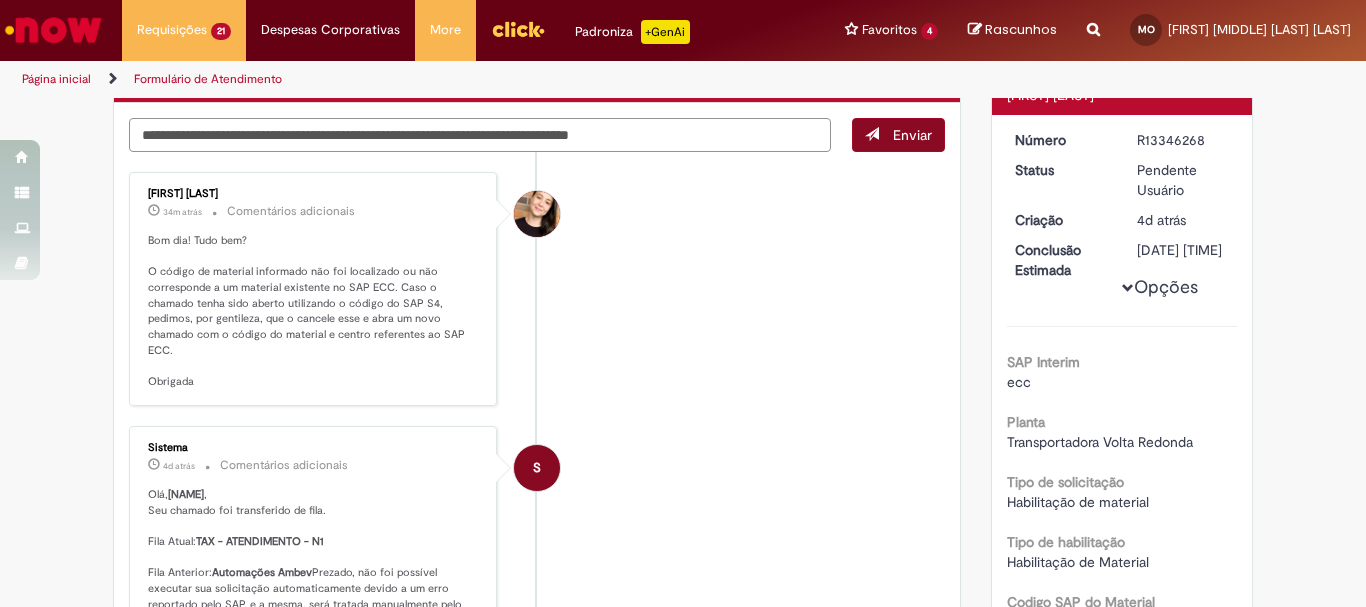 type on "**********" 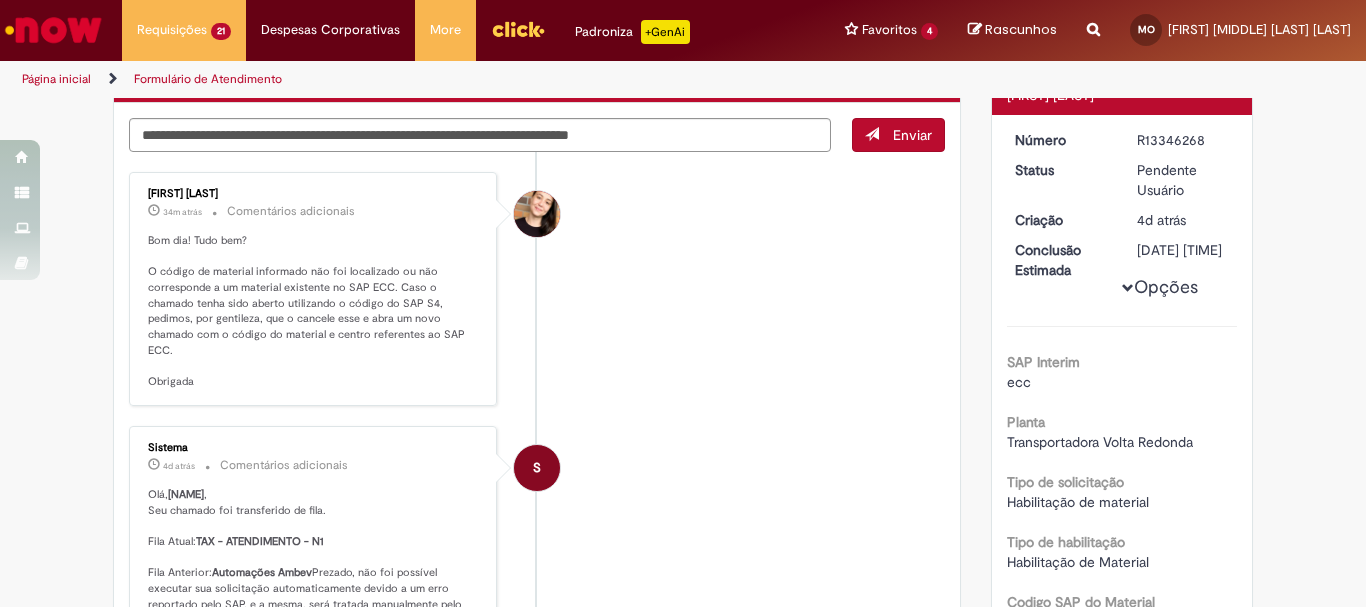 click on "Enviar" at bounding box center [912, 135] 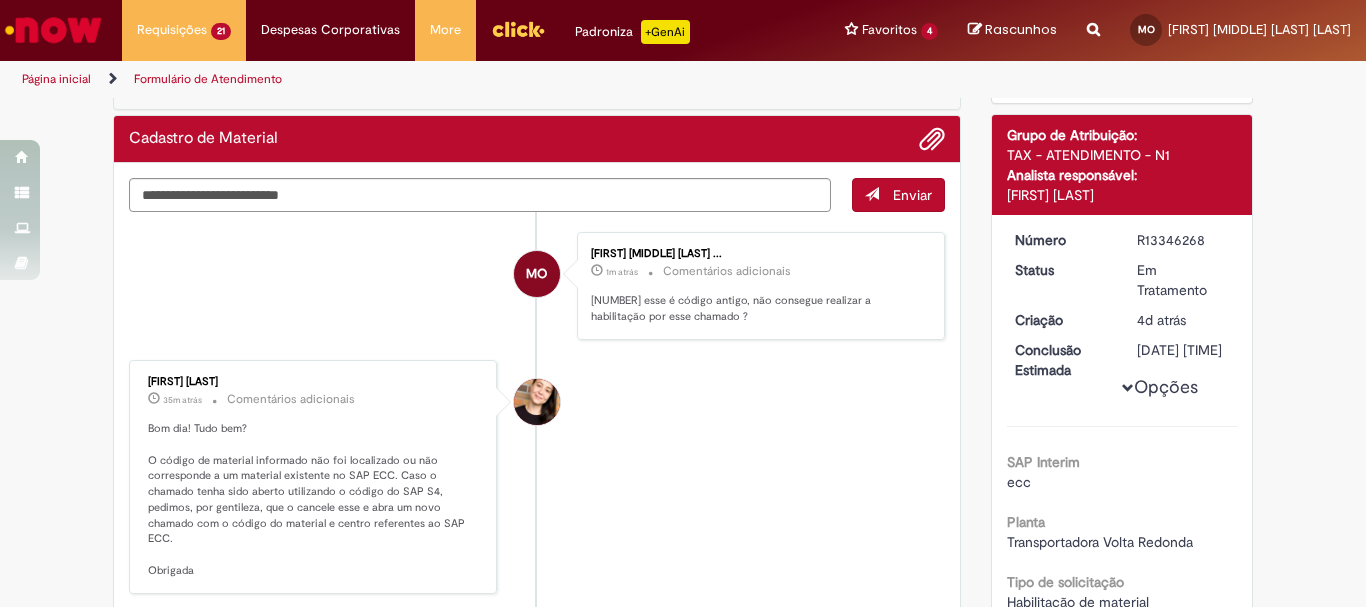scroll, scrollTop: 0, scrollLeft: 0, axis: both 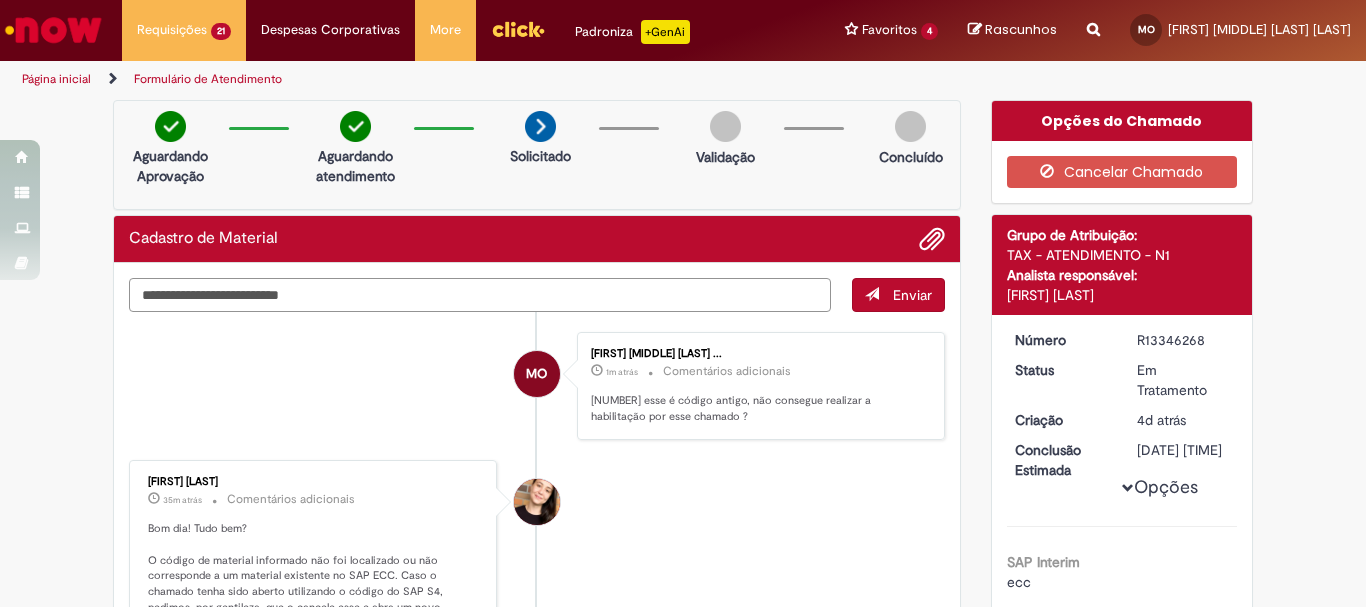 click at bounding box center (480, 295) 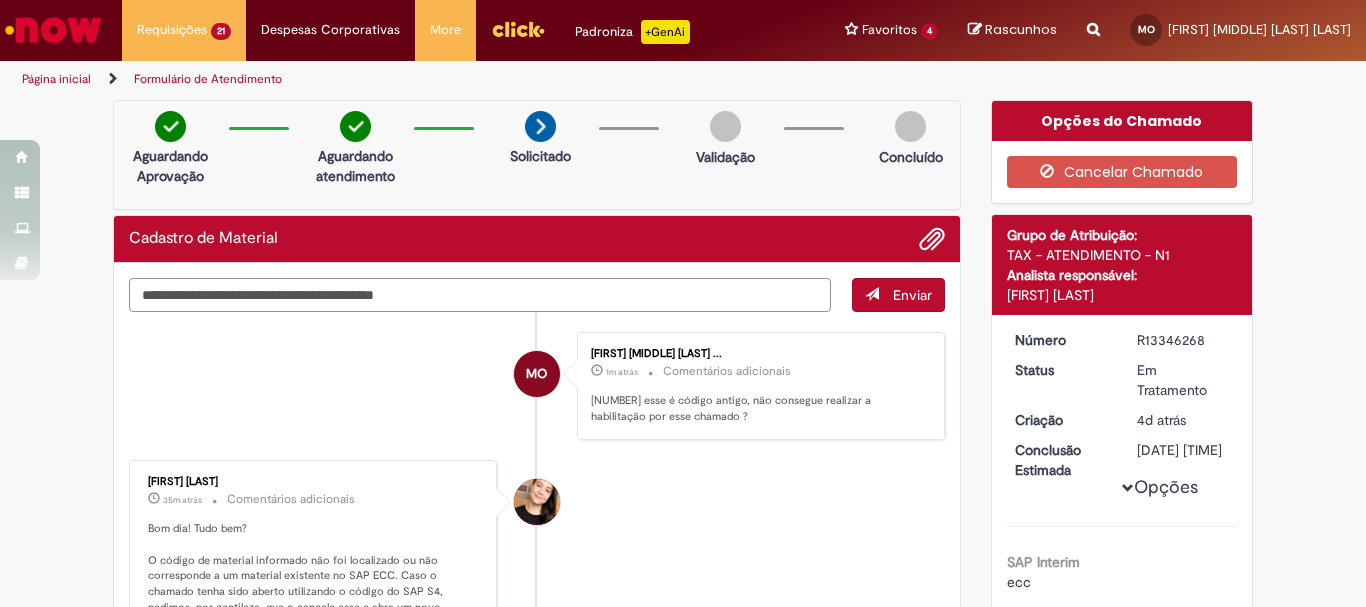 type on "**********" 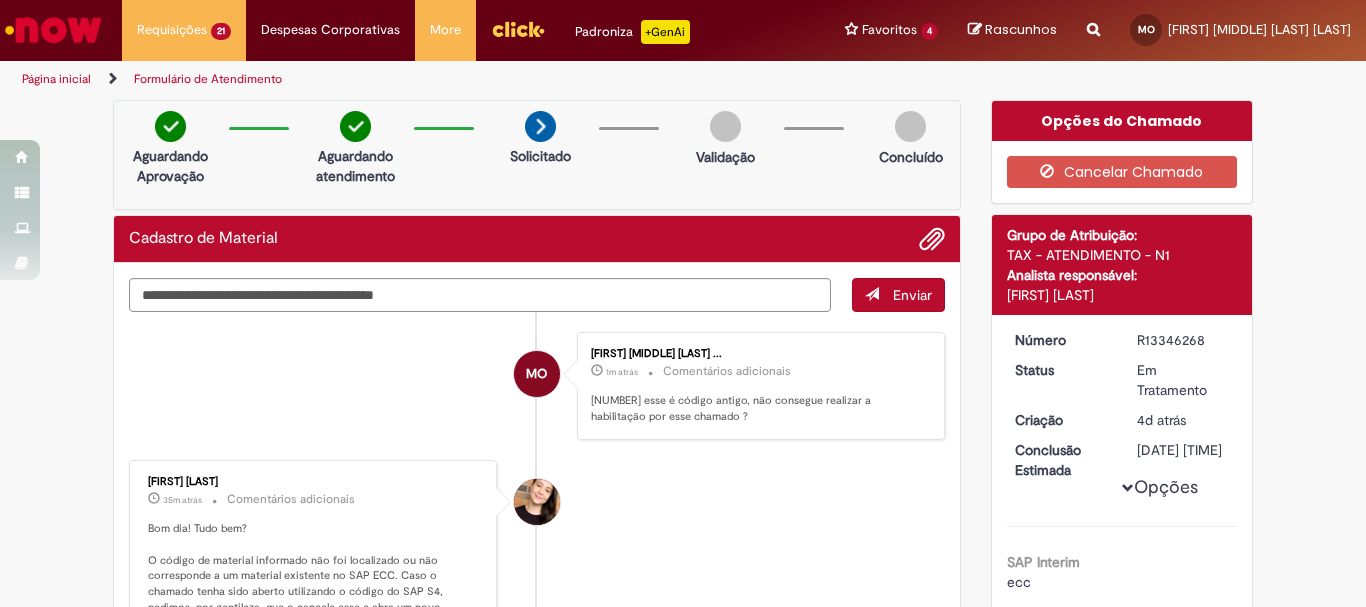 click on "**********" at bounding box center [537, 881] 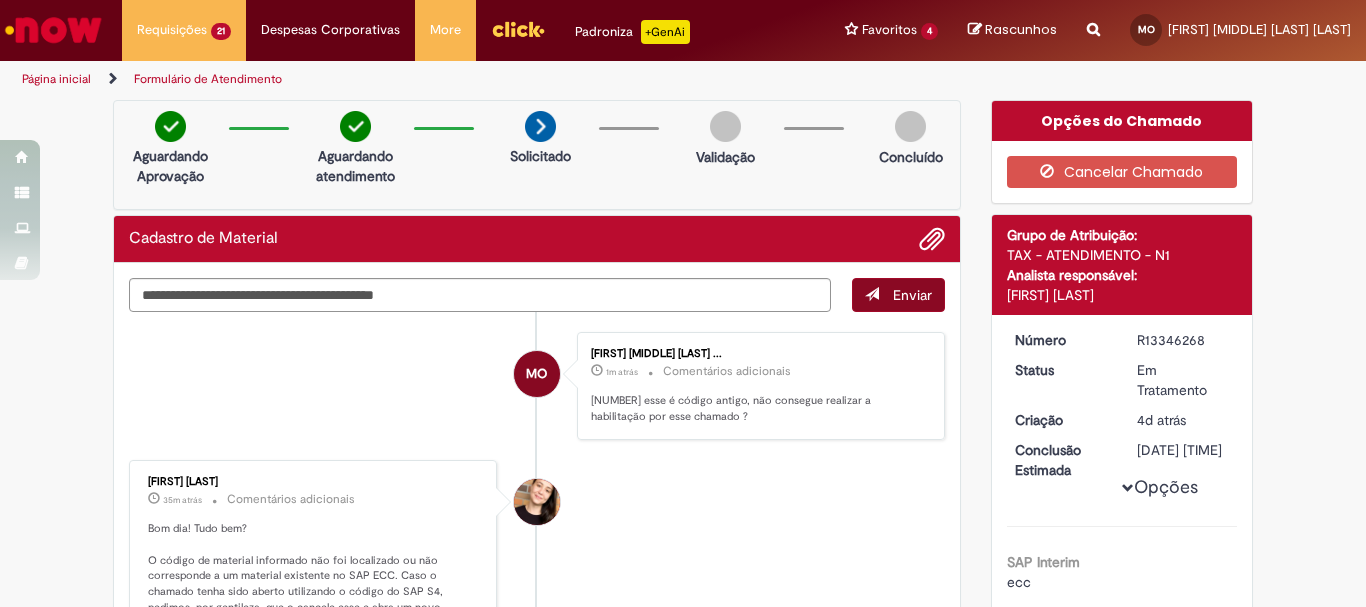 click on "Enviar" at bounding box center (898, 295) 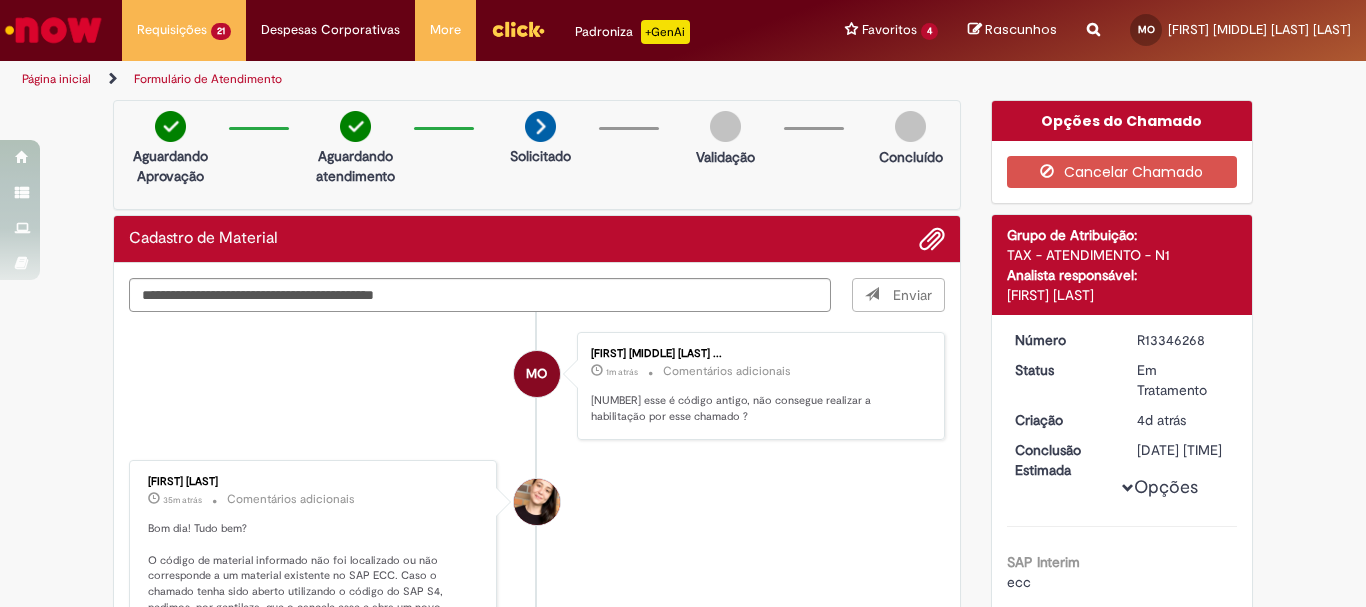 type 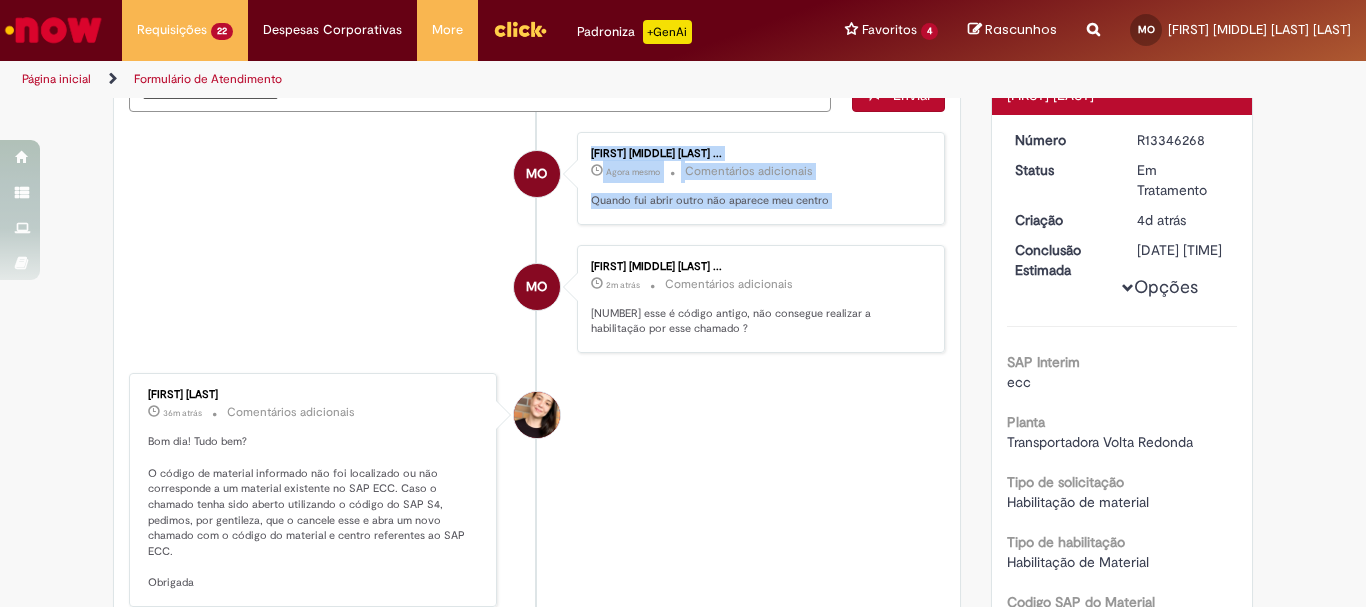 scroll, scrollTop: 0, scrollLeft: 0, axis: both 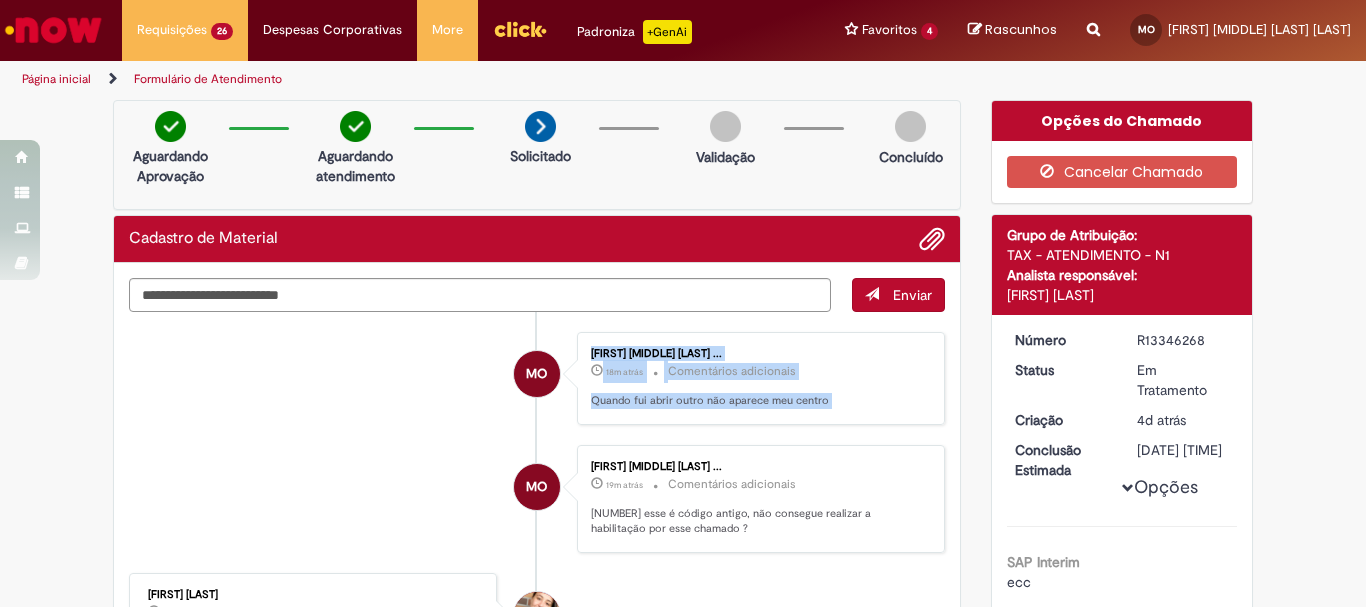 click on "MO
Maiara Cristina Do Nascimento Romao ...
18m atrás 18 minutos atrás     Comentários adicionais
Quando fui abrir outro não aparece meu centro
MO
Maiara Cristina Do Nascimento Romao ...
19m atrás 19 minutos atrás     Comentários adicionais
50095502 esse é código antigo, não consegue realizar a habilitação por esse chamado ?" at bounding box center (537, 944) 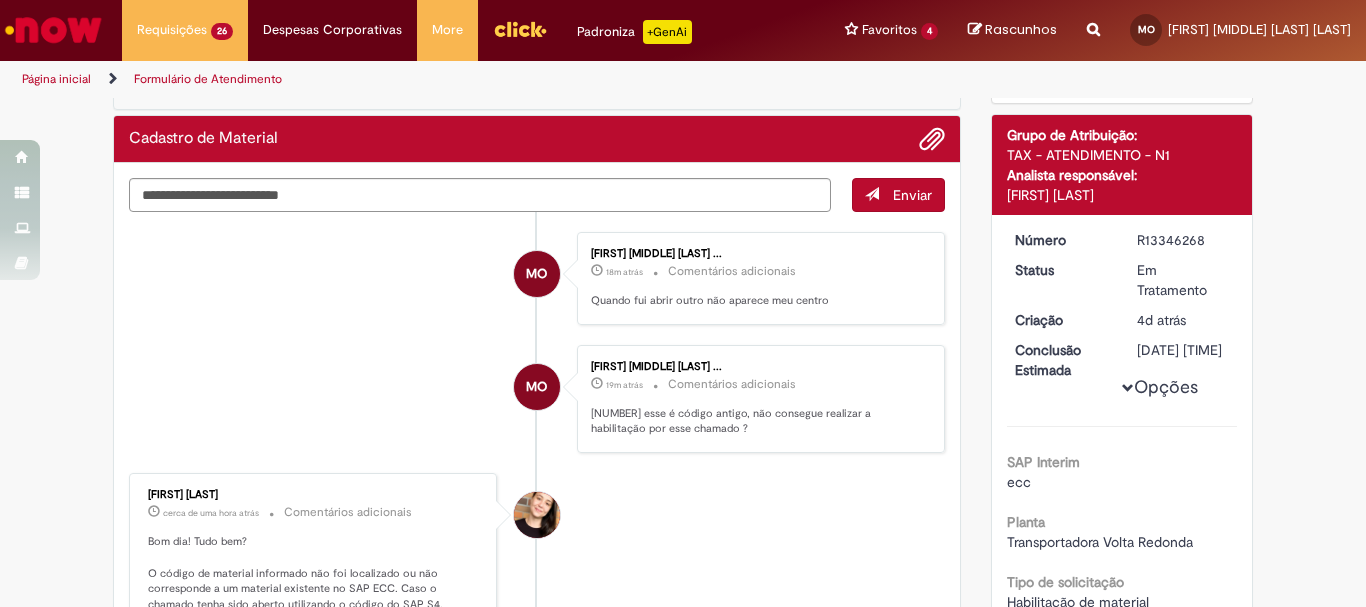 scroll, scrollTop: 0, scrollLeft: 0, axis: both 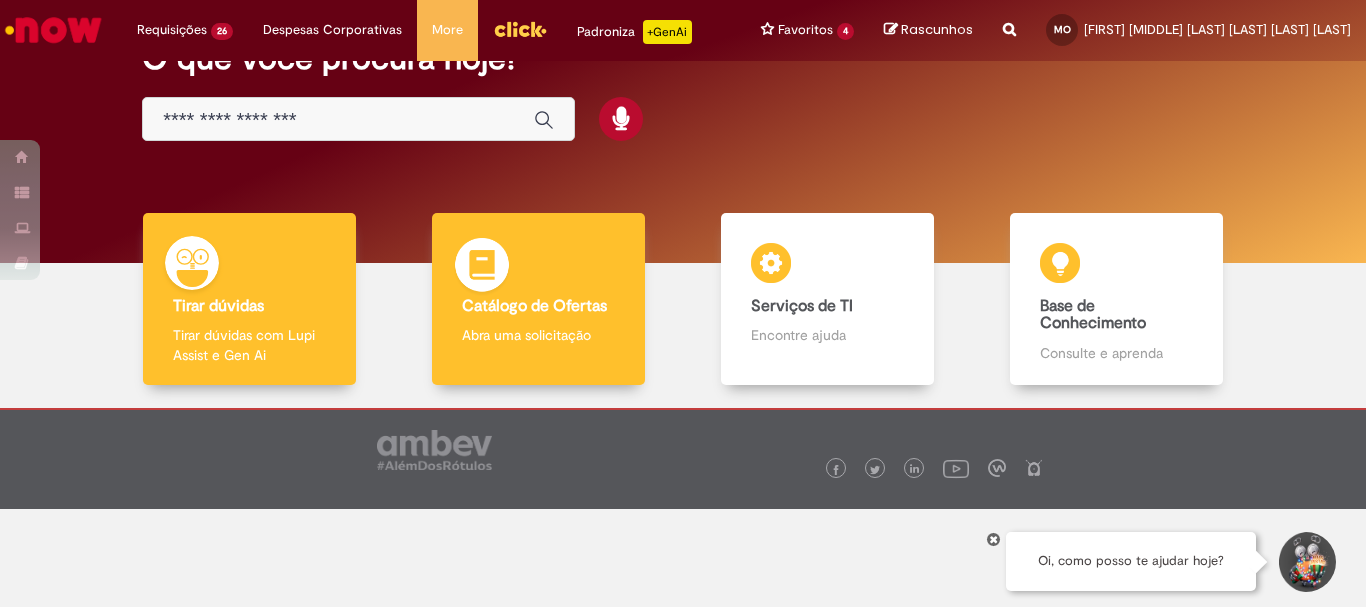 click on "Catálogo de Ofertas
Catálogo de Ofertas
Abra uma solicitação" at bounding box center (538, 299) 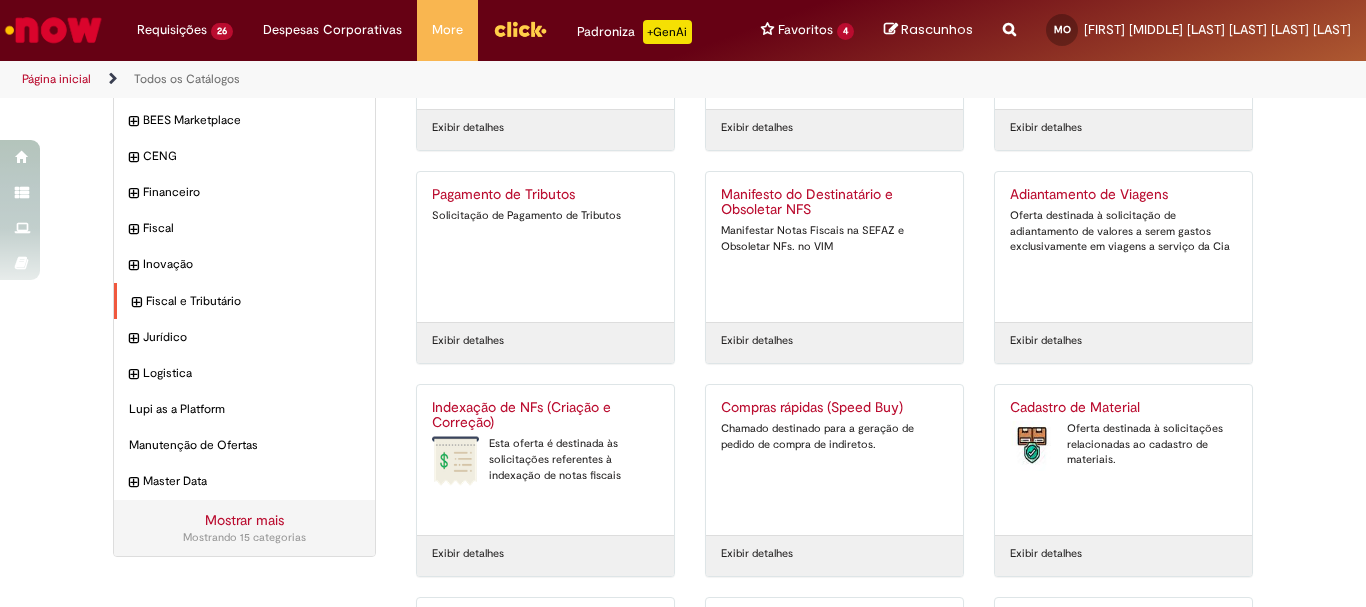 scroll, scrollTop: 0, scrollLeft: 0, axis: both 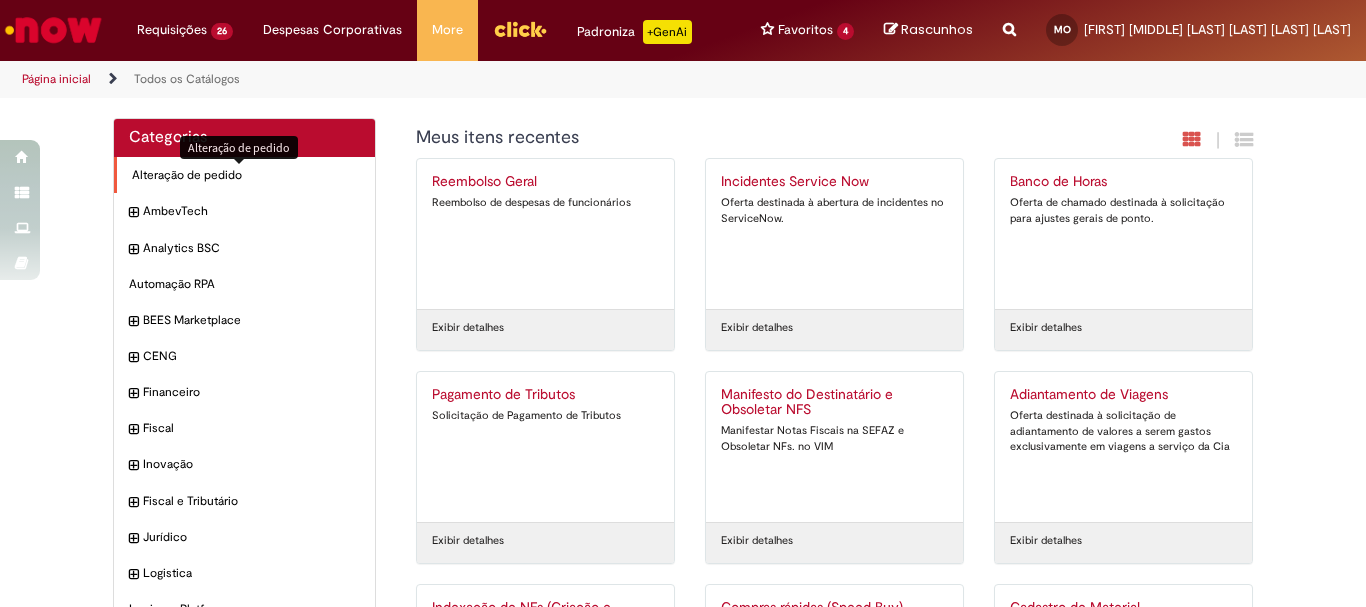click on "Alteração de pedido
Itens" at bounding box center (246, 175) 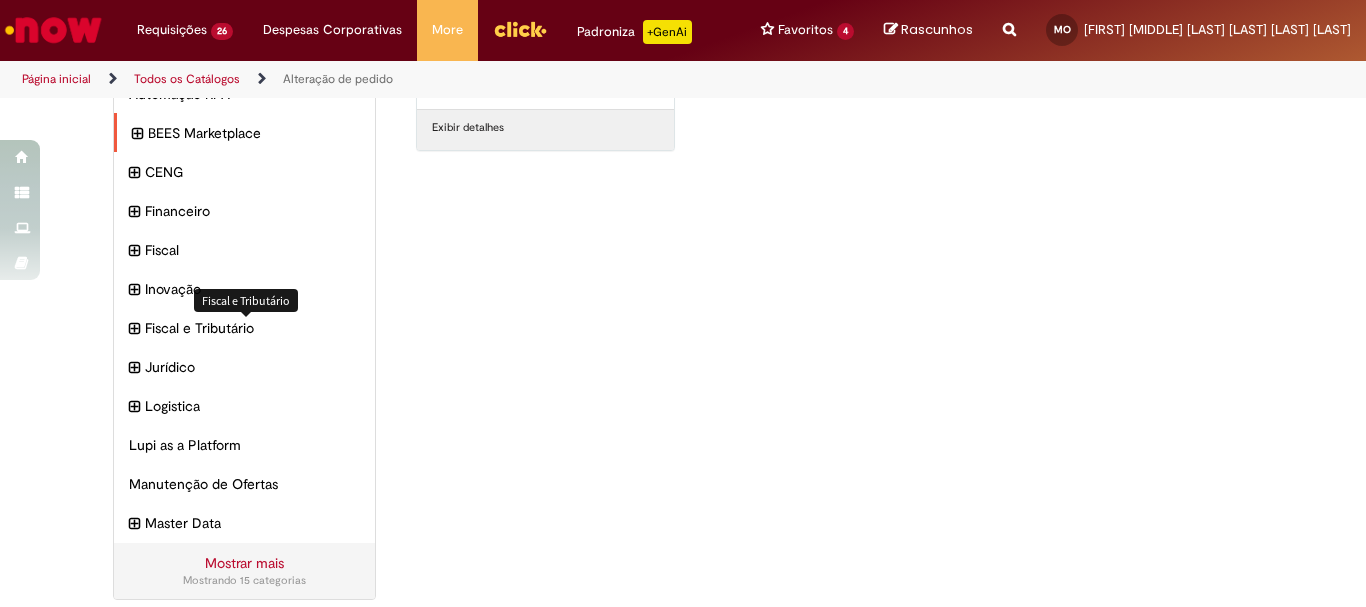 scroll, scrollTop: 216, scrollLeft: 0, axis: vertical 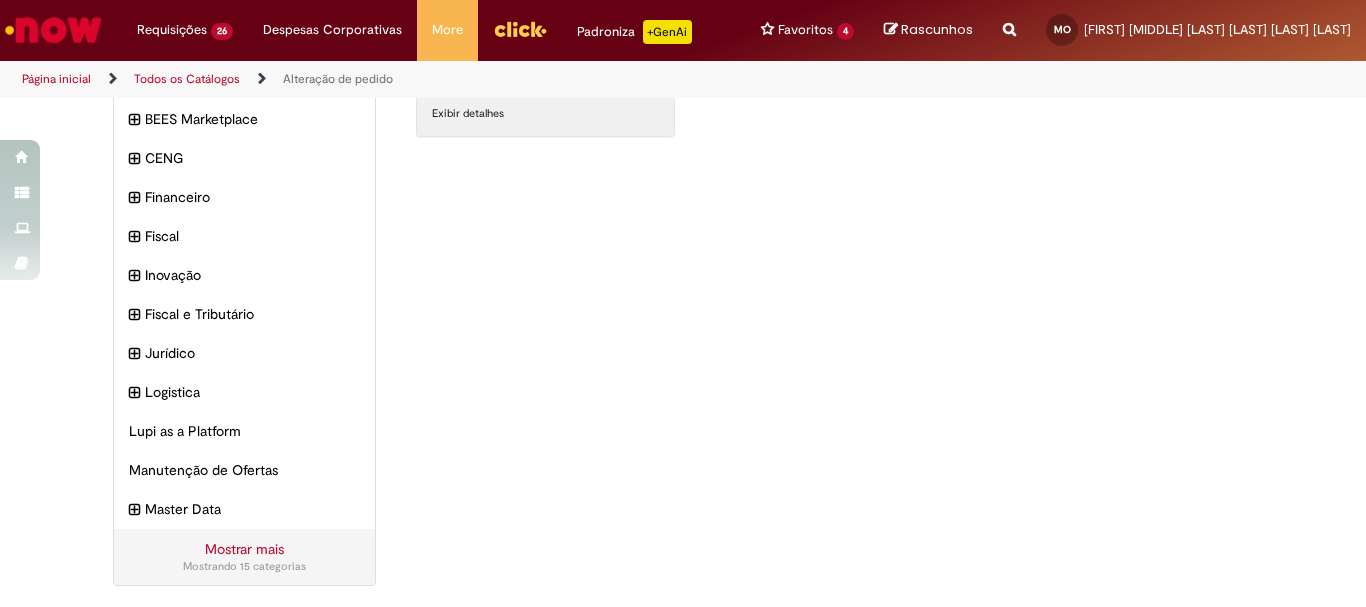 click on "Mostrando 15 categorias" at bounding box center [244, 567] 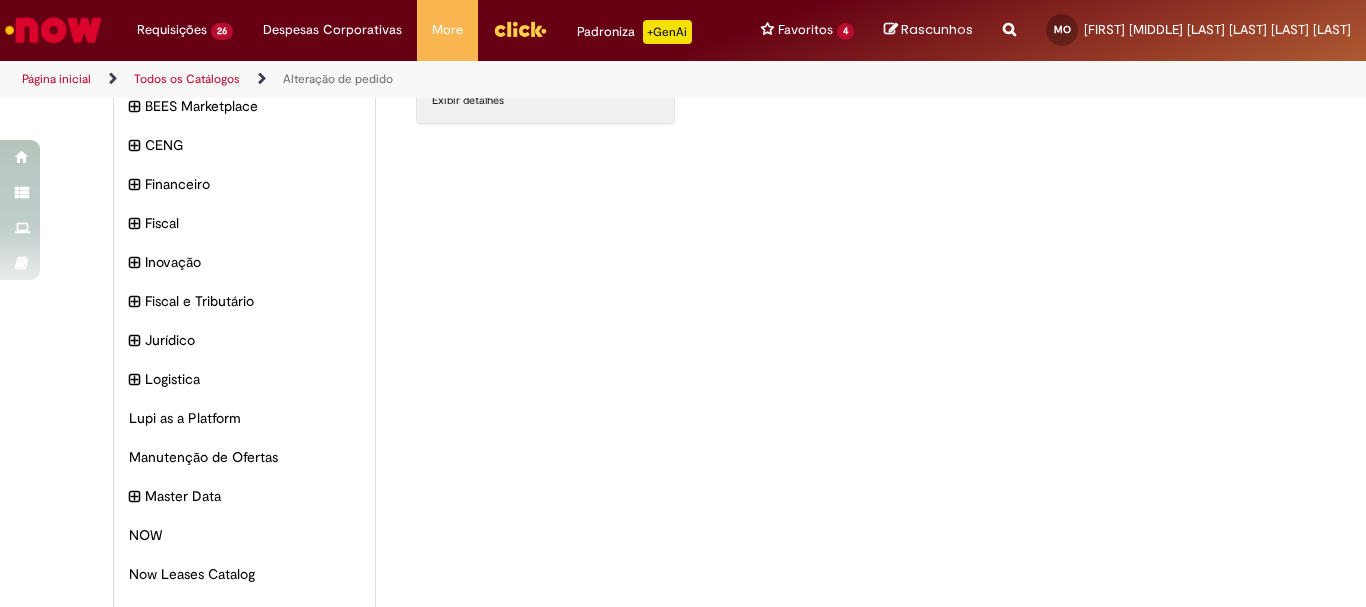 scroll, scrollTop: 0, scrollLeft: 0, axis: both 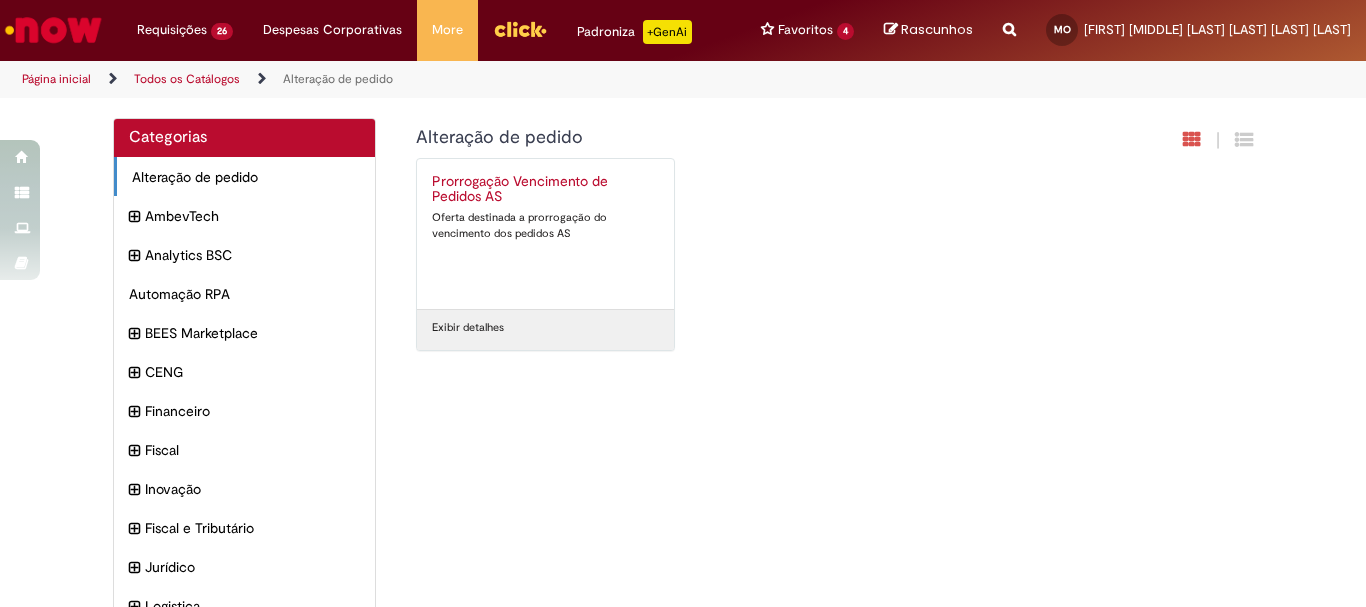 click at bounding box center (53, 30) 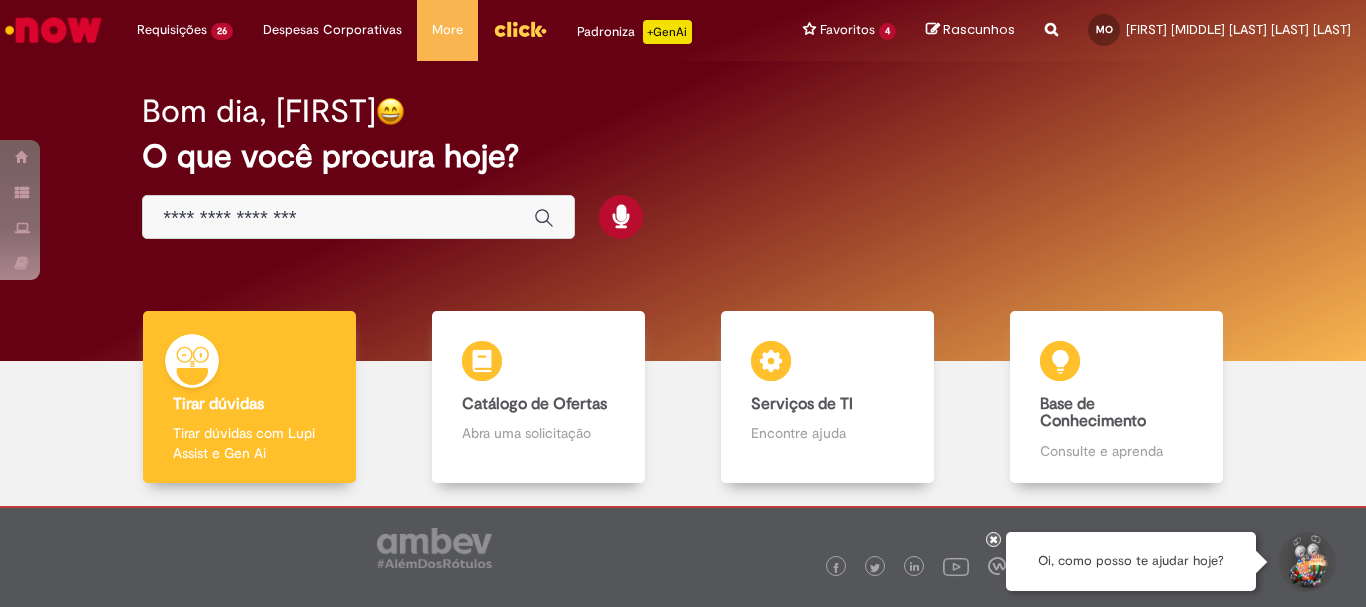scroll, scrollTop: 0, scrollLeft: 0, axis: both 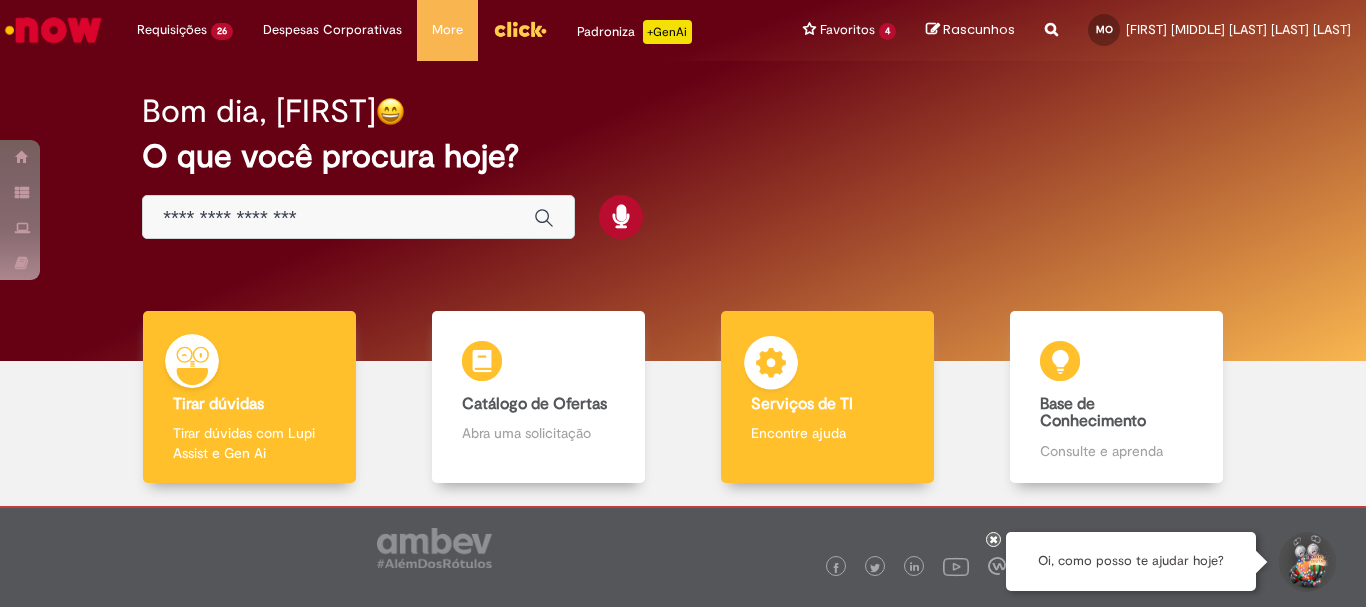 click on "Encontre ajuda" at bounding box center (827, 433) 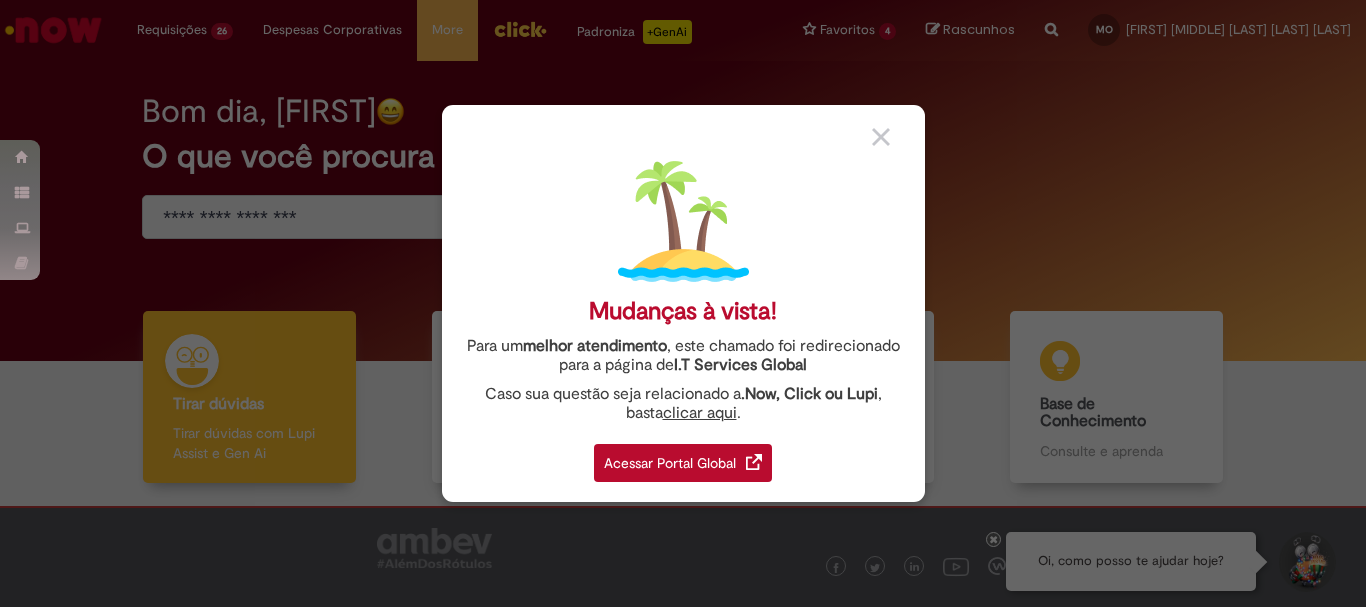 click on "clicar aqui" at bounding box center [700, 407] 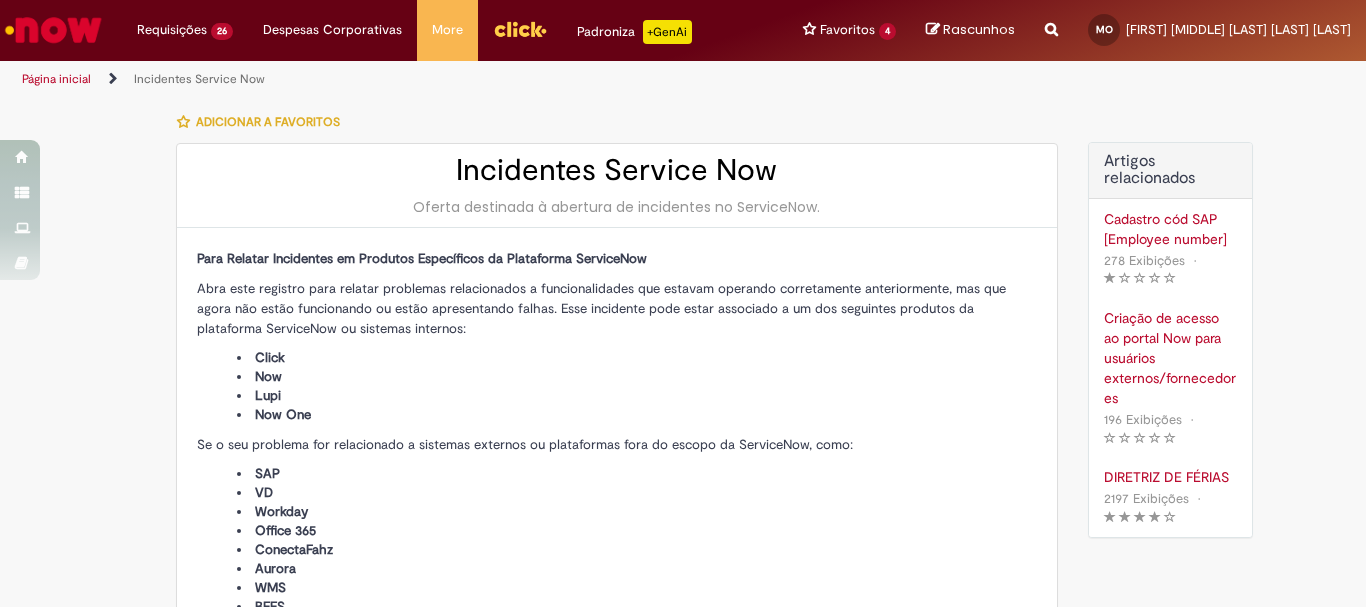 type on "**********" 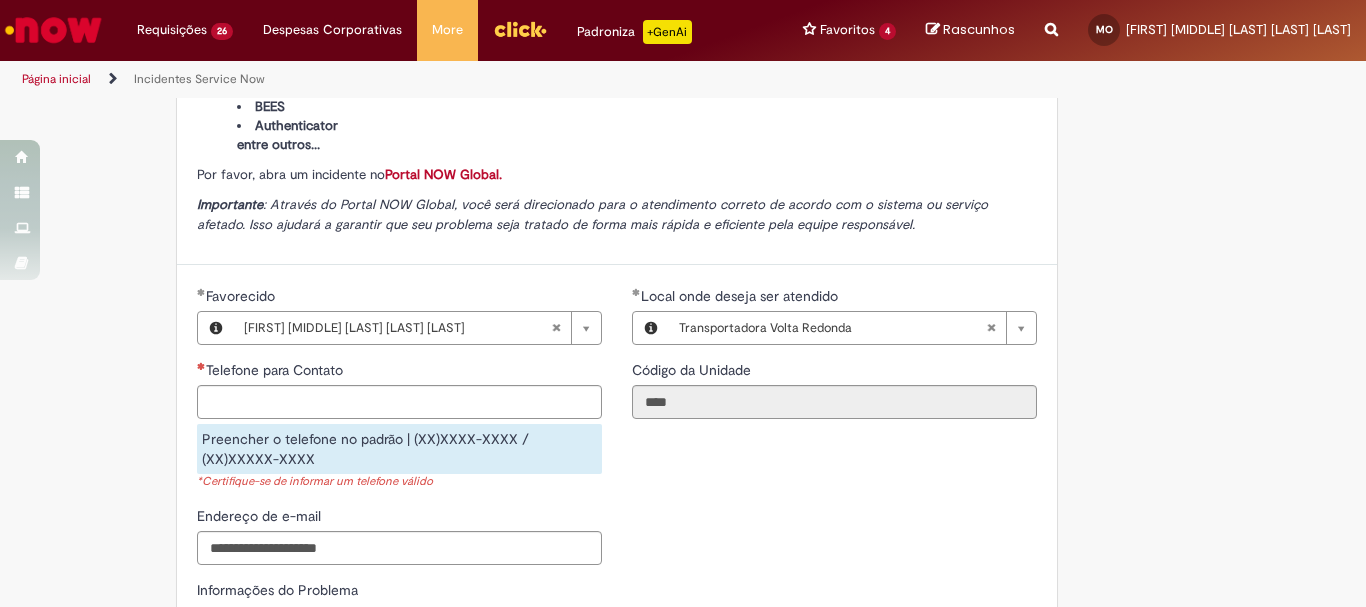 scroll, scrollTop: 700, scrollLeft: 0, axis: vertical 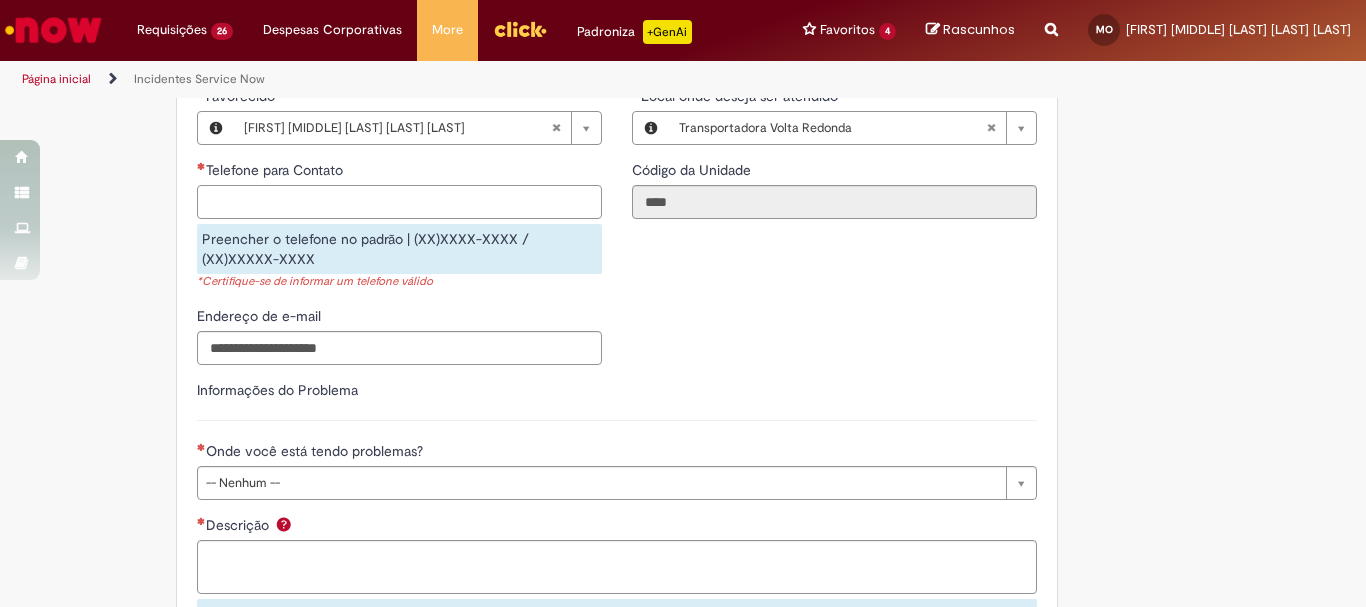 click on "Telefone para Contato" at bounding box center [399, 202] 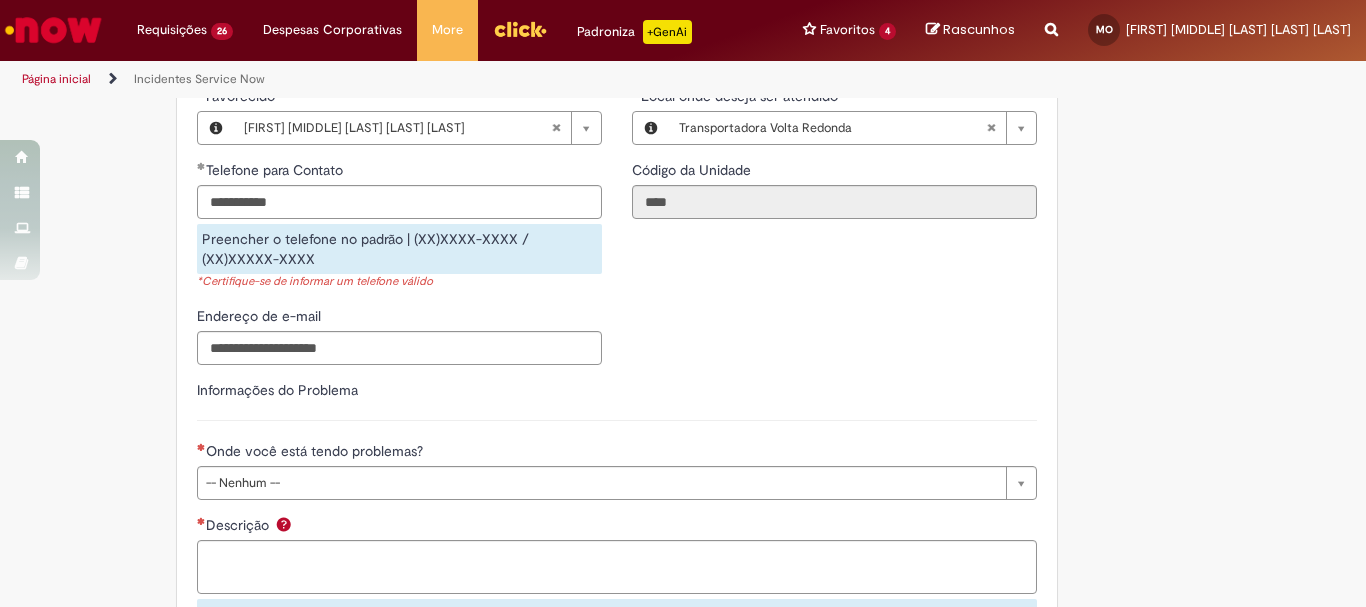 type on "**********" 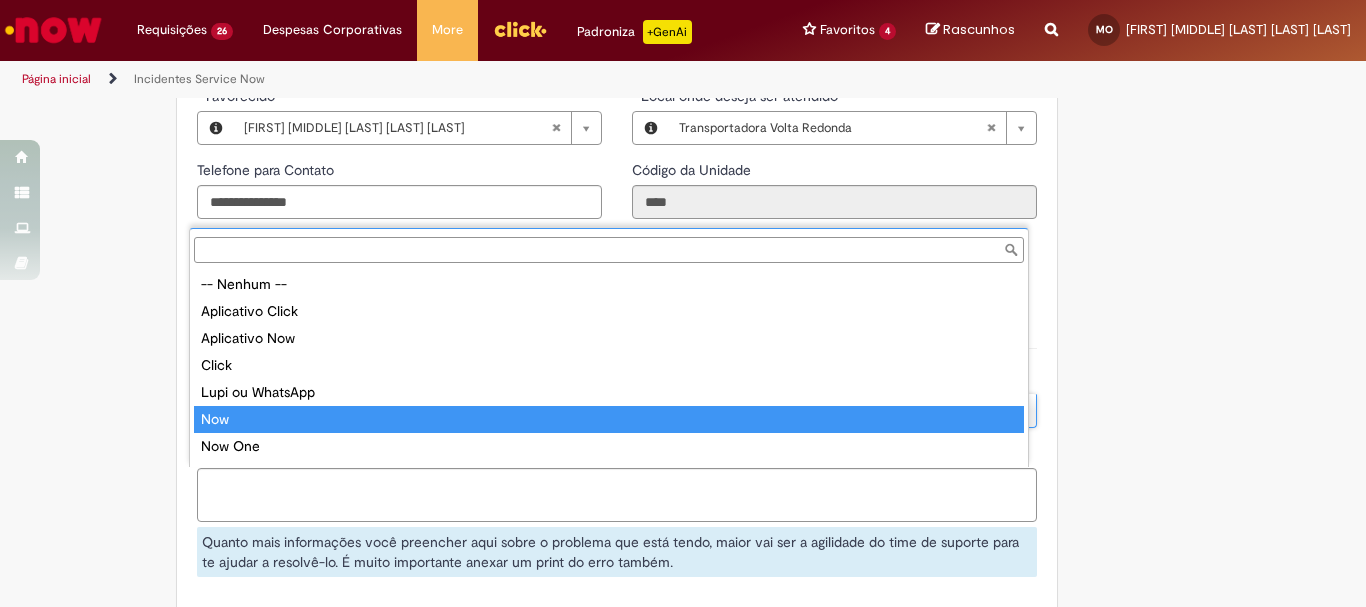 scroll, scrollTop: 24, scrollLeft: 0, axis: vertical 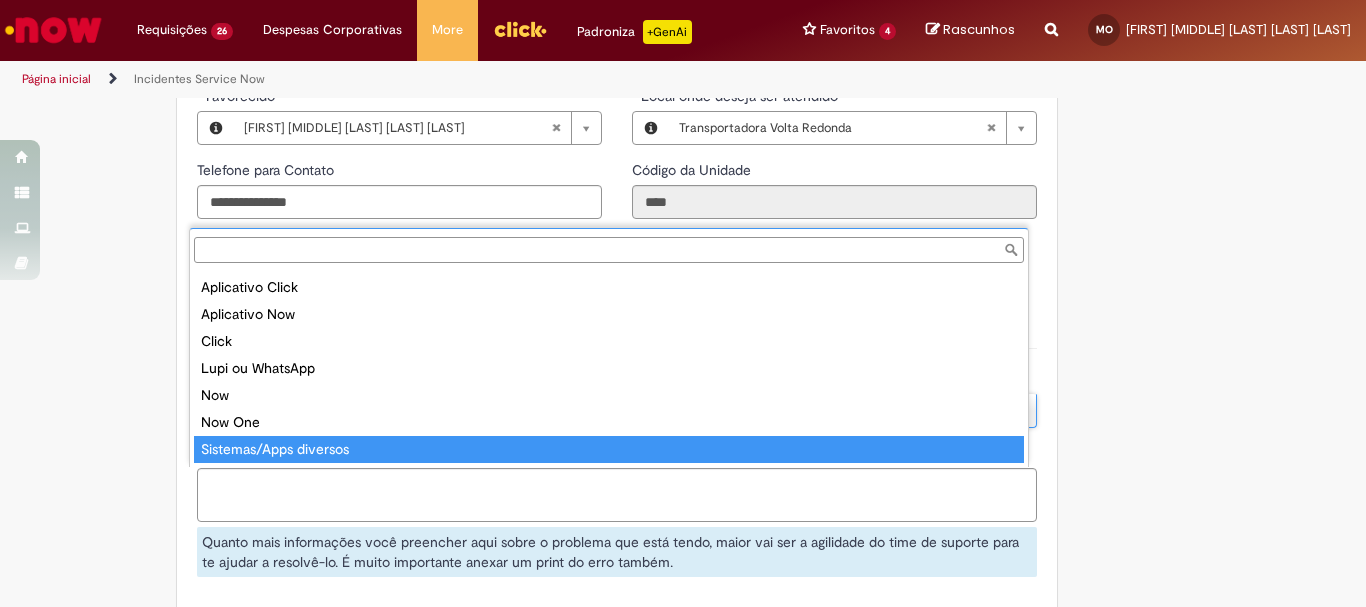 type on "**********" 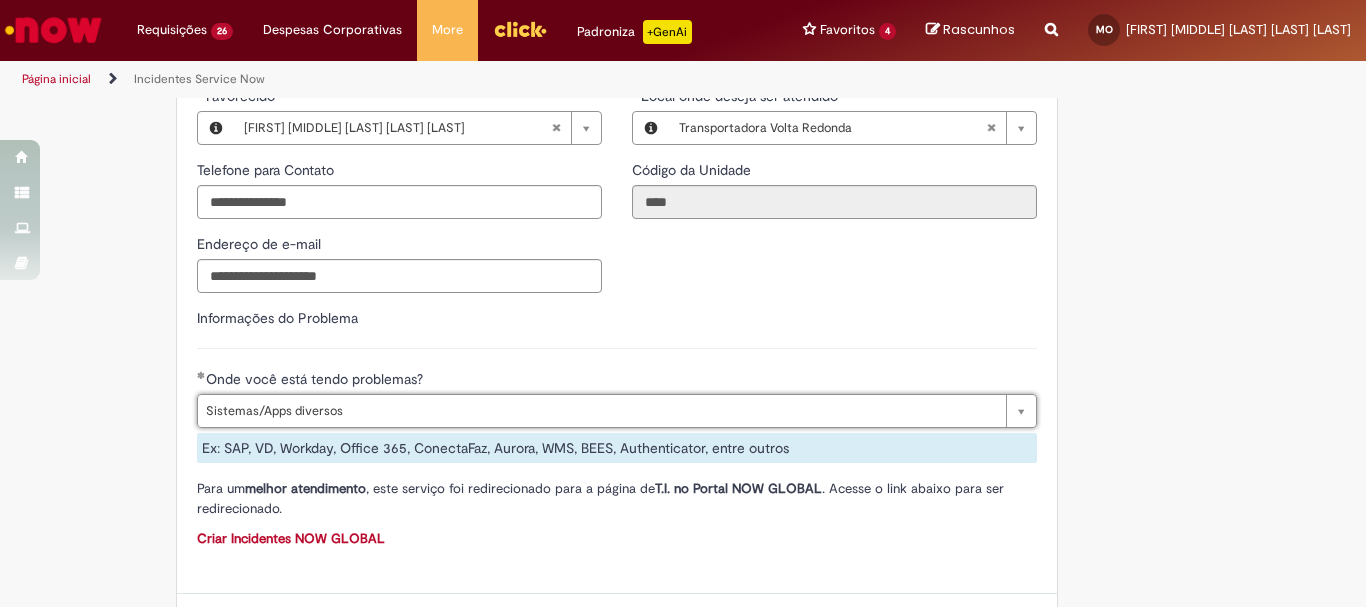 scroll, scrollTop: 800, scrollLeft: 0, axis: vertical 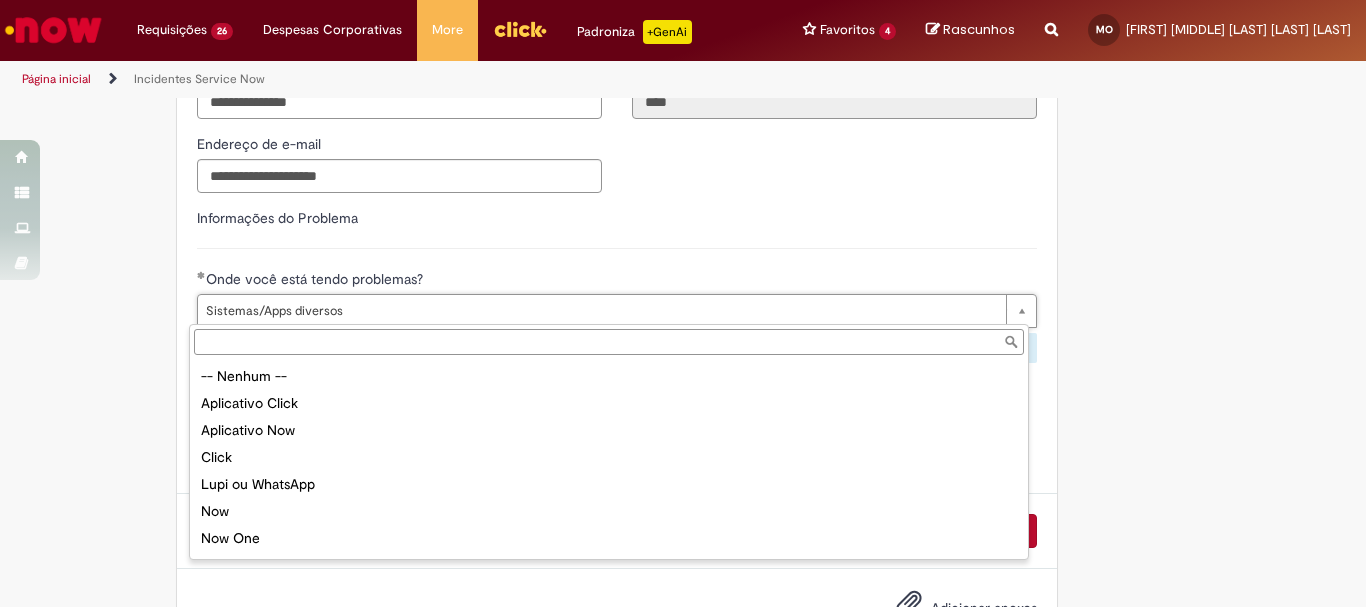 type on "**********" 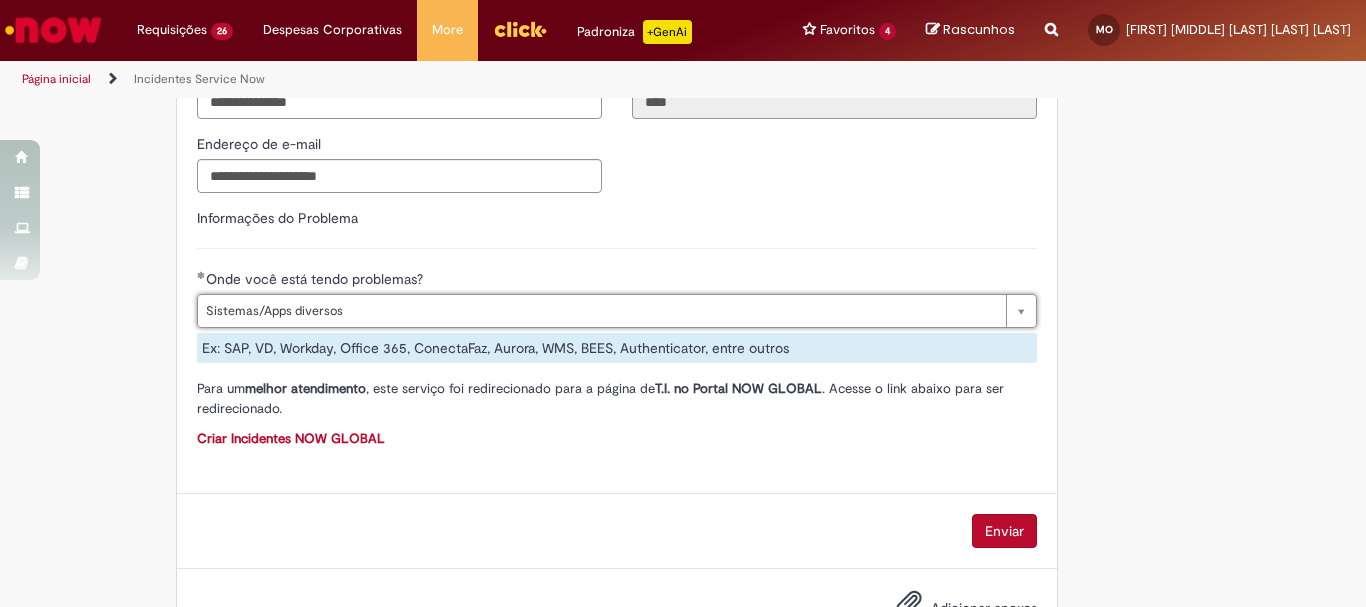 scroll, scrollTop: 0, scrollLeft: 147, axis: horizontal 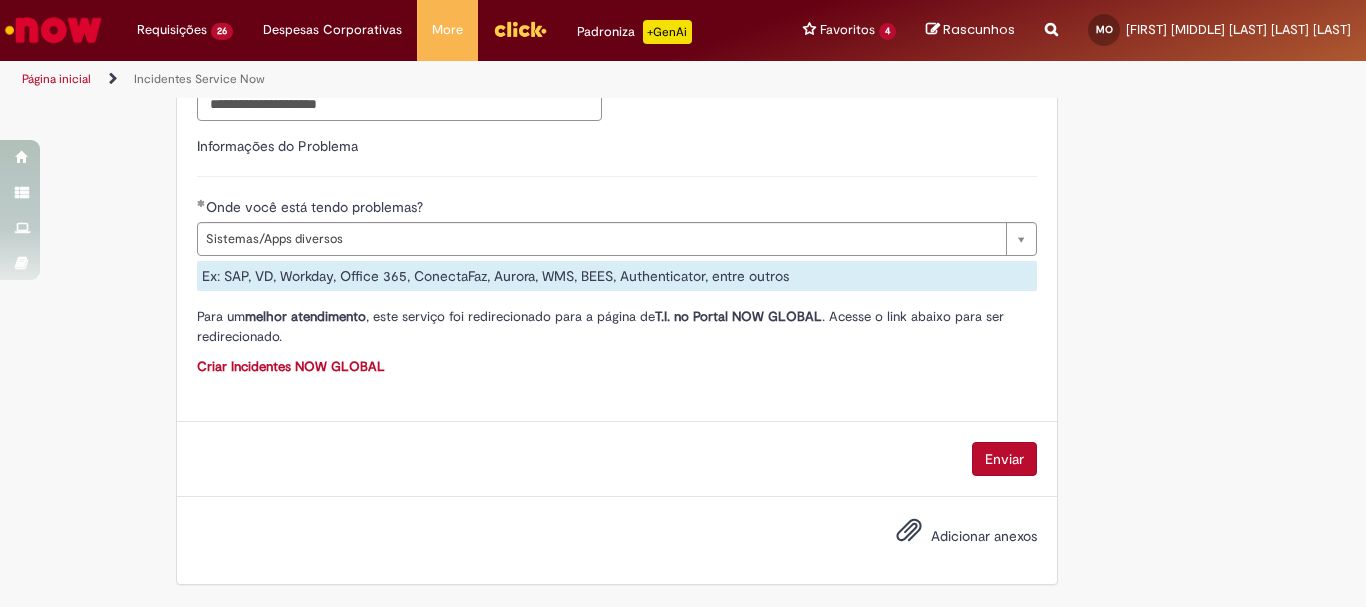 click on "Enviar" at bounding box center [617, 459] 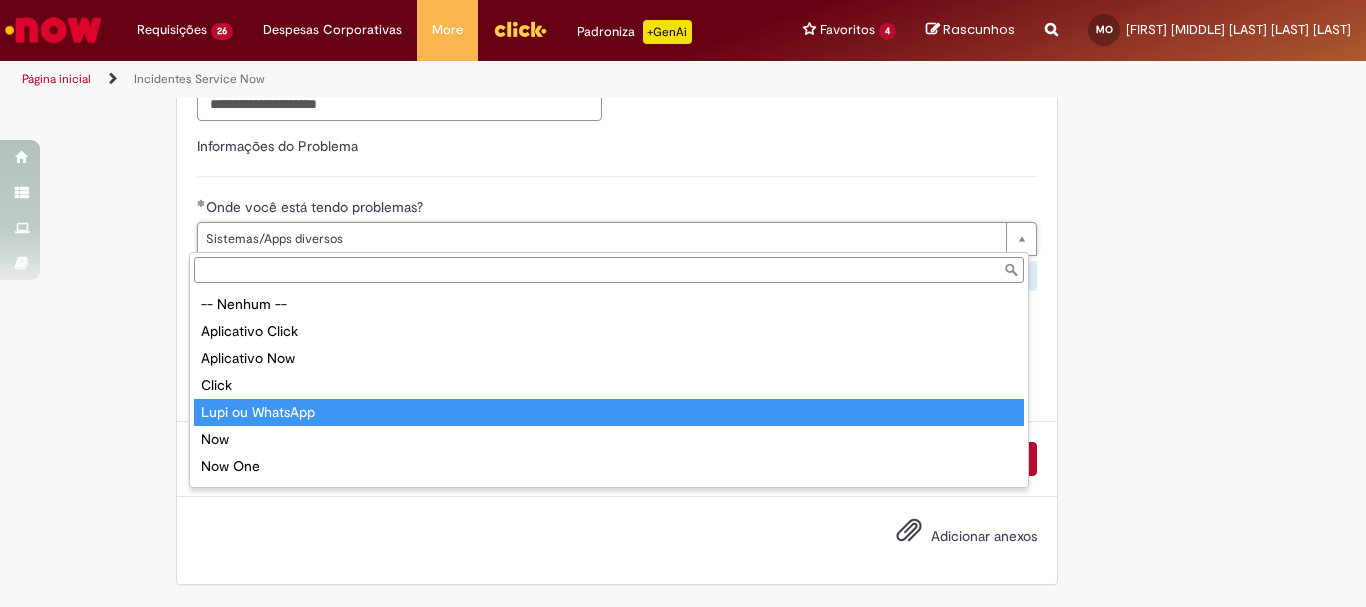 scroll, scrollTop: 24, scrollLeft: 0, axis: vertical 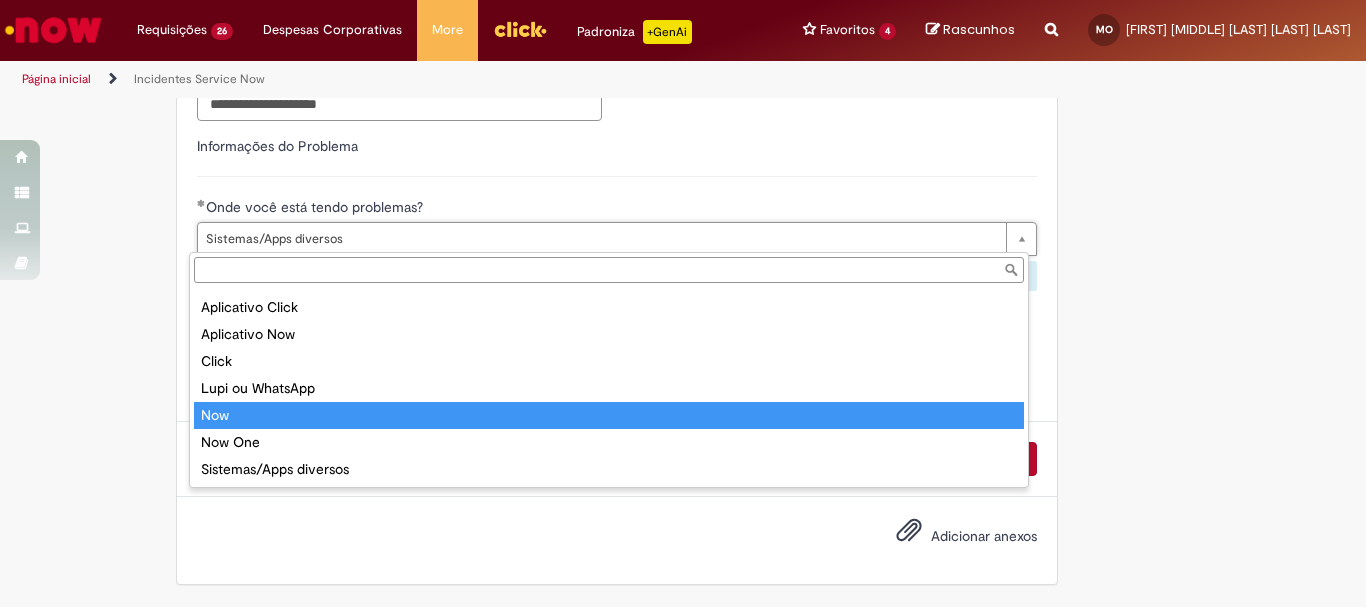 type on "***" 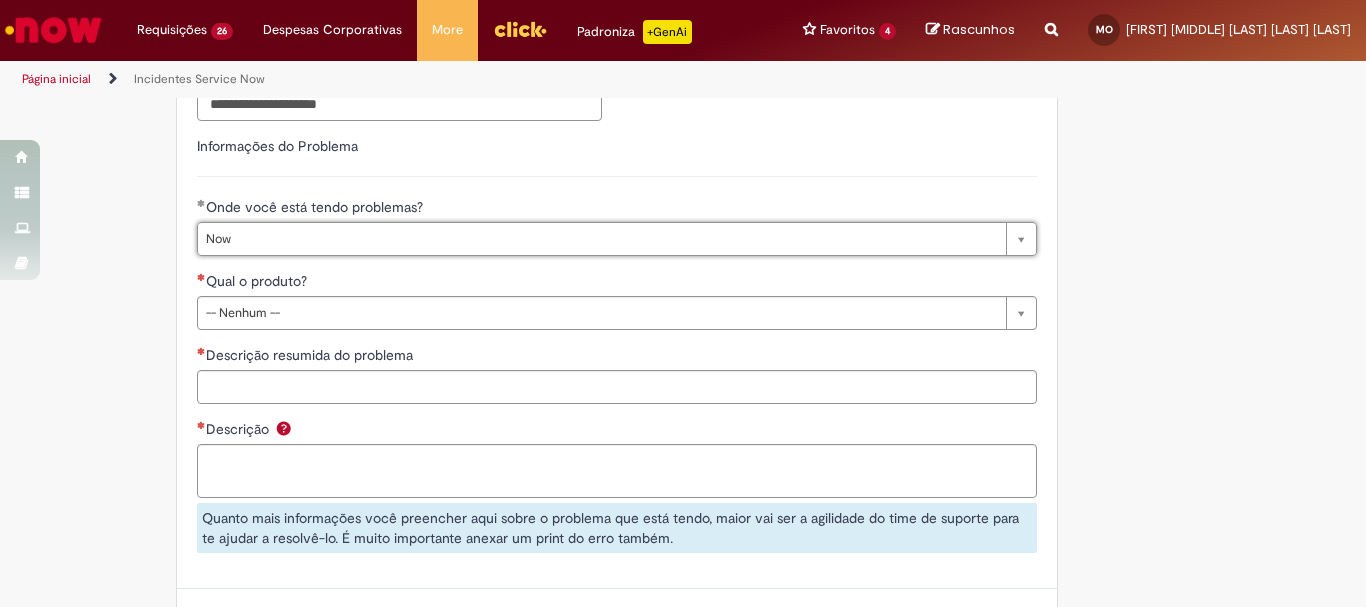 scroll, scrollTop: 0, scrollLeft: 27, axis: horizontal 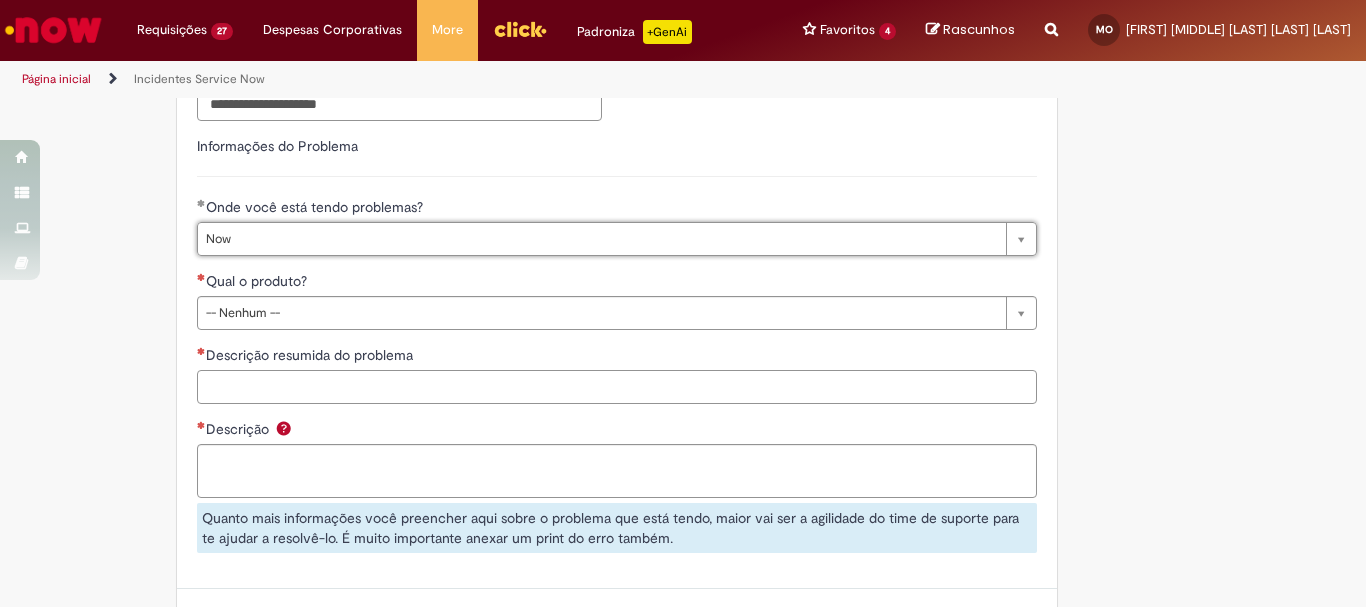 click on "Descrição resumida do problema" at bounding box center (617, 387) 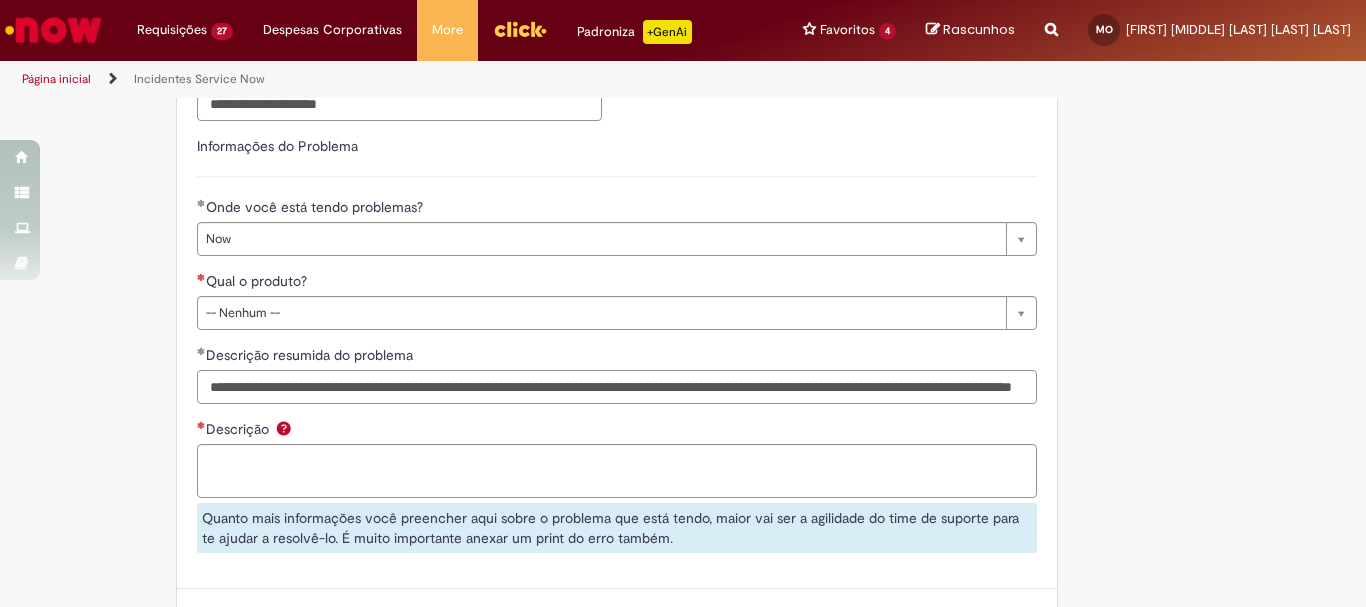 scroll, scrollTop: 0, scrollLeft: 207, axis: horizontal 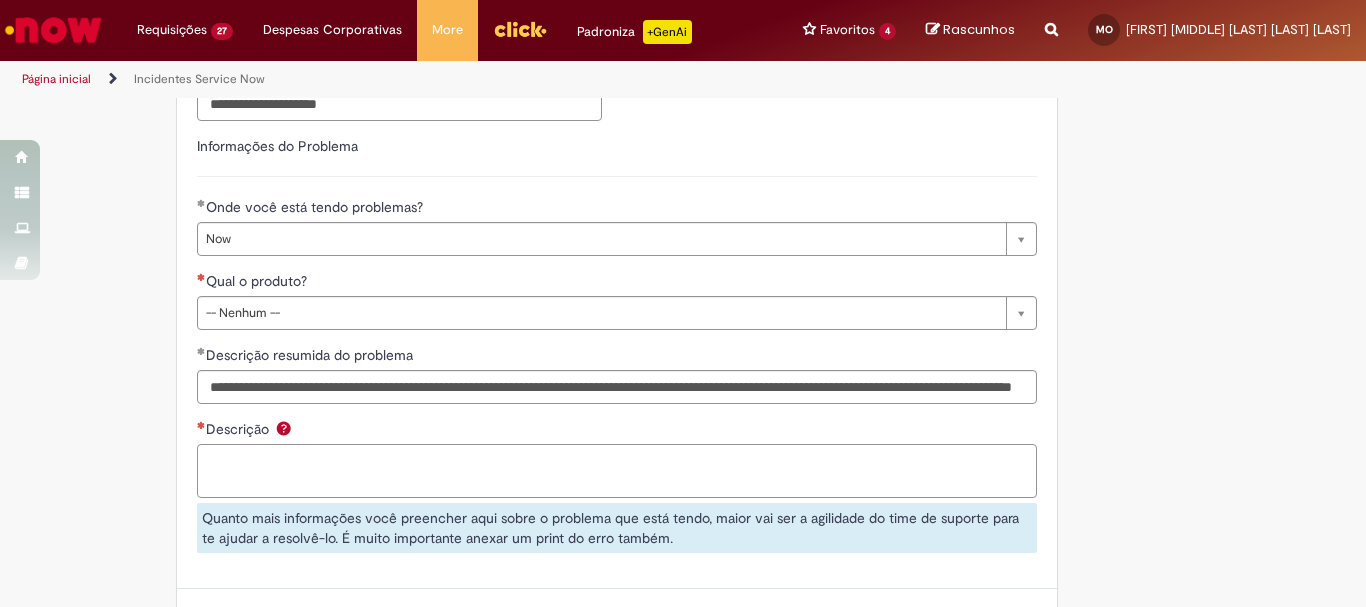 click on "Descrição" at bounding box center (617, 471) 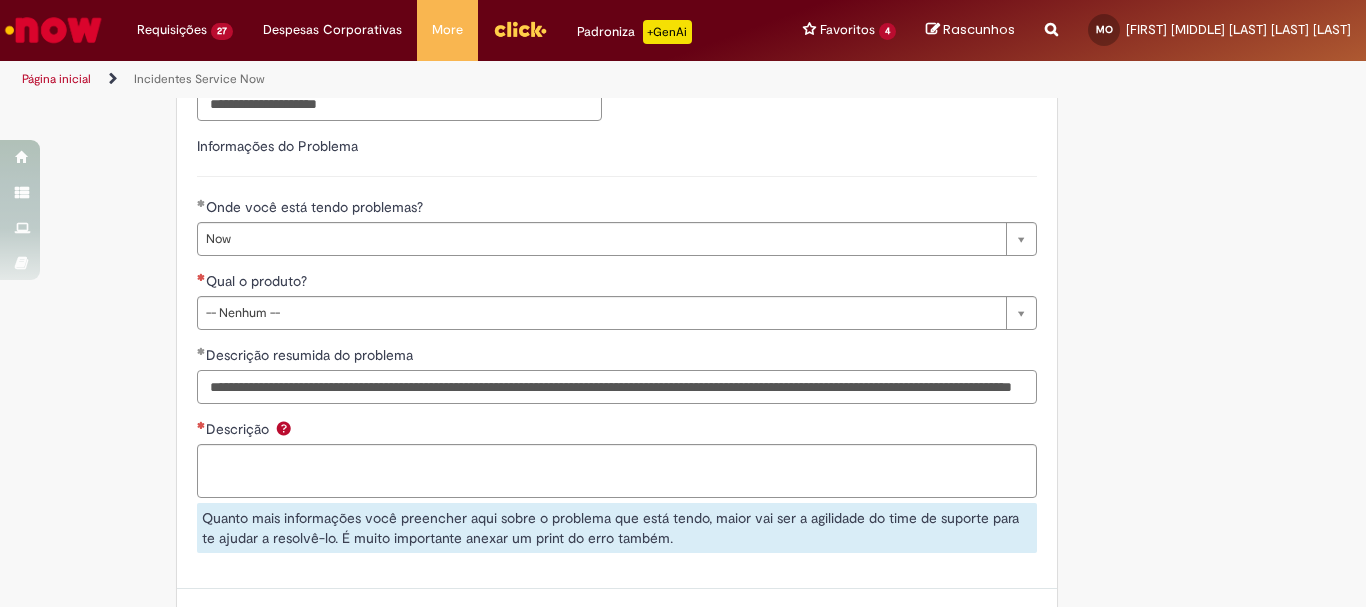 scroll, scrollTop: 0, scrollLeft: 207, axis: horizontal 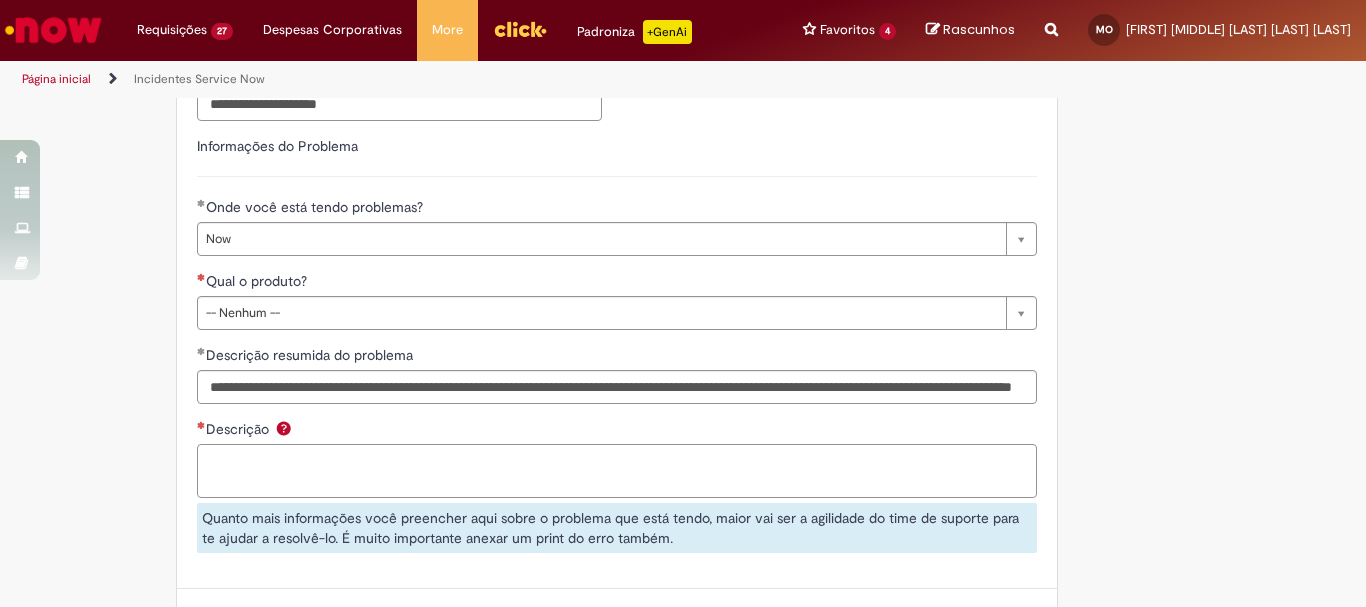 click on "Descrição" at bounding box center (617, 471) 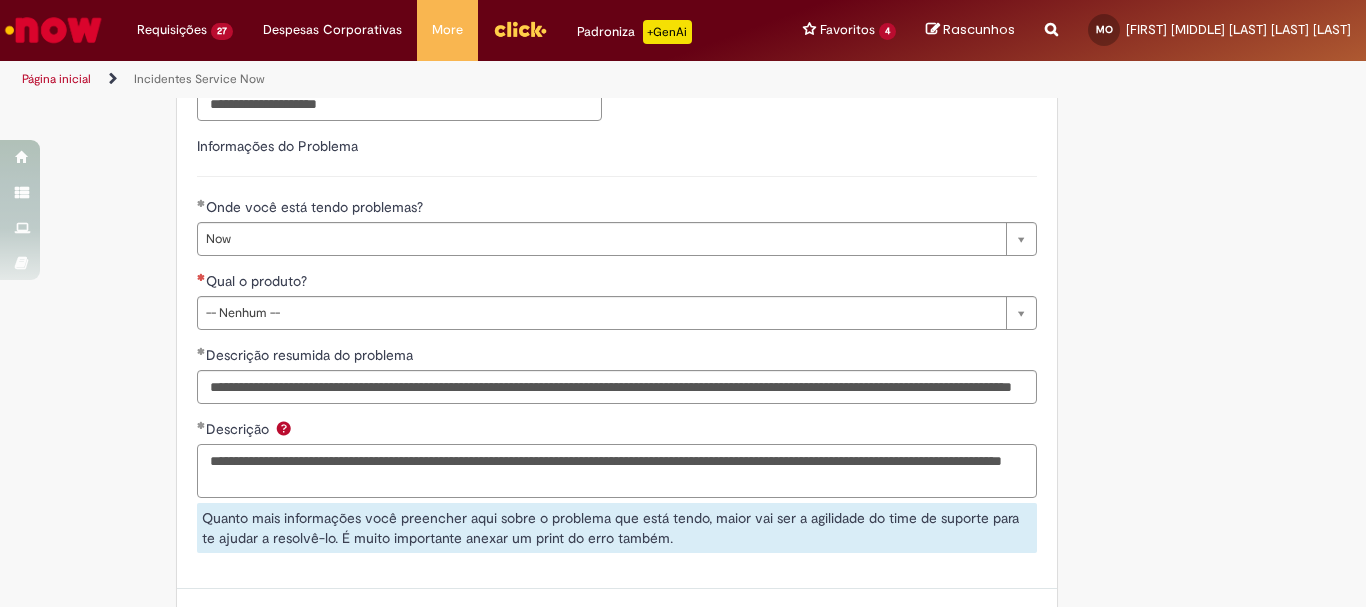 click on "**********" at bounding box center [617, 471] 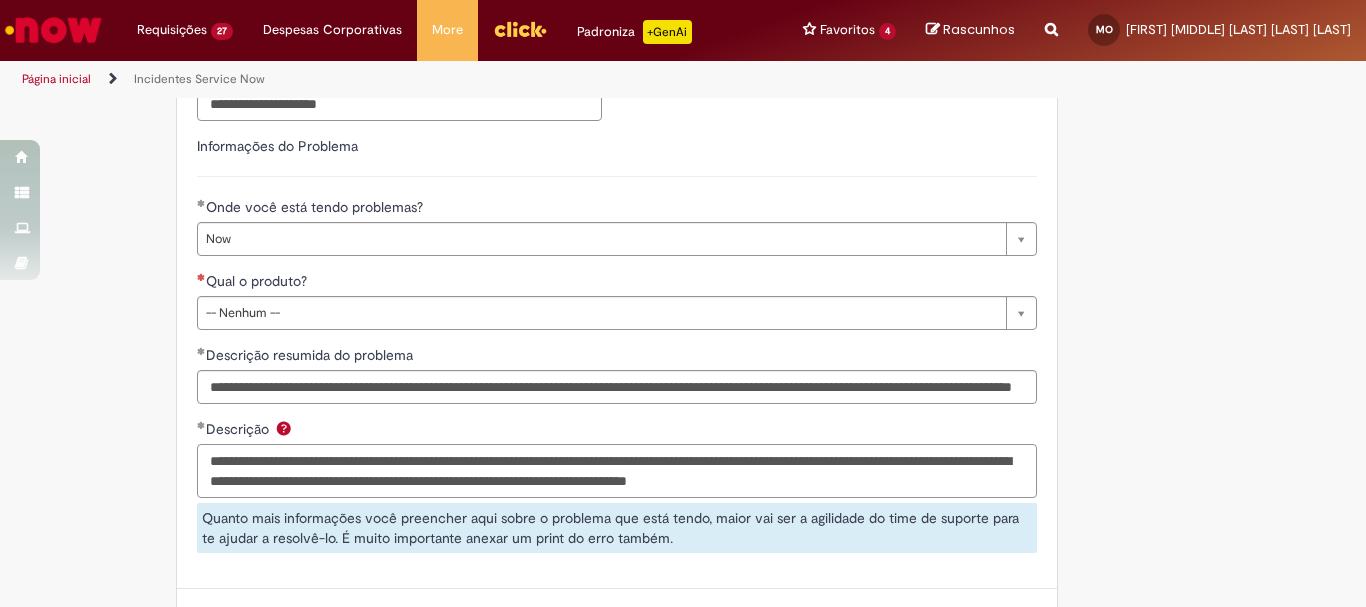 scroll, scrollTop: 1039, scrollLeft: 0, axis: vertical 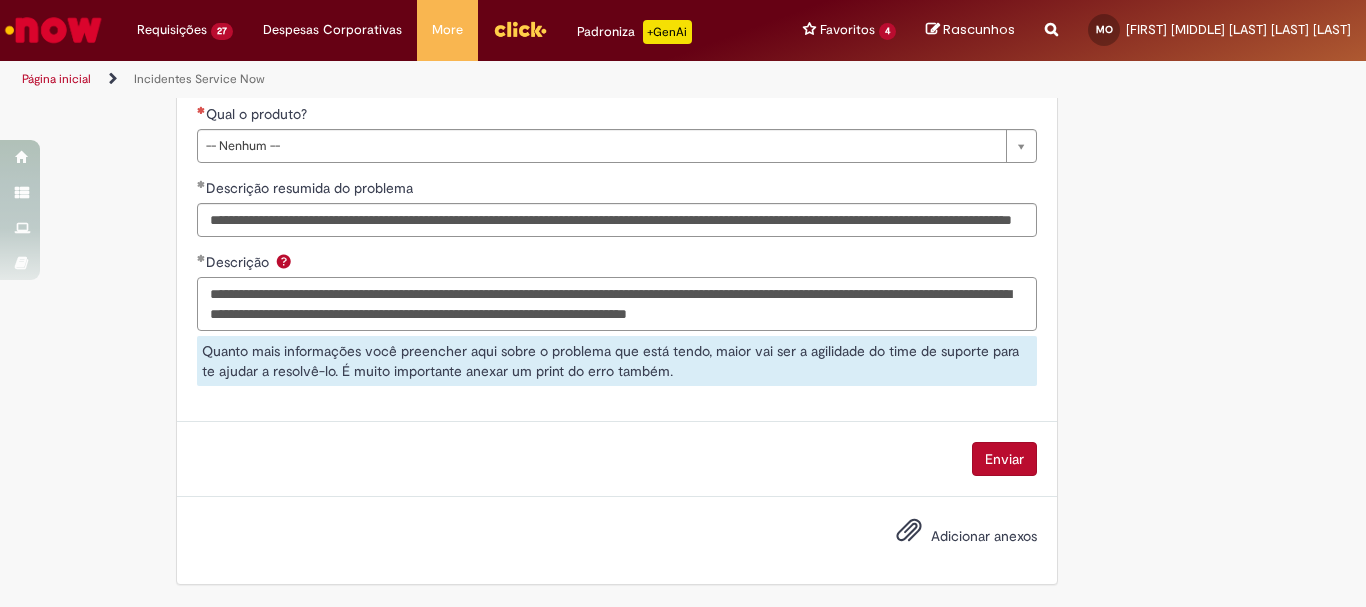 type on "**********" 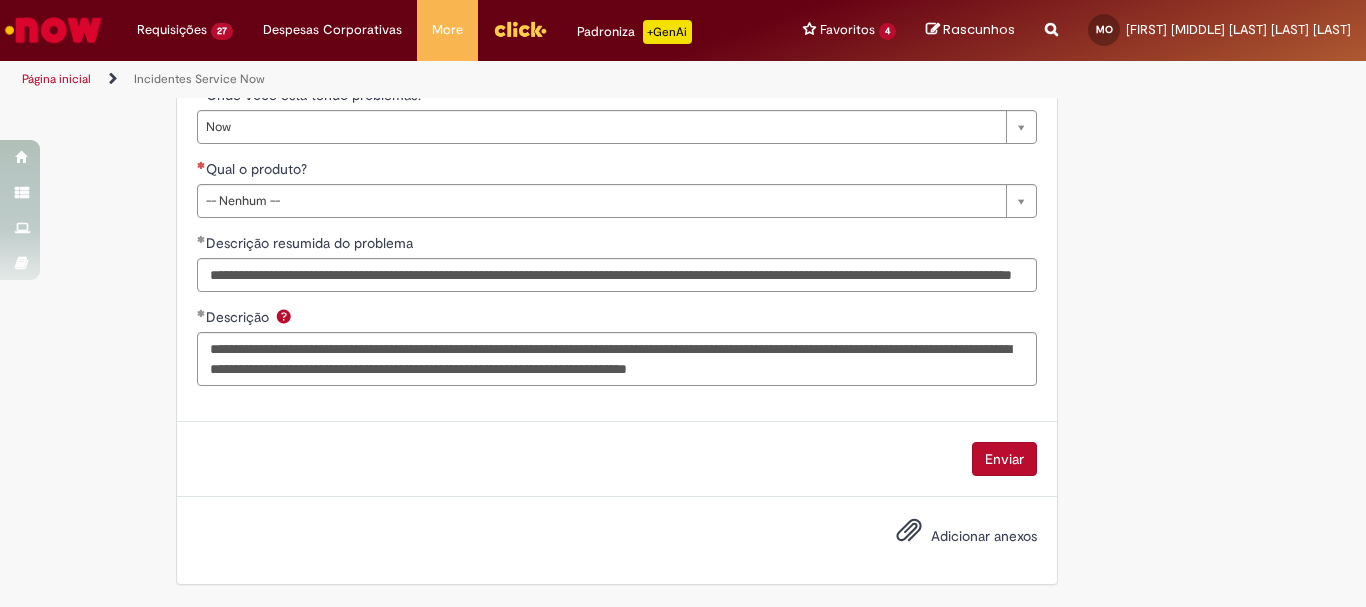 click on "**********" at bounding box center (617, 212) 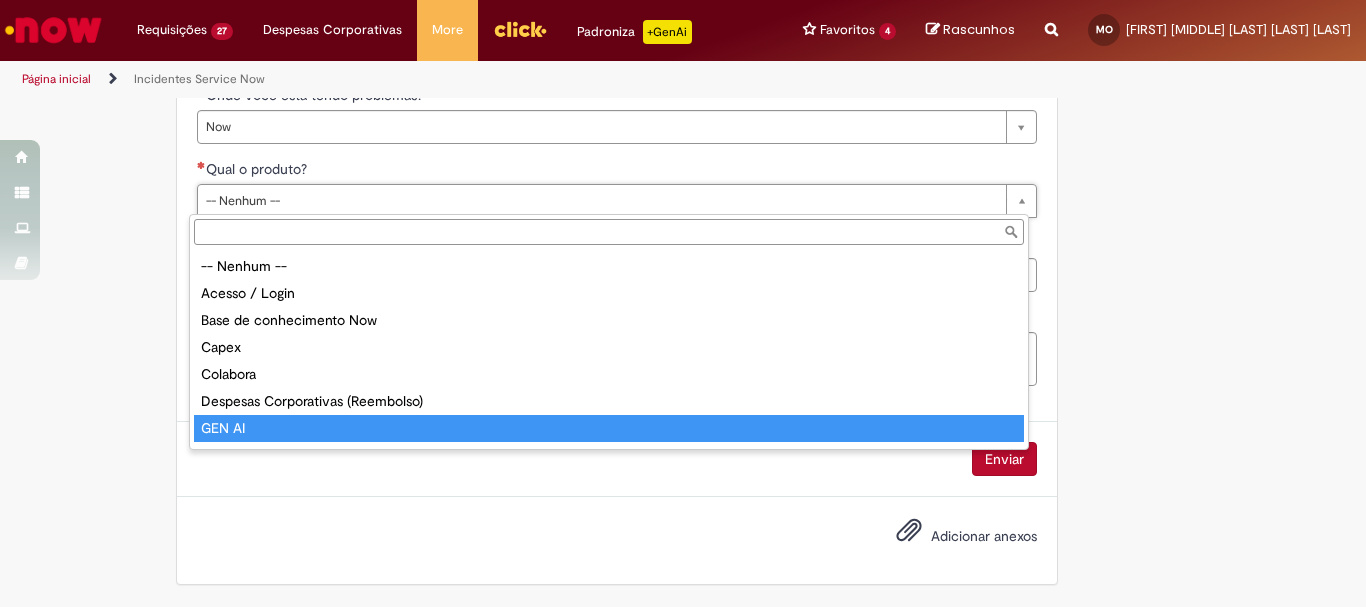 scroll, scrollTop: 132, scrollLeft: 0, axis: vertical 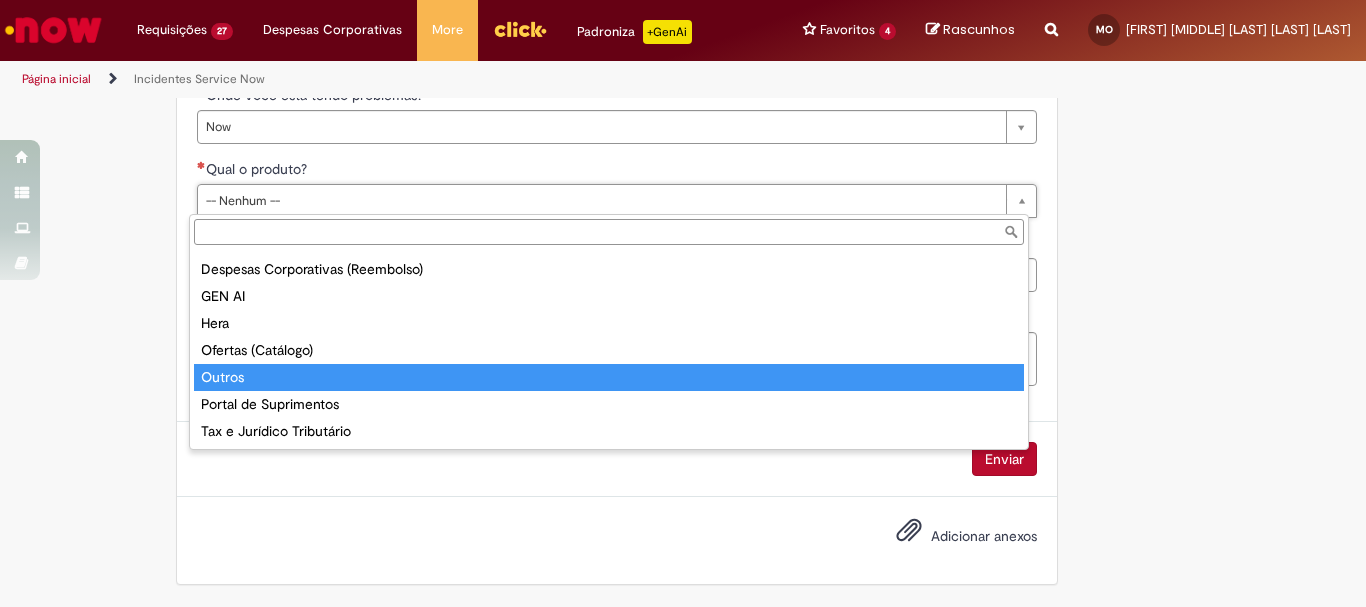 type on "******" 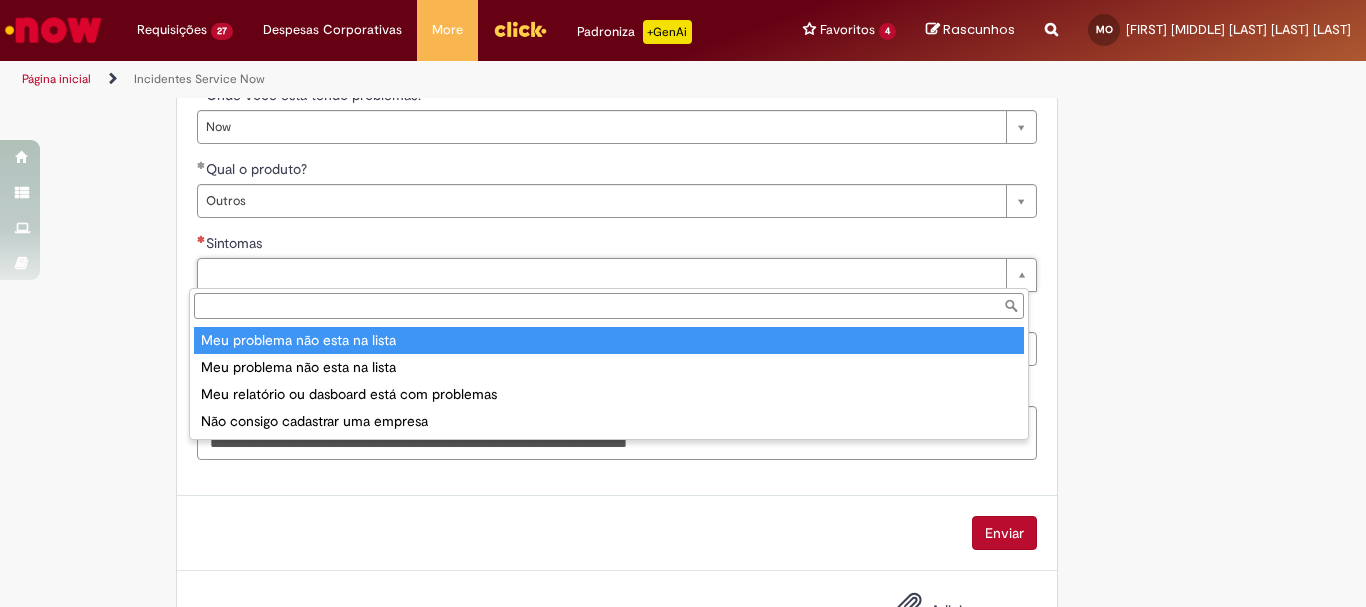 type on "**********" 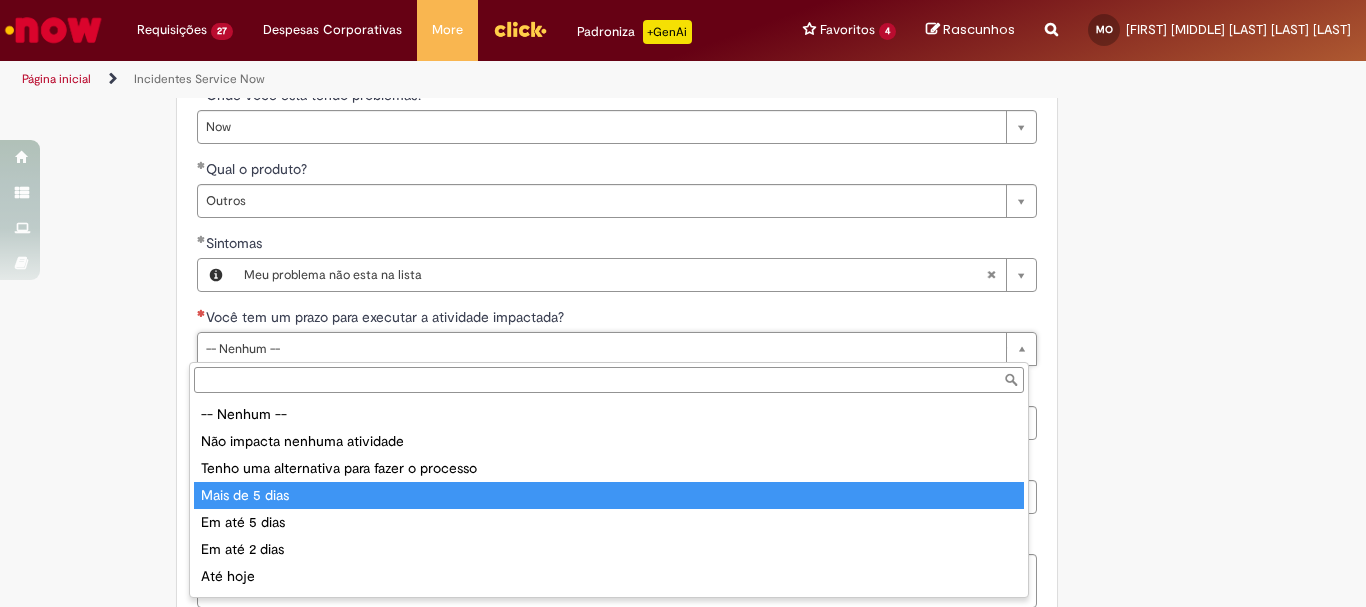 scroll, scrollTop: 24, scrollLeft: 0, axis: vertical 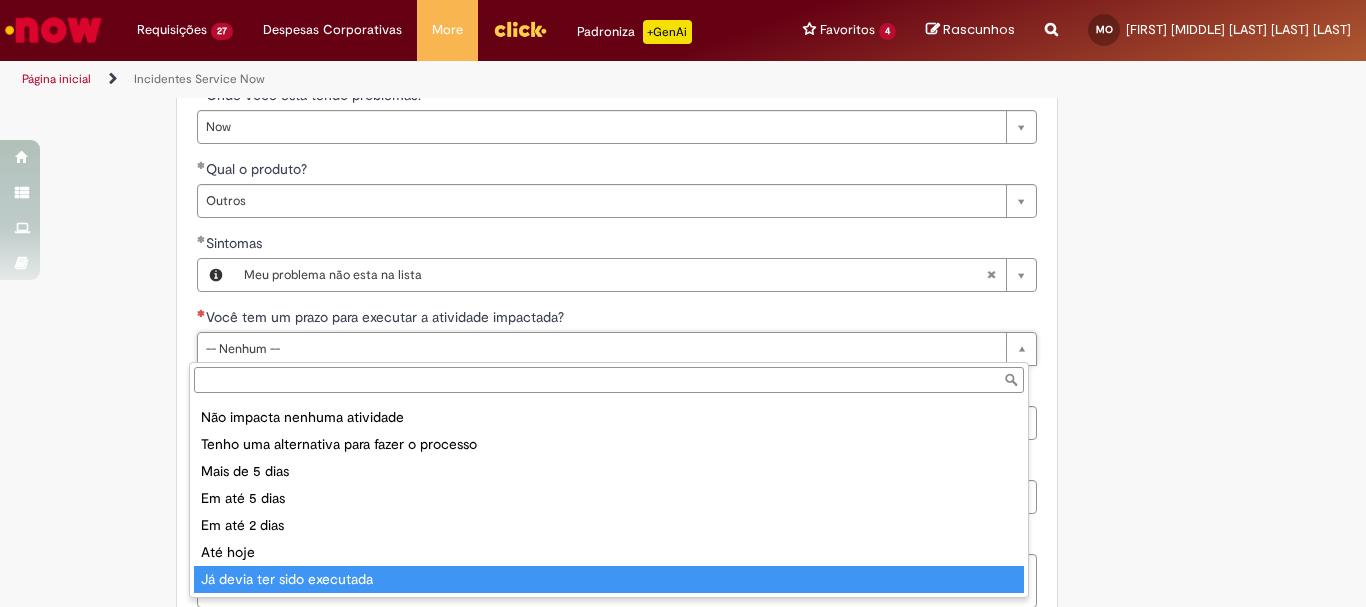 type on "**********" 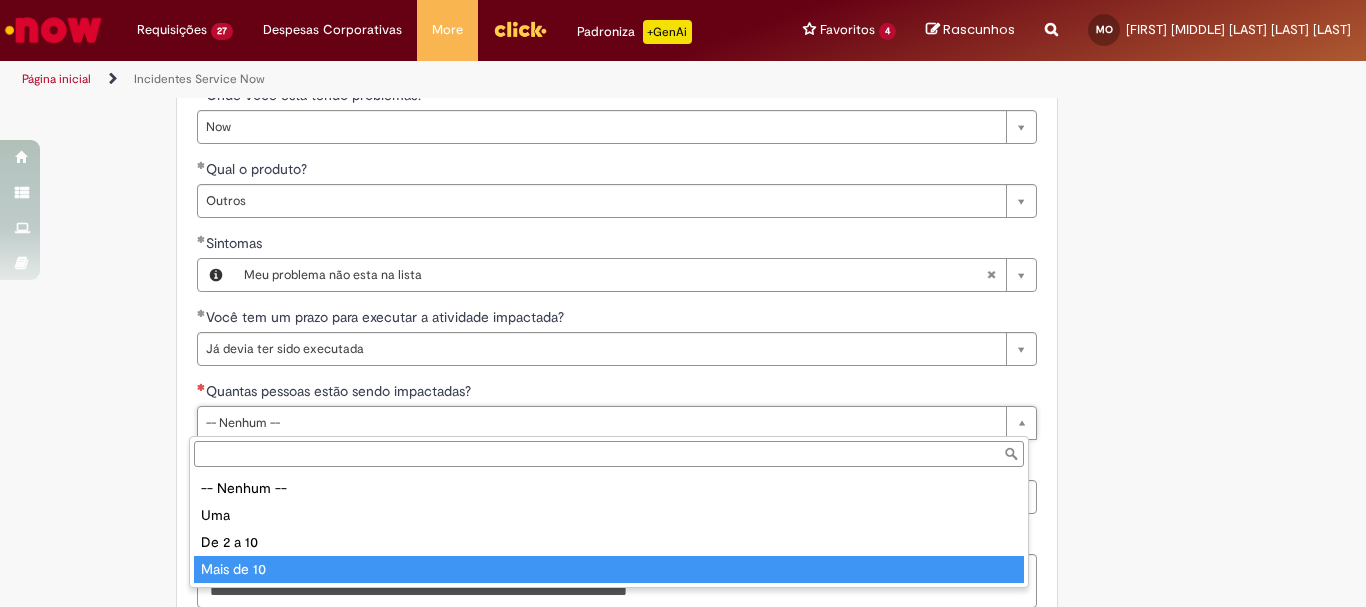 type on "**********" 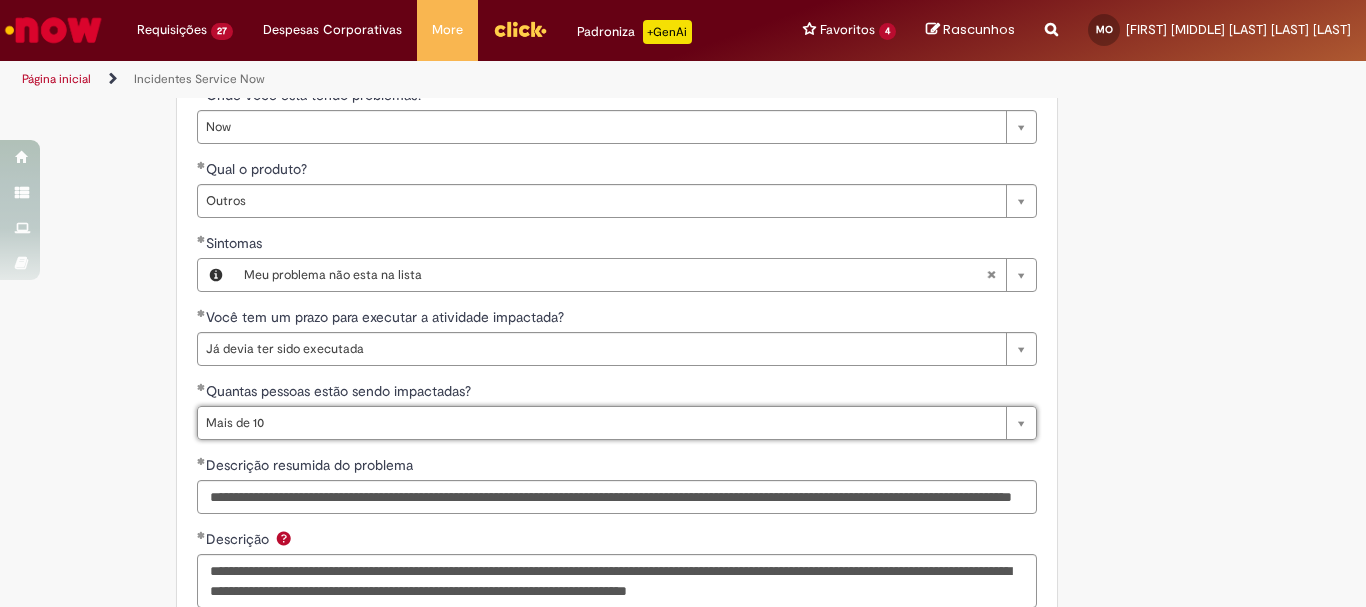 scroll, scrollTop: 1206, scrollLeft: 0, axis: vertical 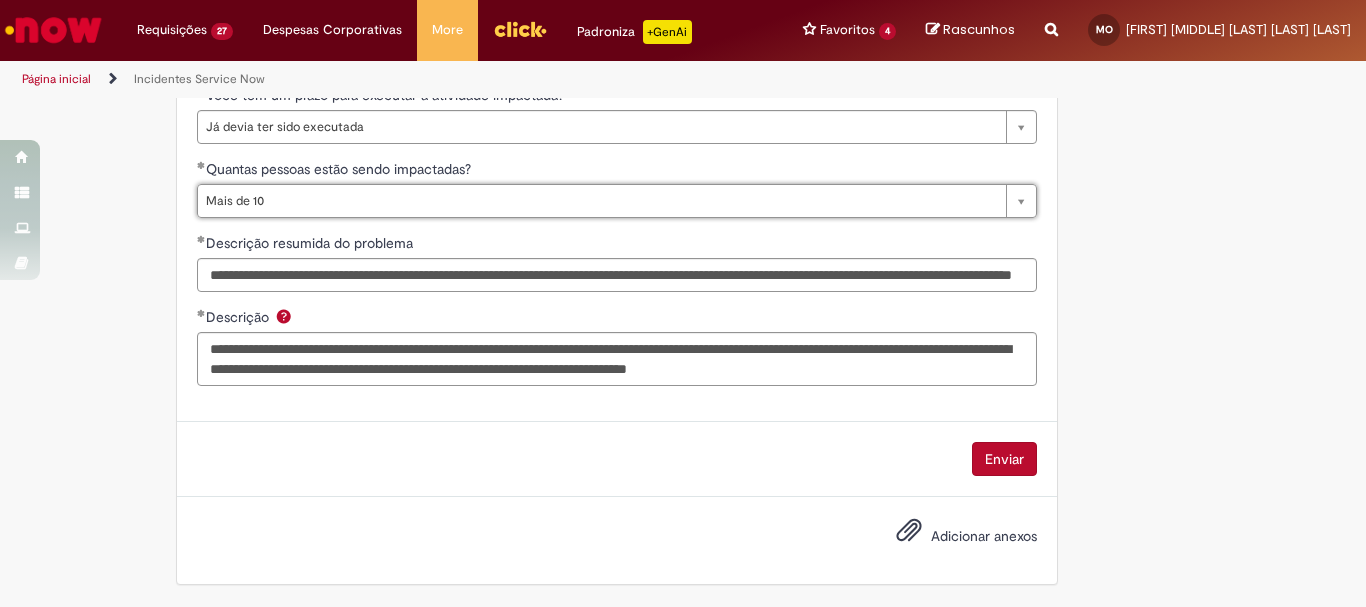 click on "Enviar" at bounding box center (1004, 459) 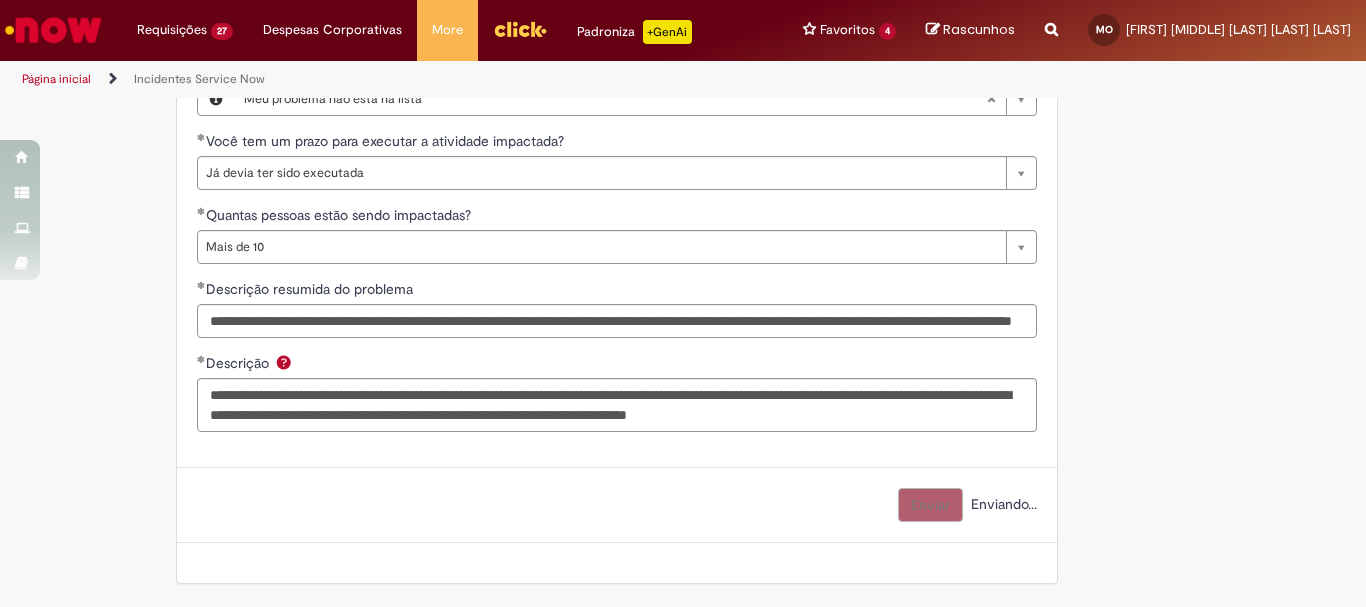 scroll, scrollTop: 1160, scrollLeft: 0, axis: vertical 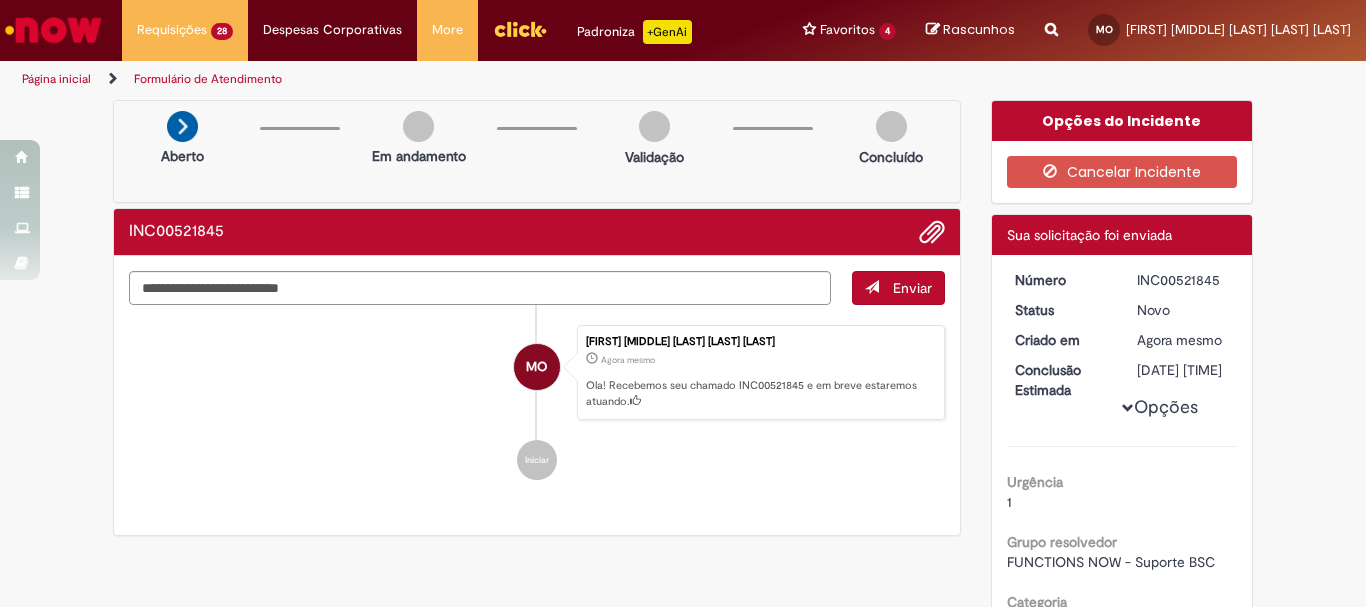 drag, startPoint x: 1132, startPoint y: 281, endPoint x: 1216, endPoint y: 281, distance: 84 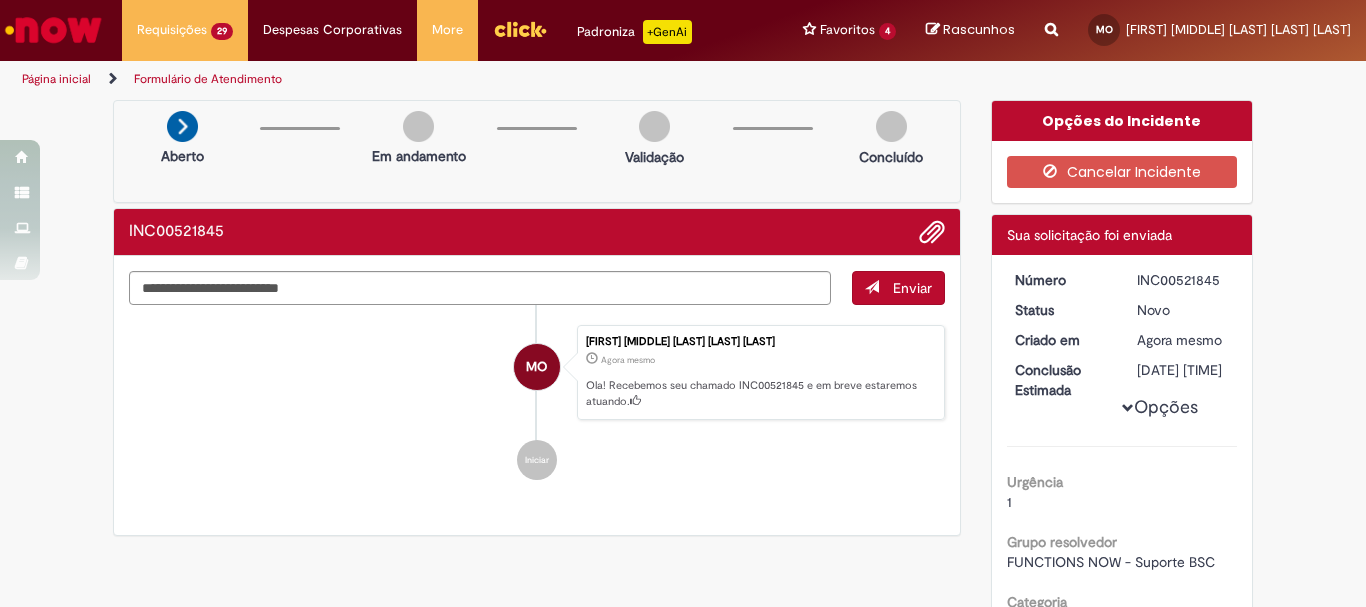 drag, startPoint x: 1126, startPoint y: 277, endPoint x: 1218, endPoint y: 279, distance: 92.021736 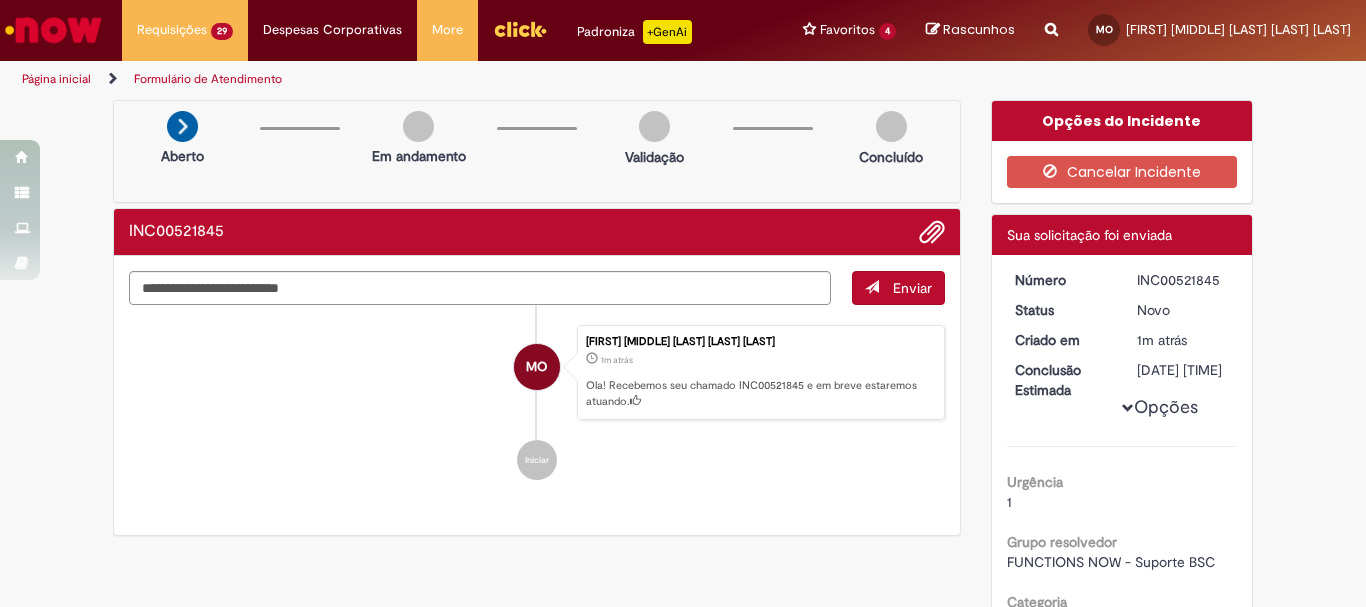 copy on "INC00521845" 